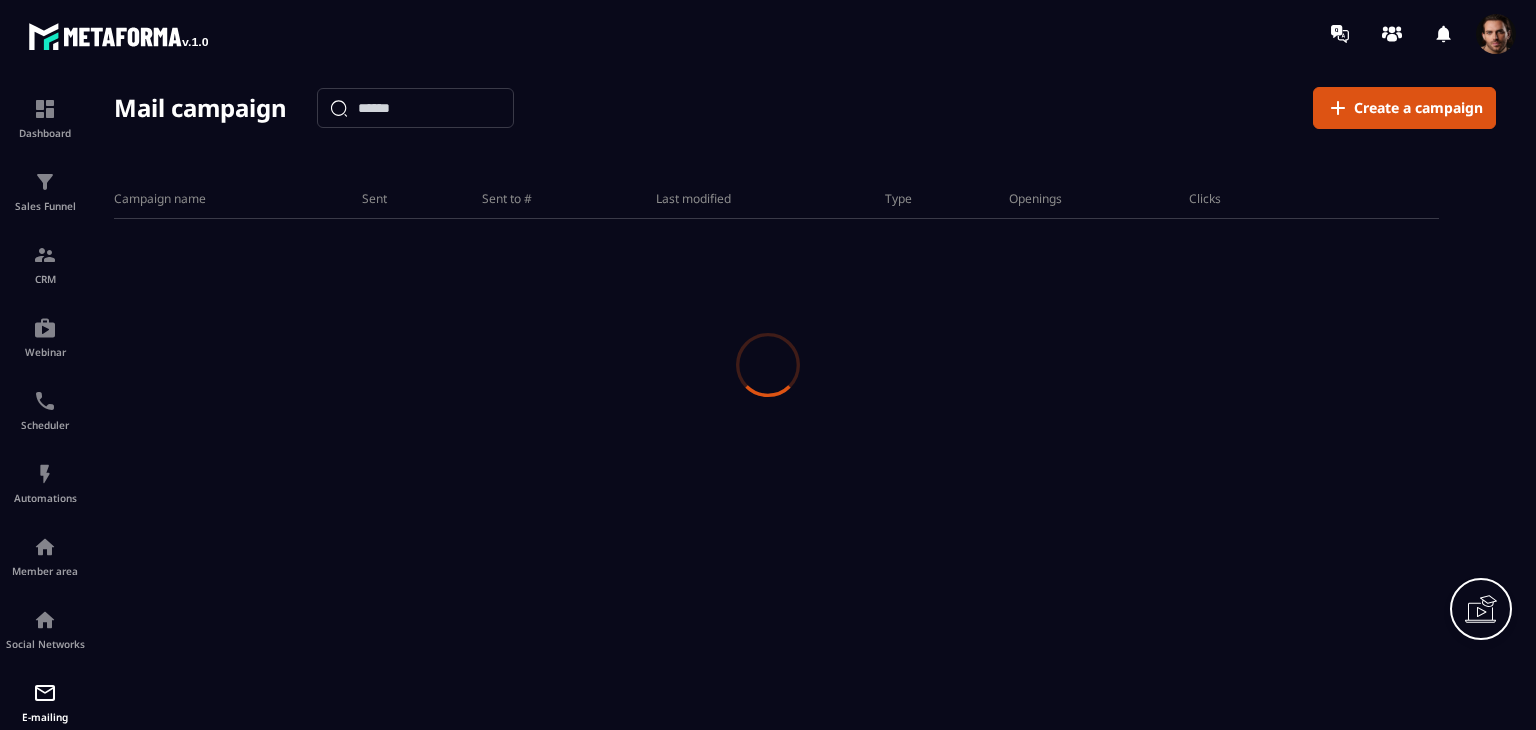 scroll, scrollTop: 0, scrollLeft: 0, axis: both 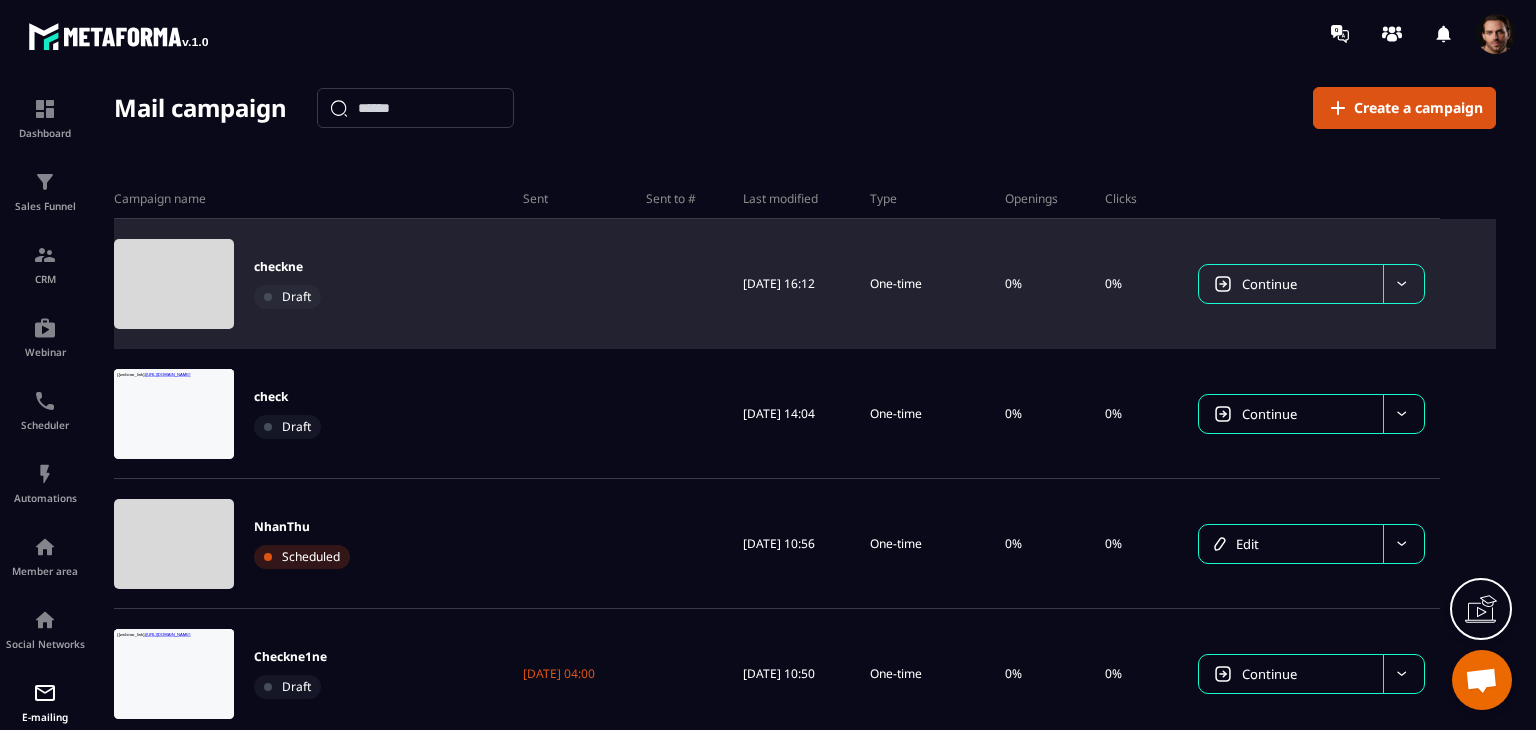 click at bounding box center [1403, 284] 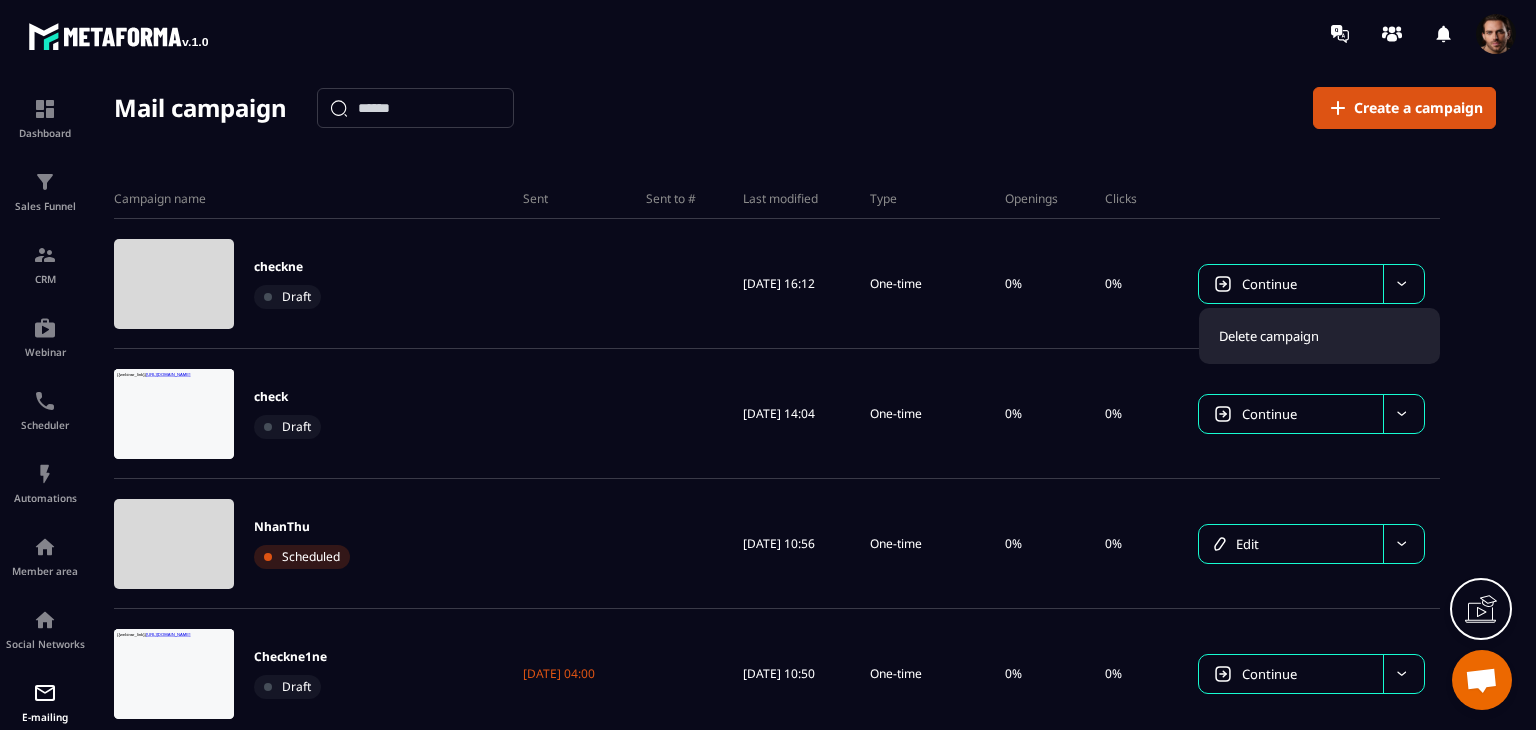click on "Mail campaign Create a campaign Campaign name Sent Sent to # Last modified Type Openings Clicks checkne Draft [DATE] 16:12 One-time 0%  0%  Continue Delete campaign check Draft [DATE] 14:04 One-time 0%  0%  Continue NhanThu Scheduled [DATE] 10:56 One-time 0%  0%  Edit Checkne1ne Draft [DATE] 04:00 [DATE] 10:50 One-time 0%  0%  Continue ton_dev Scheduled [DATE] 11:05 One-time 0%  0%  Edit Nhancheckne Scheduled [DATE] 14:22 One-time 0%  0%  Edit Nhancheckbug Scheduled [DATE] 11:43 One-time 0%  0%  Edit CHON 25/06 Draft [DATE] 02:00 [DATE] 16:01 One-time 0%  0%  Continue [PERSON_NAME] verify mail campaign Sent [DATE] 15:20 [DATE] 15:20 One-time 0%  0%  View Report text copy copy copy Sent [DATE] 14:45 [DATE] 14:45 One-time 0%  0%  View Report Items per page 10 Loading... 1-10 of 26 elements 01 of 3" at bounding box center (805, 417) 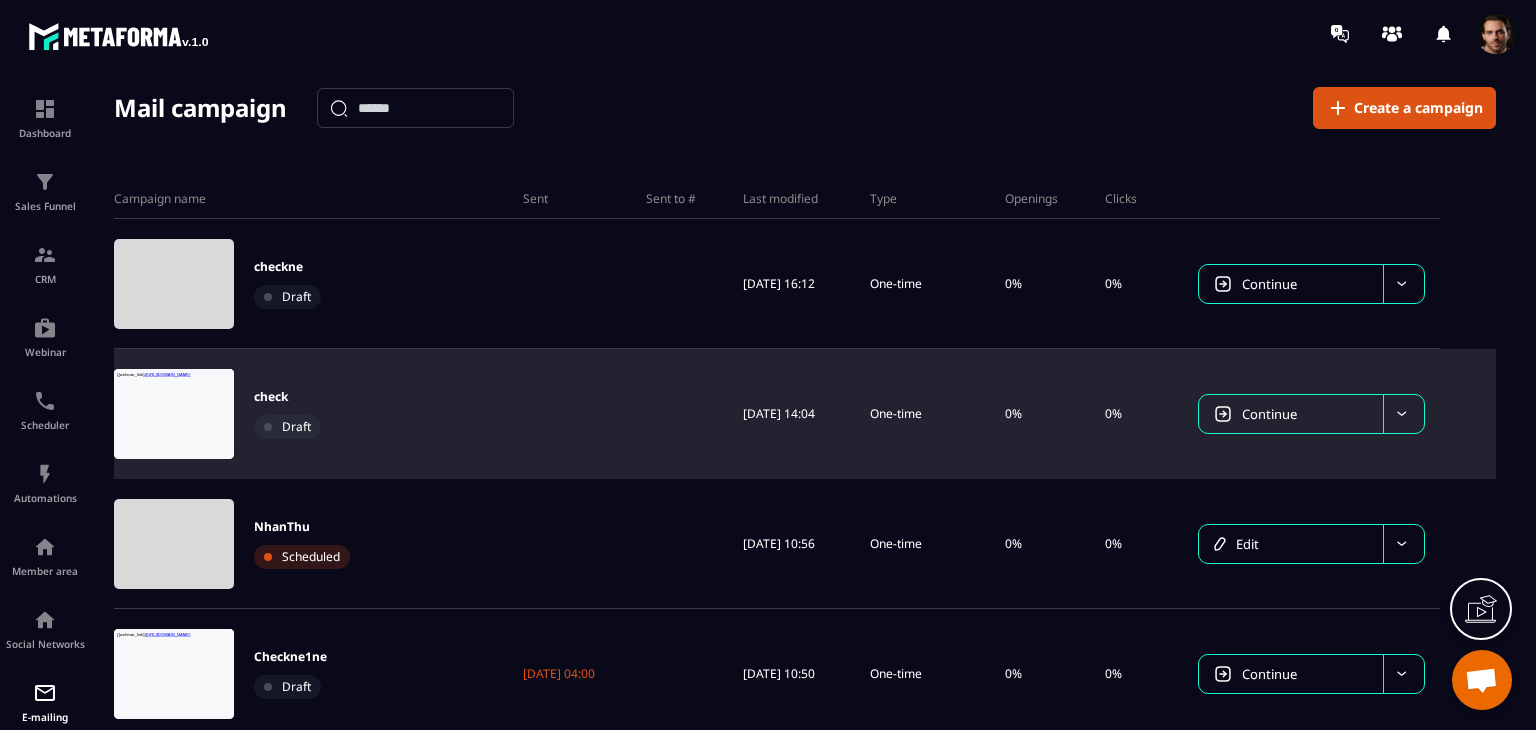 click 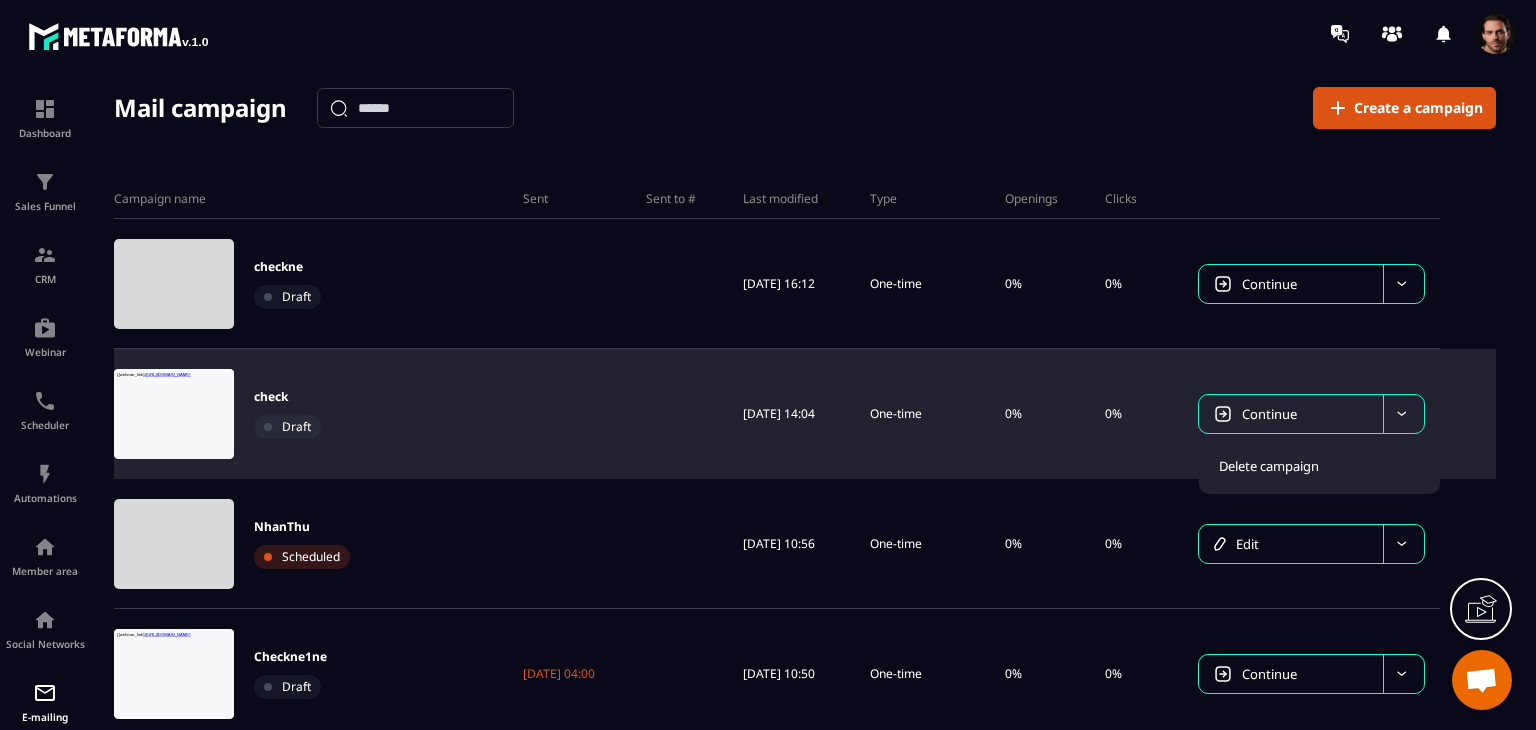 scroll, scrollTop: 200, scrollLeft: 0, axis: vertical 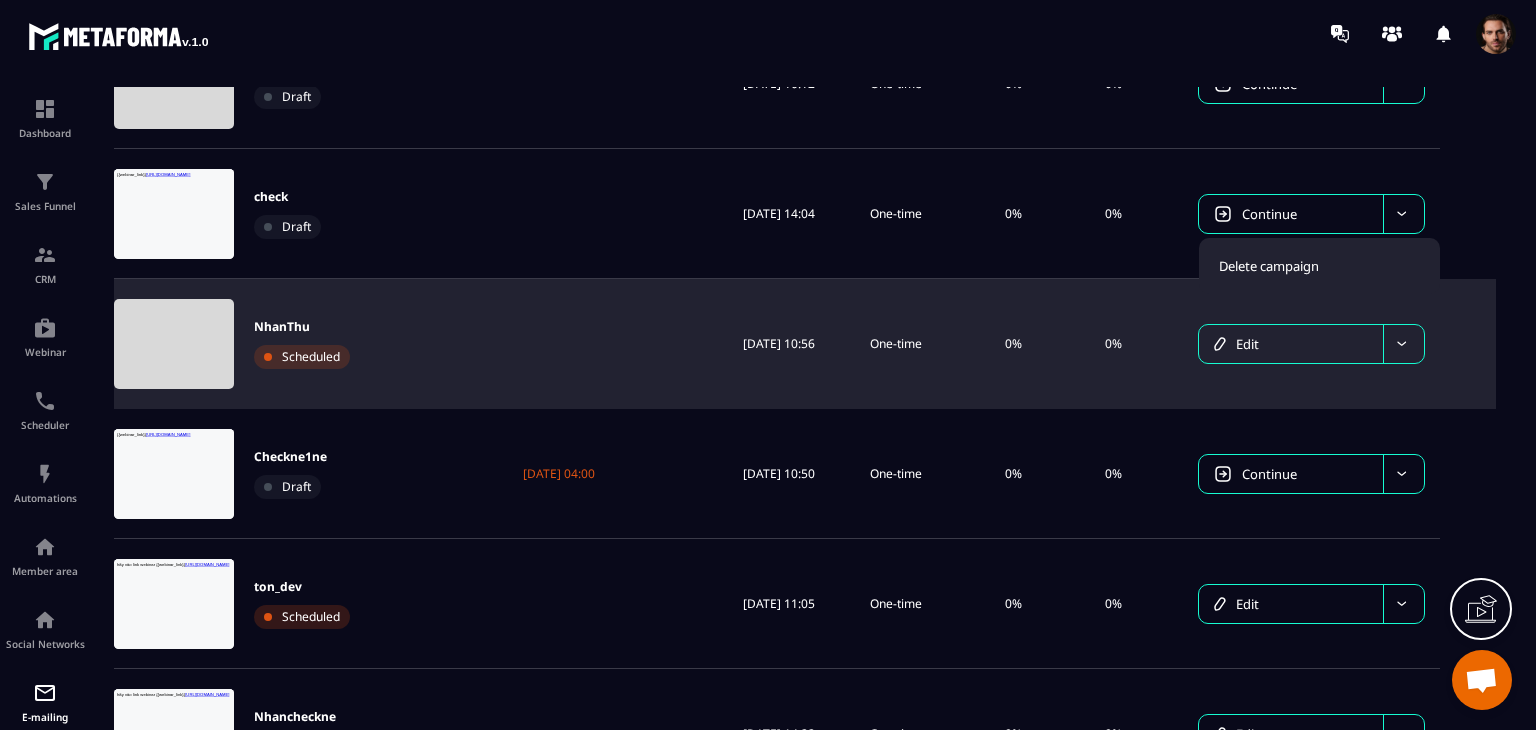 click at bounding box center [1403, 344] 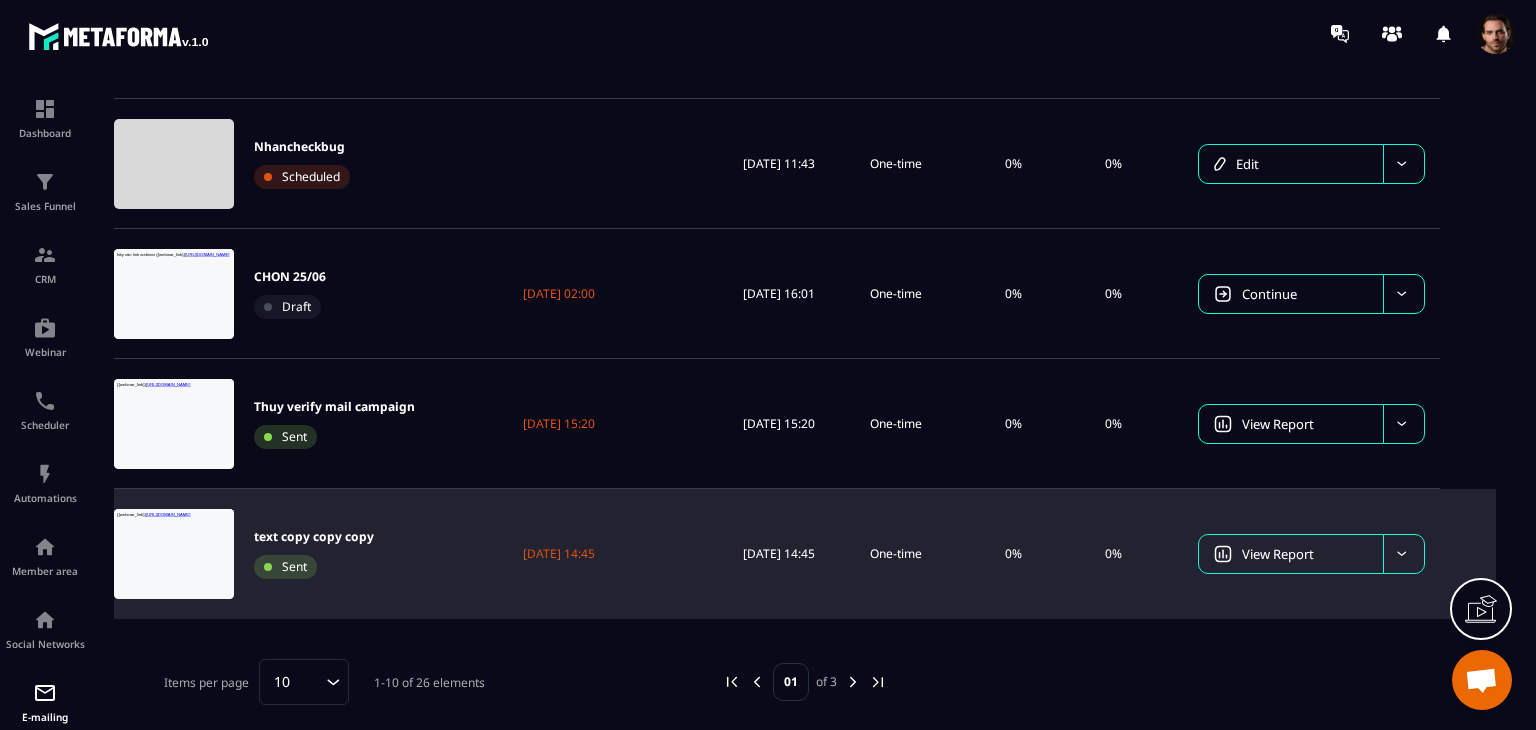 scroll, scrollTop: 1000, scrollLeft: 0, axis: vertical 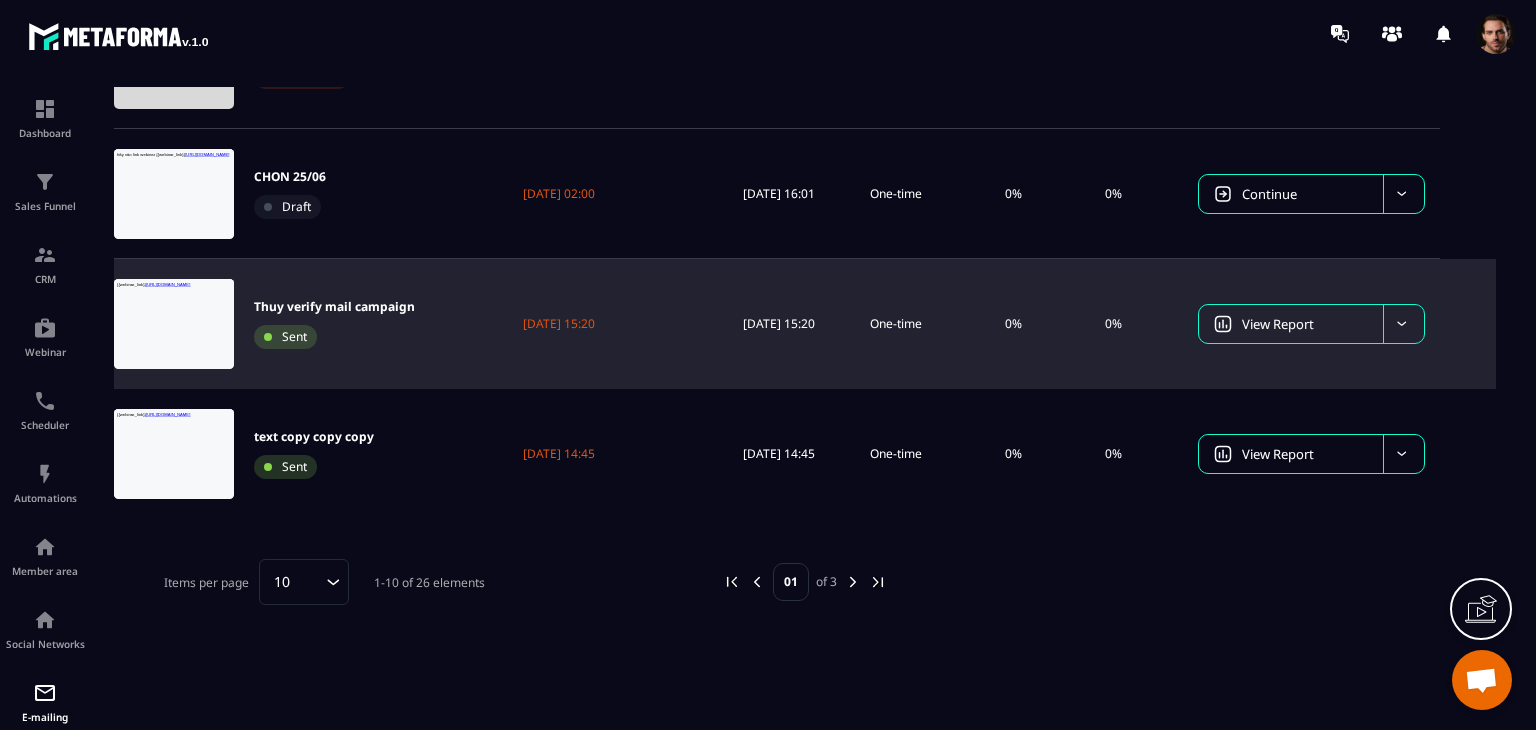 click at bounding box center (1403, 324) 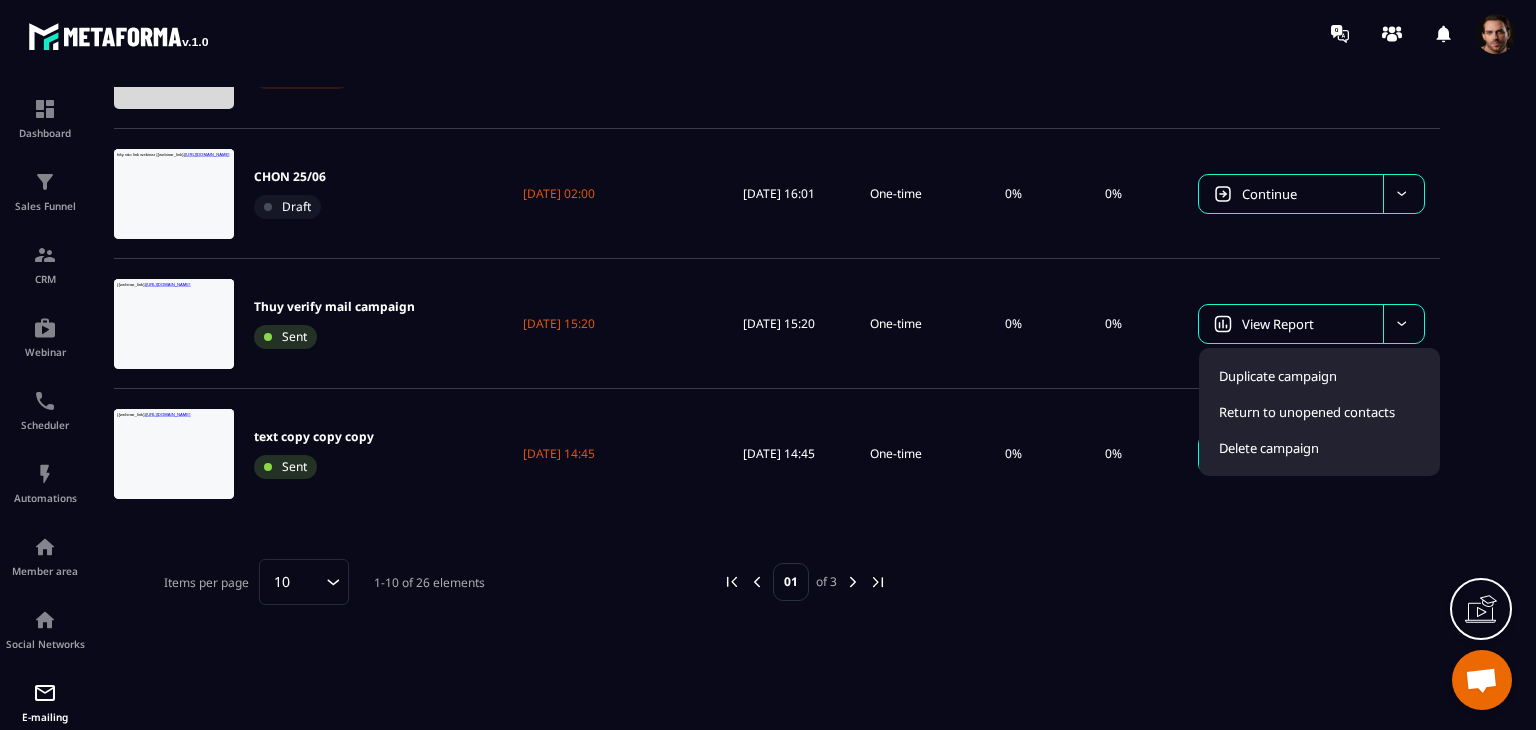 click on "Campaign name Sent Sent to # Last modified Type Openings Clicks checkne Draft 03/07/2025 16:12 One-time 0%  0%  Continue check Draft 02/07/2025 14:04 One-time 0%  0%  Continue NhanThu Scheduled 02/07/2025 10:56 One-time 0%  0%  Edit Checkne1ne Draft 02/07/2025 04:00 01/07/2025 10:50 One-time 0%  0%  Continue ton_dev Scheduled 30/06/2025 11:05 One-time 0%  0%  Edit Nhancheckne Scheduled 27/06/2025 14:22 One-time 0%  0%  Edit Nhancheckbug Scheduled 27/06/2025 11:43 One-time 0%  0%  Edit CHON 25/06 Draft 28/06/2025 02:00 25/06/2025 16:01 One-time 0%  0%  Continue Thuy verify mail campaign Sent 25/06/2025 15:20 25/06/2025 15:20 One-time 0%  0%  View Report Duplicate campaign Return to unopened contacts Delete campaign text copy copy copy Sent 25/06/2025 14:45 25/06/2025 14:45 One-time 0%  0%  View Report" at bounding box center (805, -56) 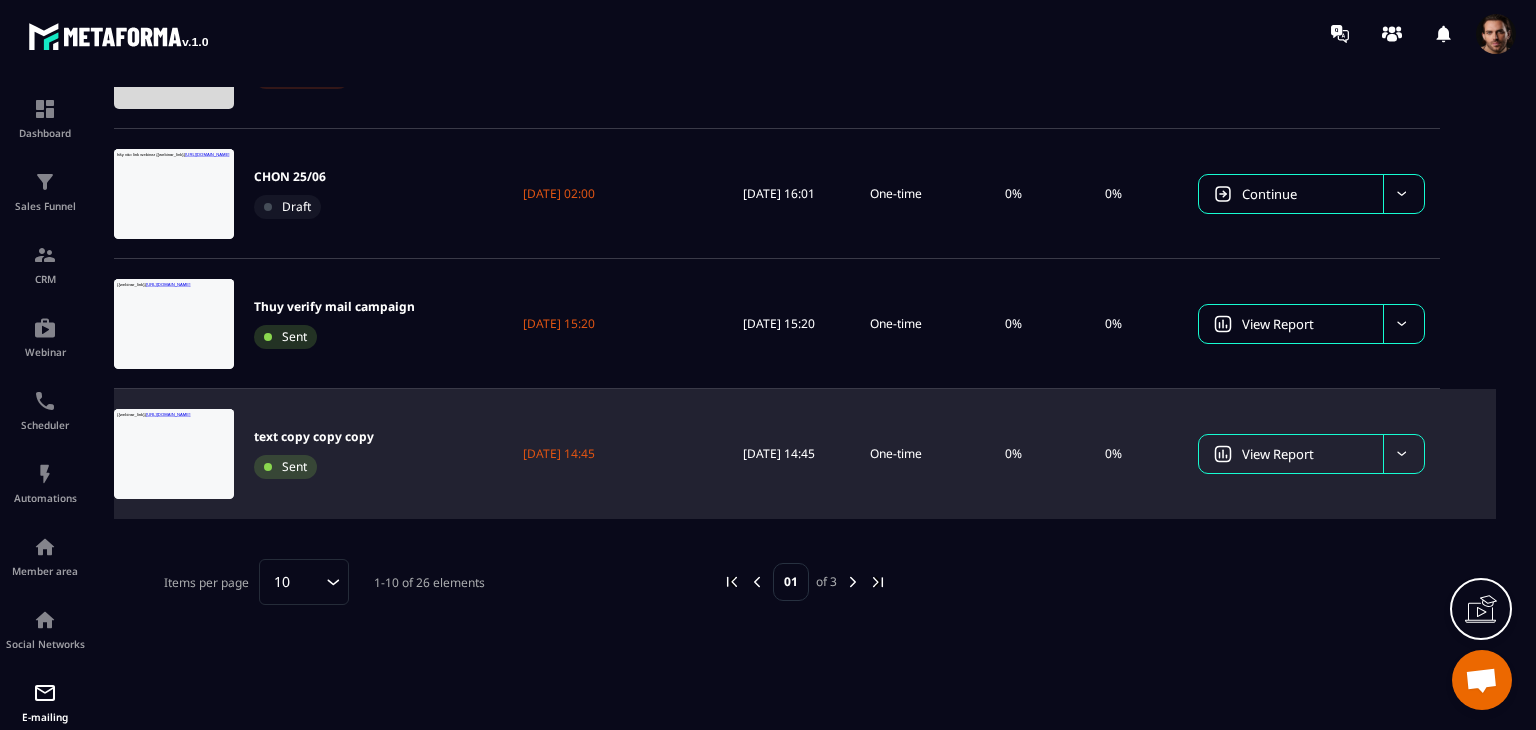 click 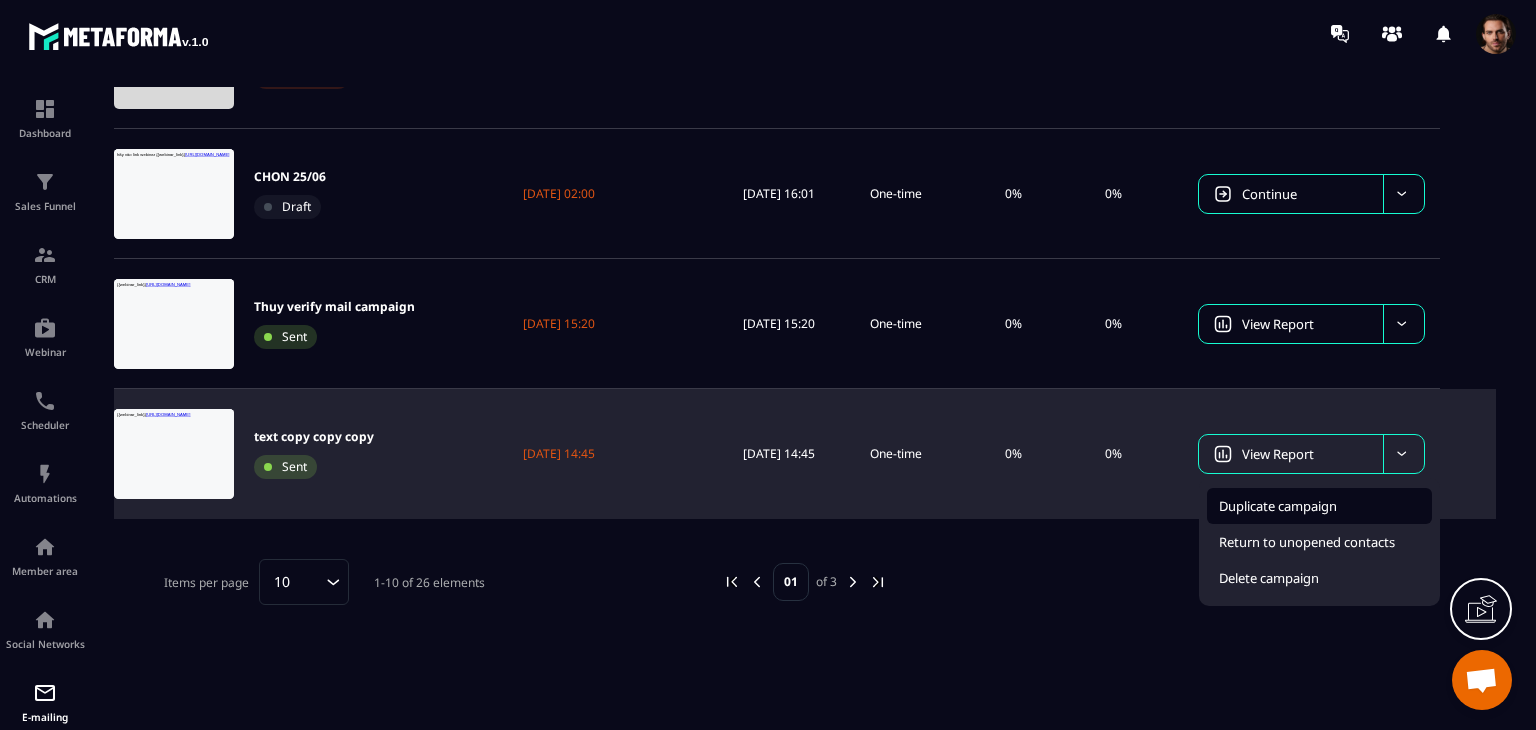 click on "Duplicate campaign" at bounding box center [1278, 506] 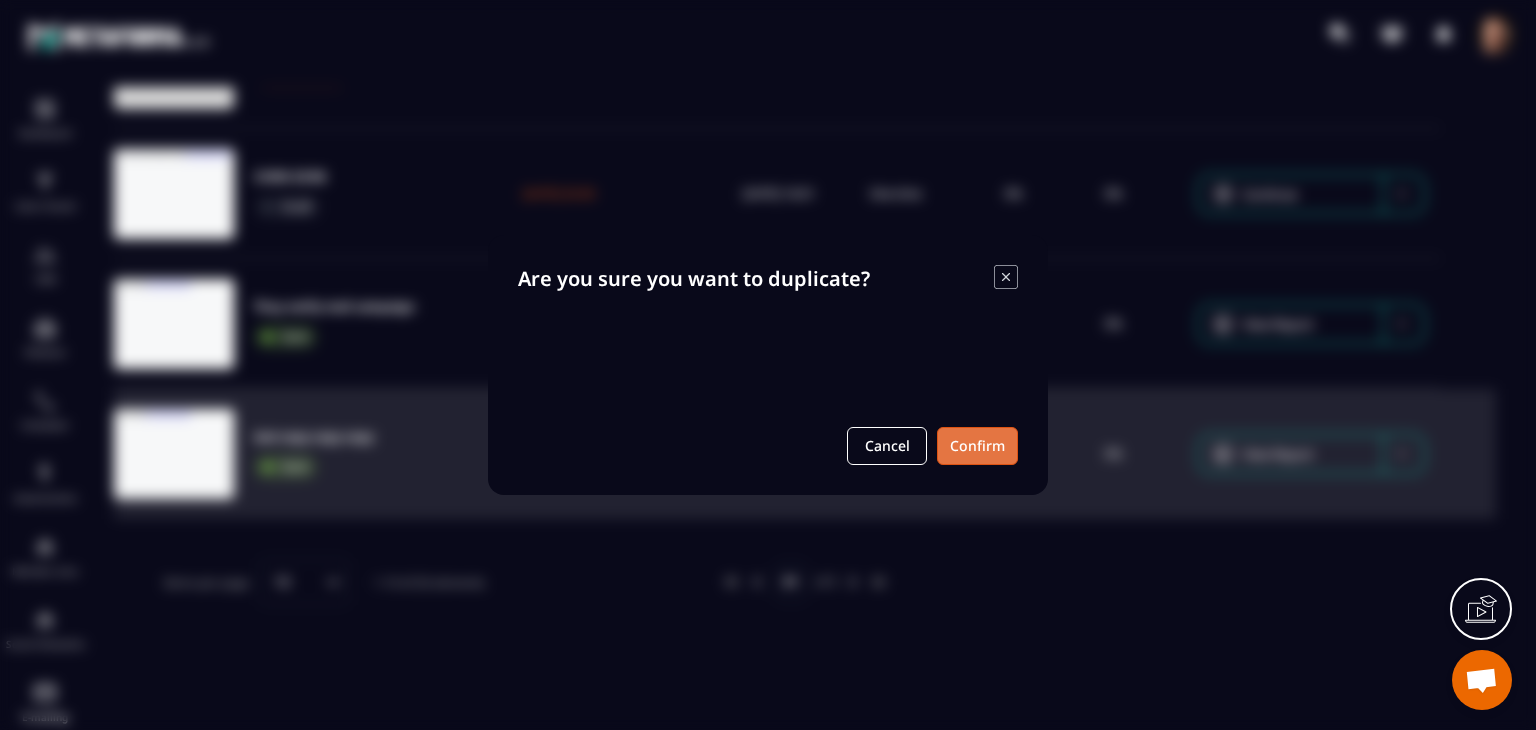 click on "Confirm" at bounding box center [977, 446] 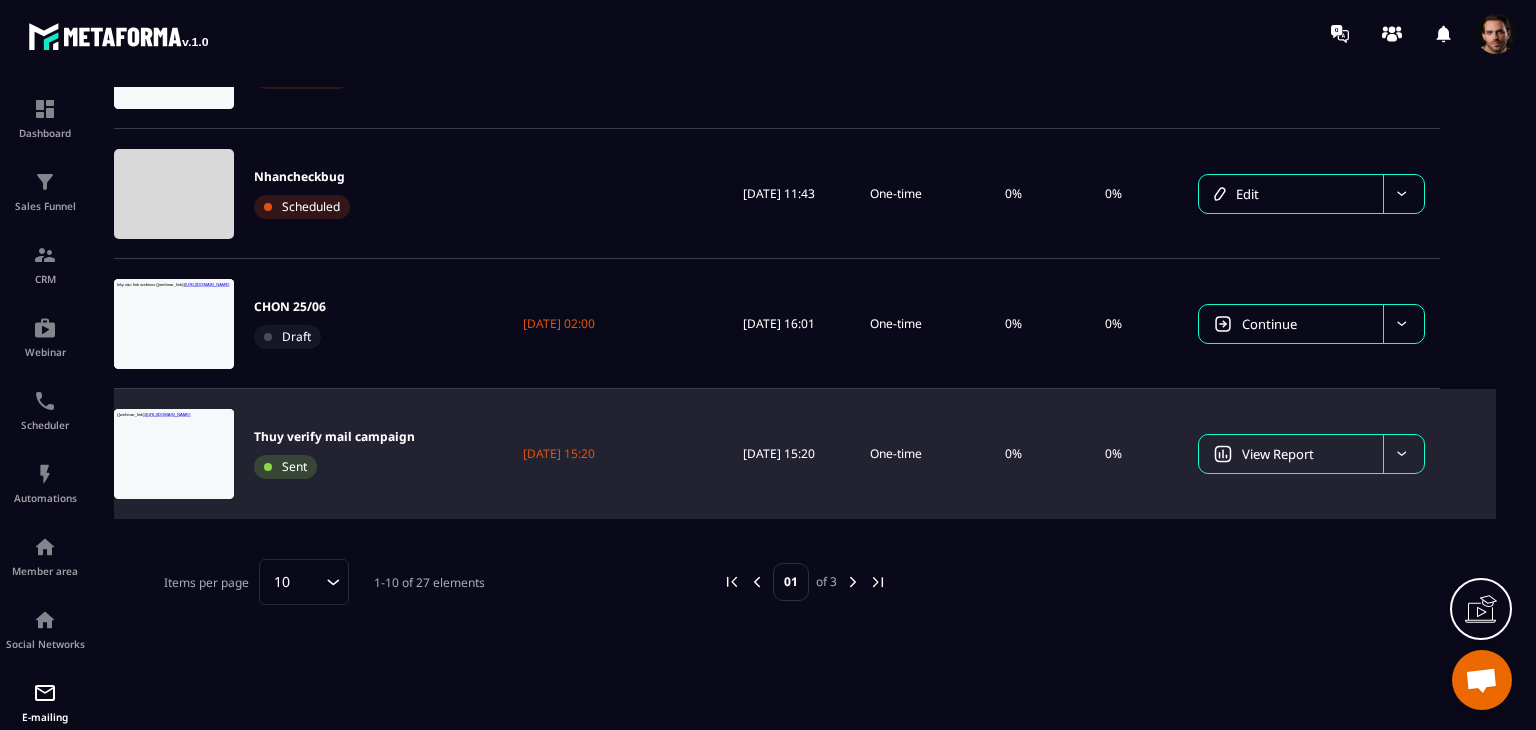 scroll, scrollTop: 0, scrollLeft: 0, axis: both 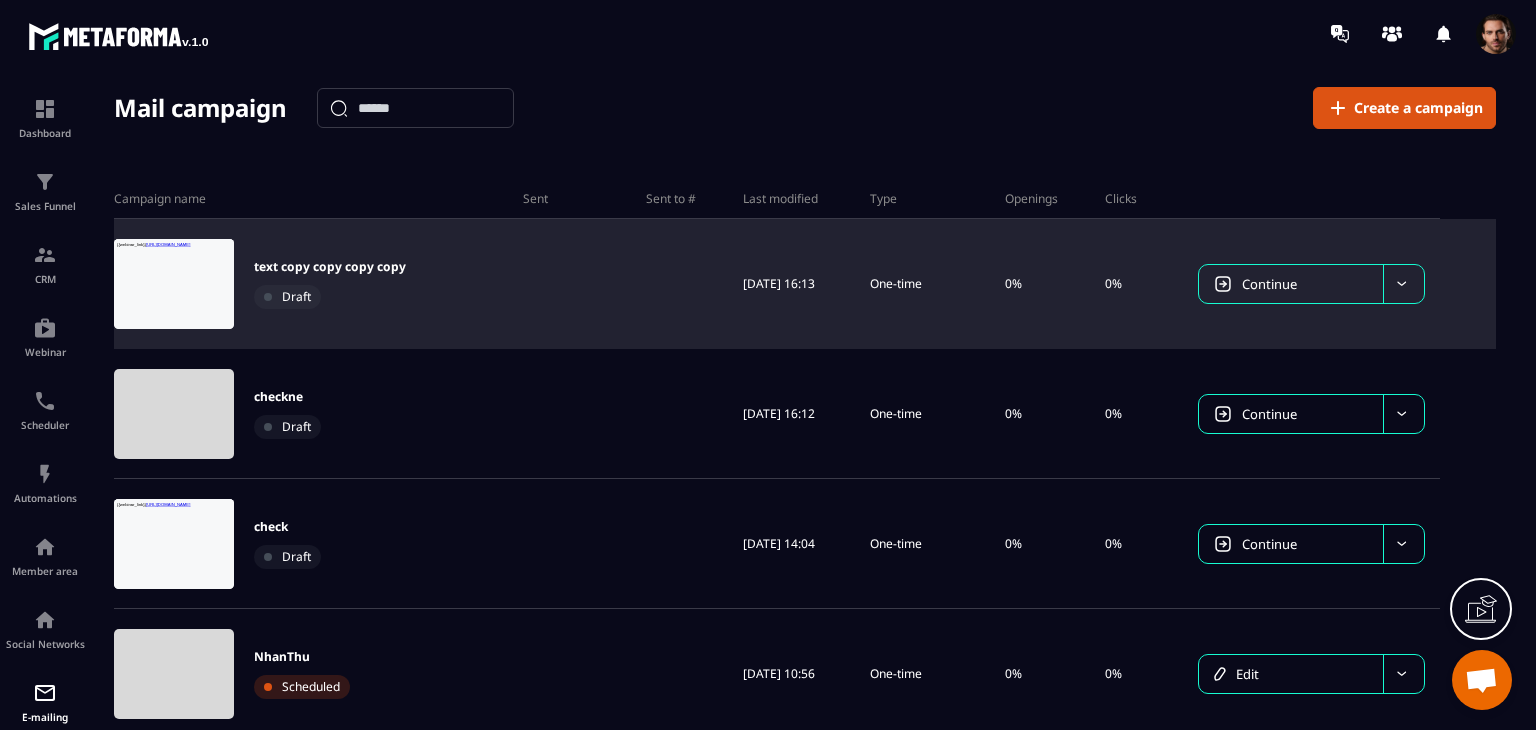 click 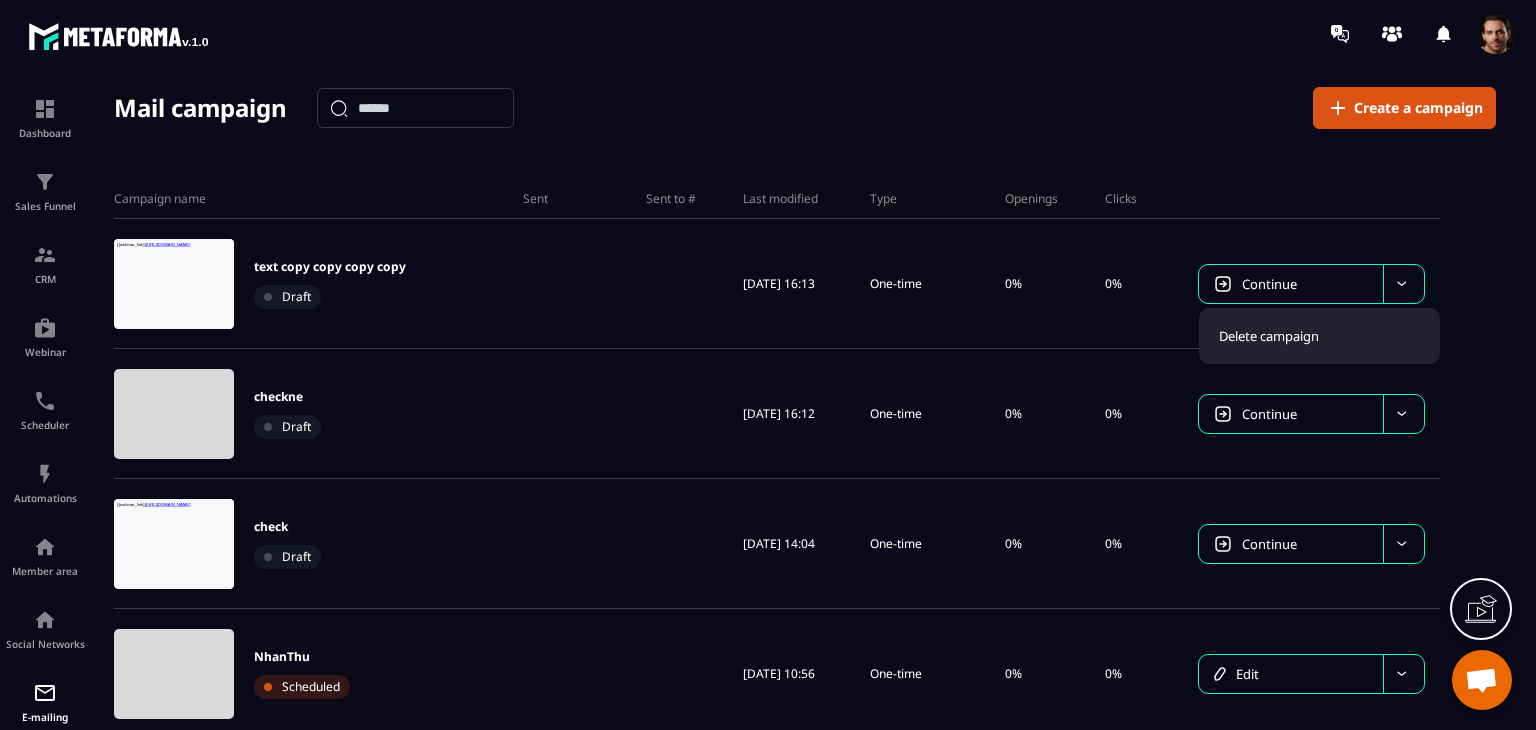 click on "Mail campaign Create a campaign Campaign name Sent Sent to # Last modified Type Openings Clicks text copy copy copy copy Draft 03/07/2025 16:13 One-time 0%  0%  Continue Delete campaign checkne Draft 03/07/2025 16:12 One-time 0%  0%  Continue check Draft 02/07/2025 14:04 One-time 0%  0%  Continue NhanThu Scheduled 02/07/2025 10:56 One-time 0%  0%  Edit Checkne1ne Draft 02/07/2025 04:00 01/07/2025 10:50 One-time 0%  0%  Continue ton_dev Scheduled 30/06/2025 11:05 One-time 0%  0%  Edit Nhancheckne Scheduled 27/06/2025 14:22 One-time 0%  0%  Edit Nhancheckbug Scheduled 27/06/2025 11:43 One-time 0%  0%  Edit CHON 25/06 Draft 28/06/2025 02:00 25/06/2025 16:01 One-time 0%  0%  Continue Thuy verify mail campaign Sent 25/06/2025 15:20 25/06/2025 15:20 One-time 0%  0%  View Report Items per page 10 Loading... 1-10 of 27 elements 01 of 3" at bounding box center (805, 417) 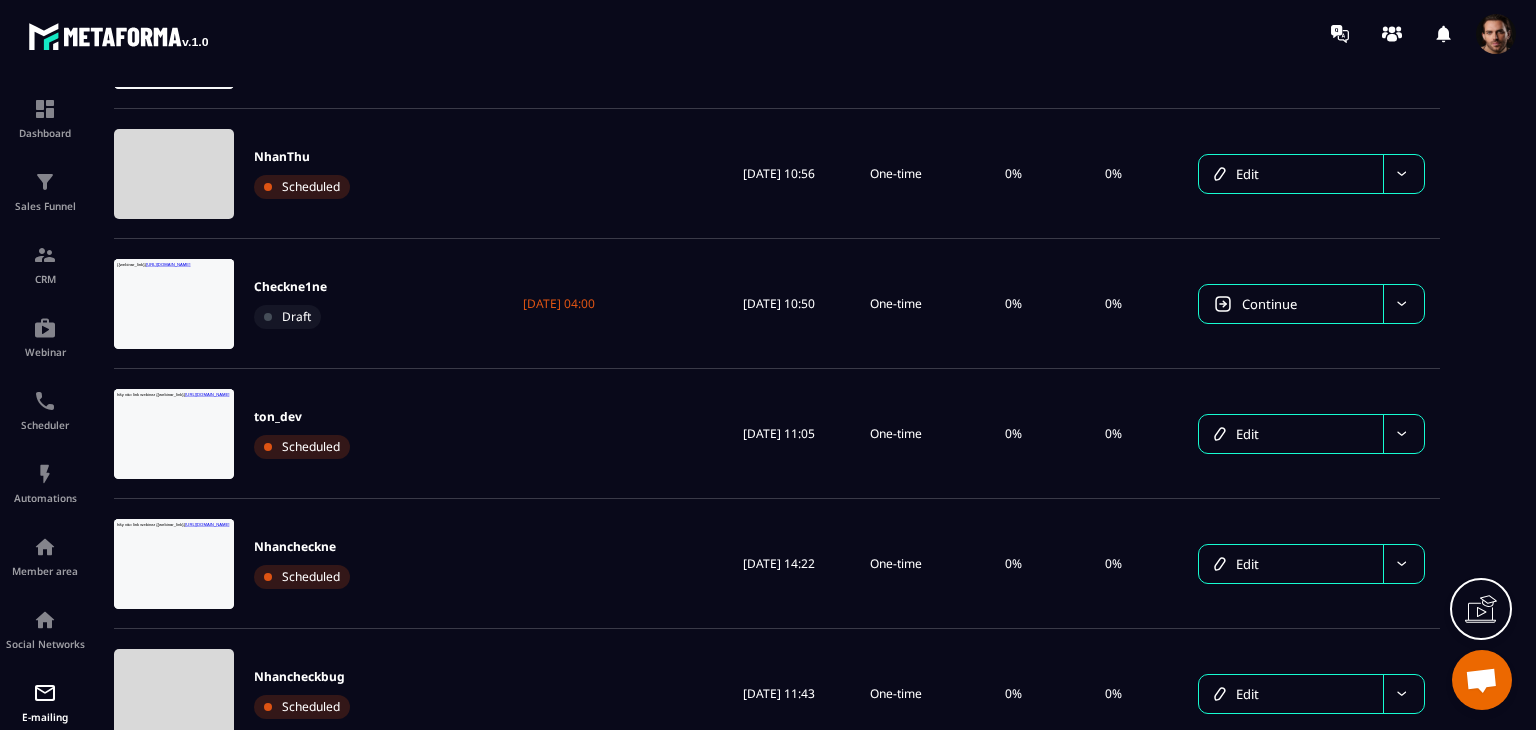 scroll, scrollTop: 1007, scrollLeft: 0, axis: vertical 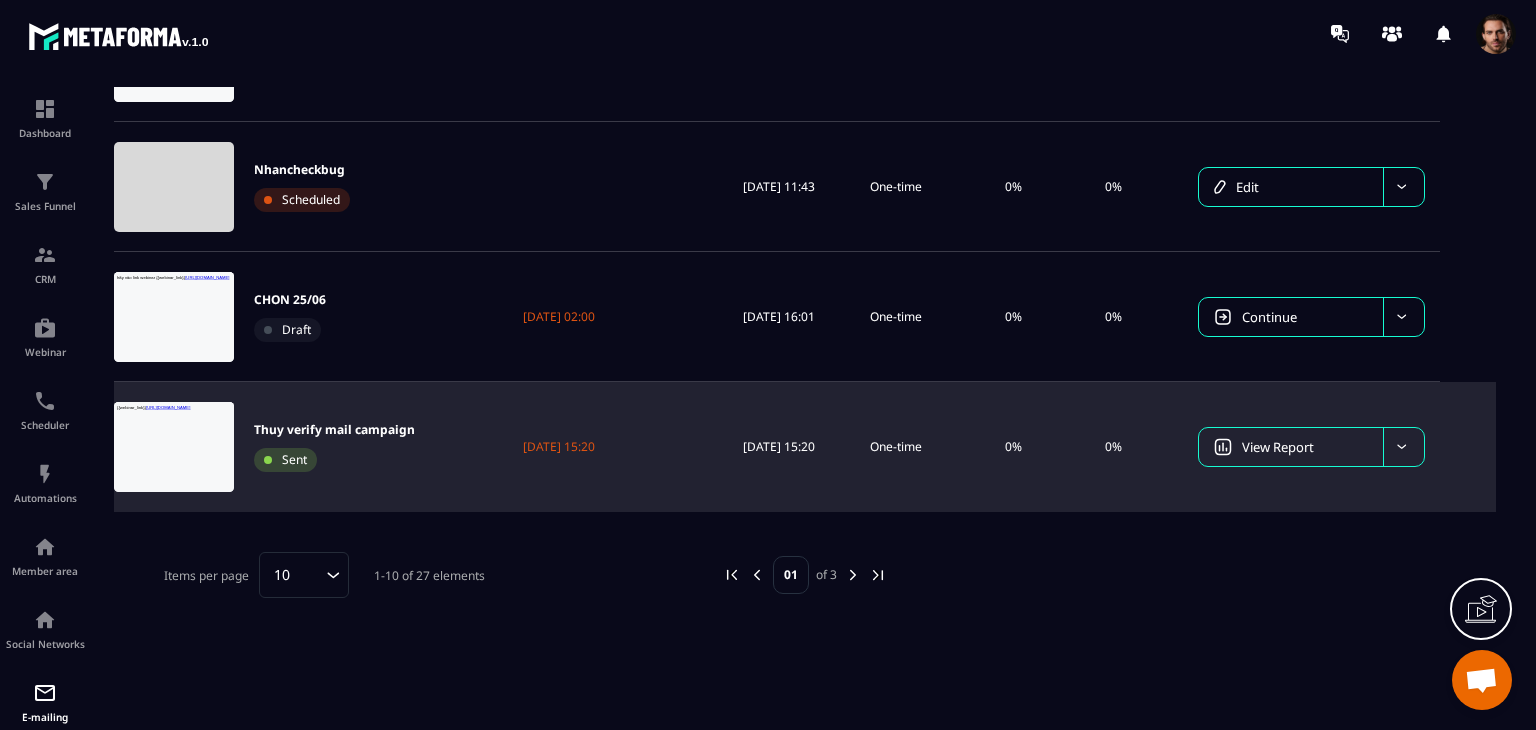 click at bounding box center [853, 575] 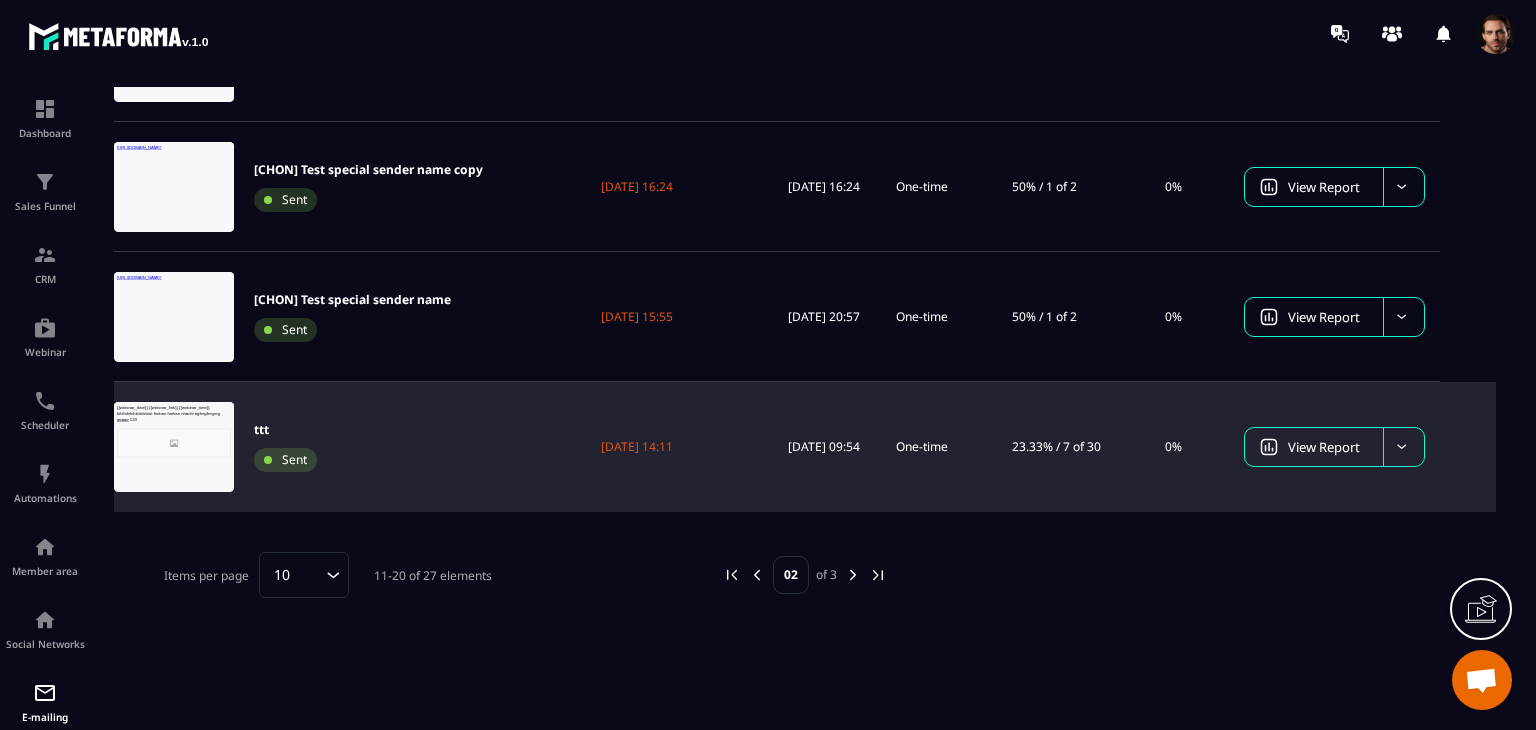 scroll, scrollTop: 0, scrollLeft: 0, axis: both 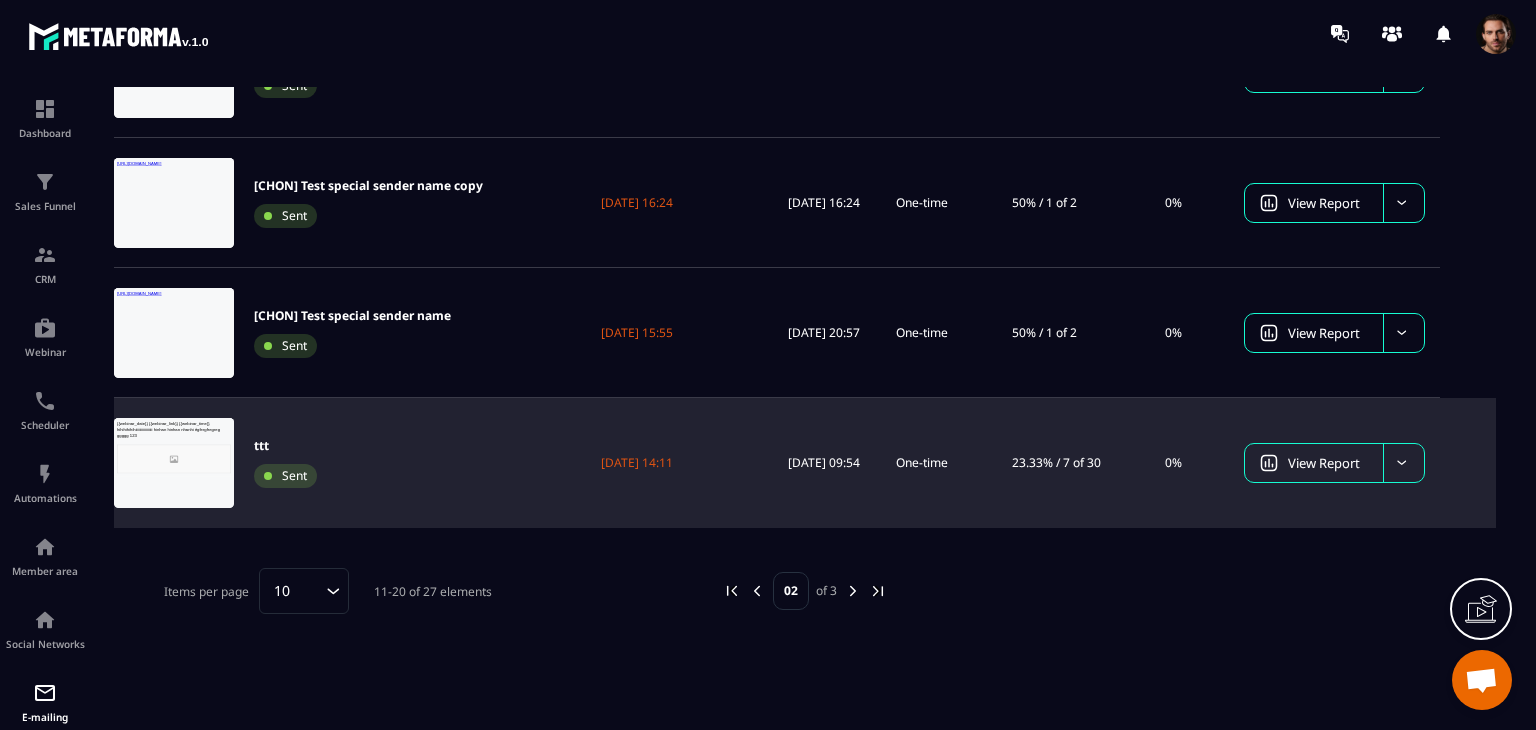 click 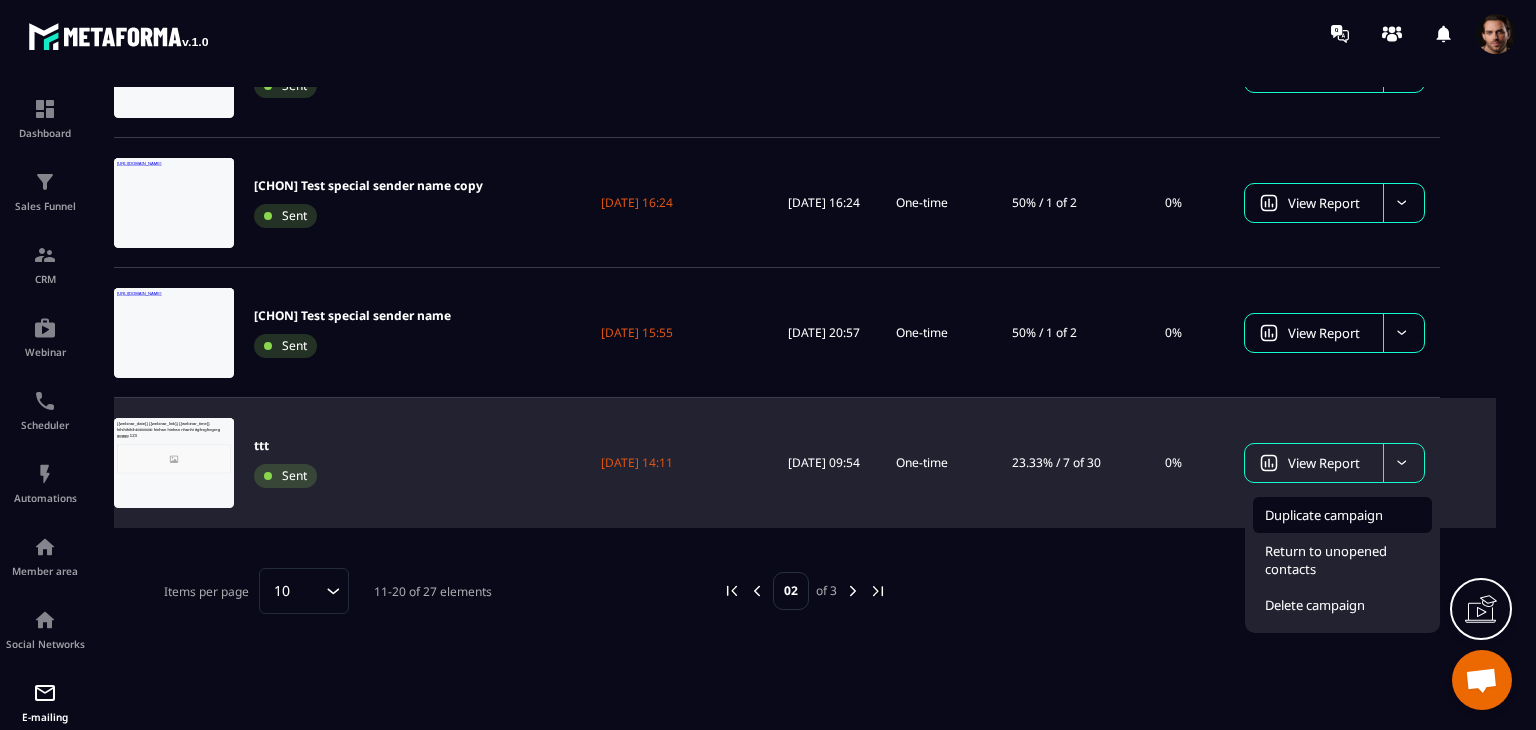 click on "Duplicate campaign" at bounding box center [1324, 515] 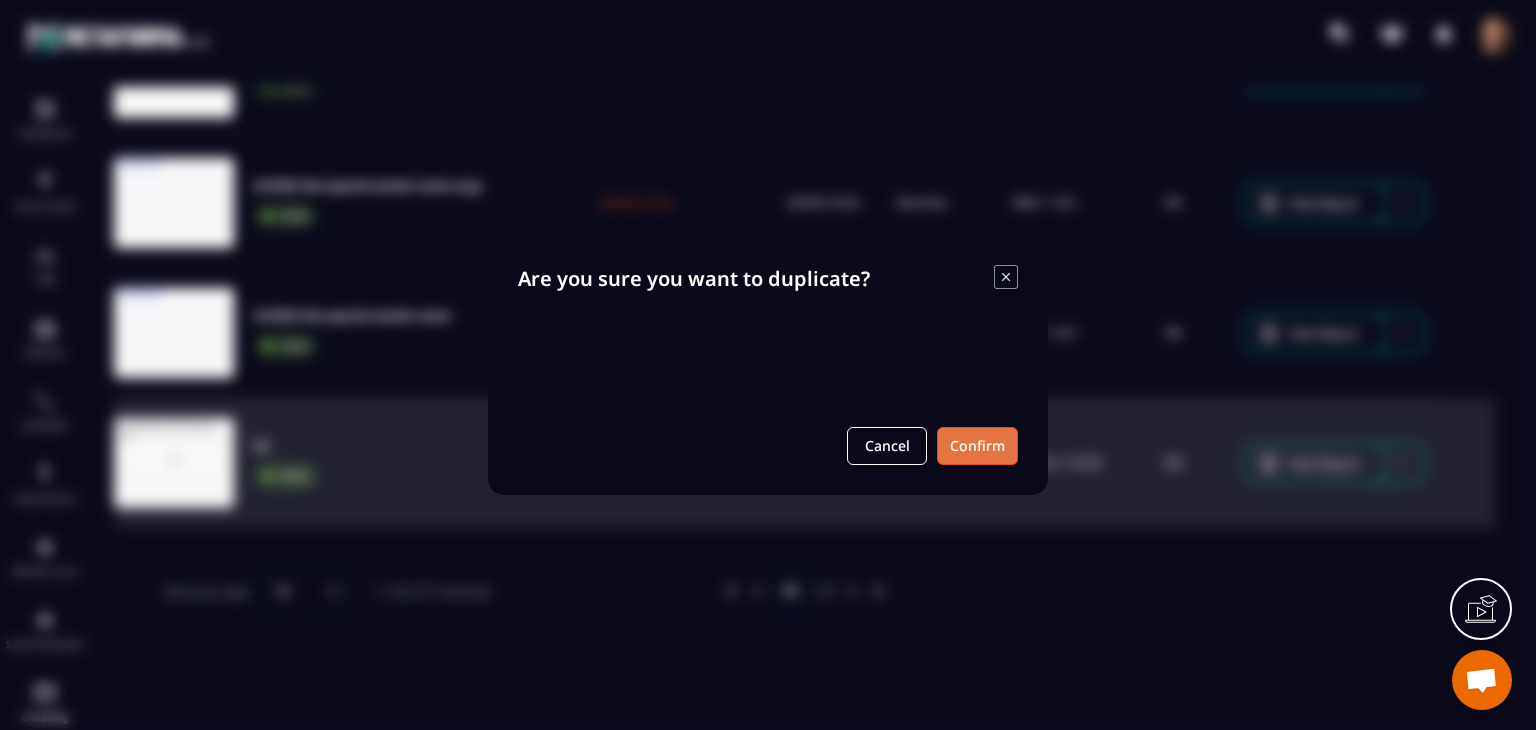 click on "Confirm" at bounding box center [977, 446] 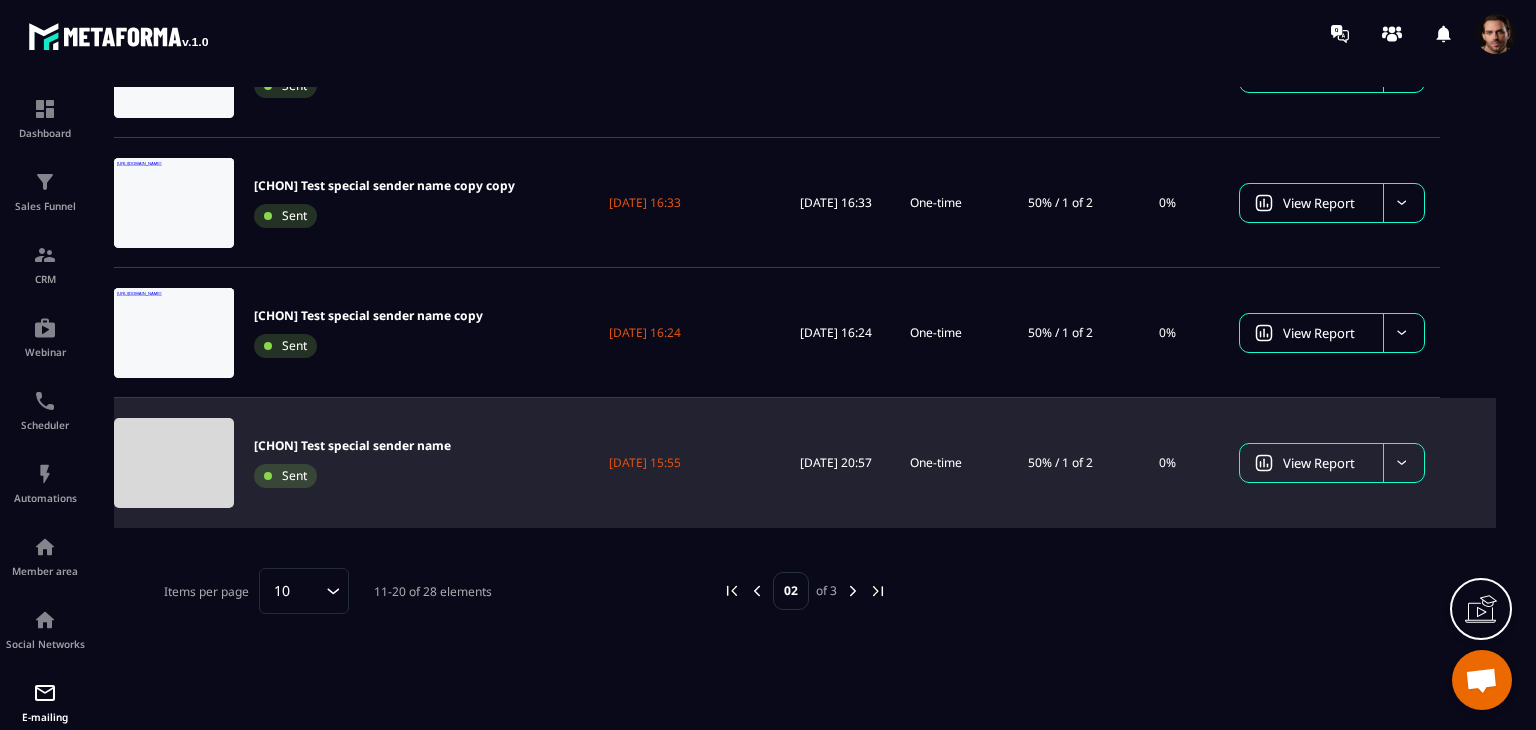 scroll, scrollTop: 0, scrollLeft: 0, axis: both 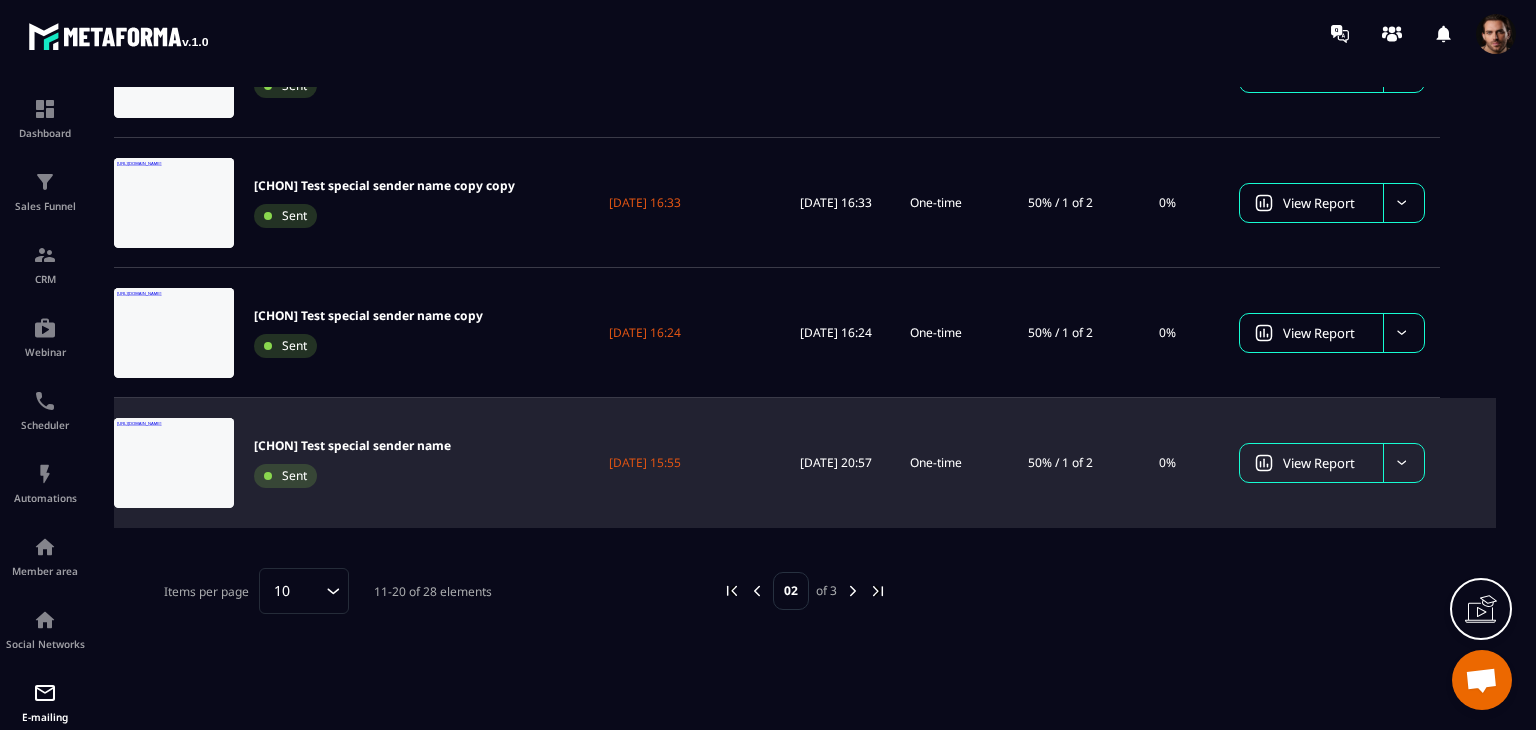 click 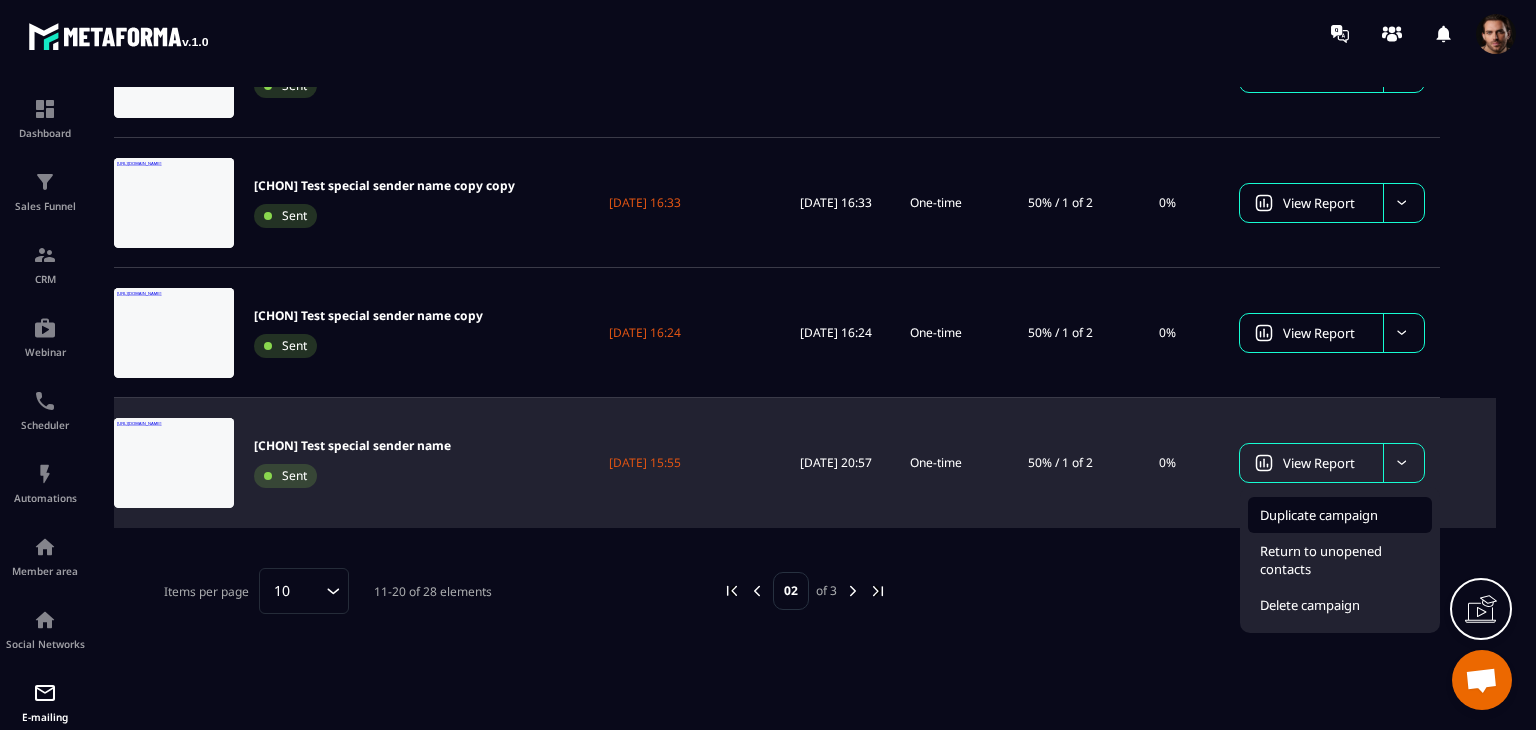 click on "Duplicate campaign" at bounding box center (1319, 515) 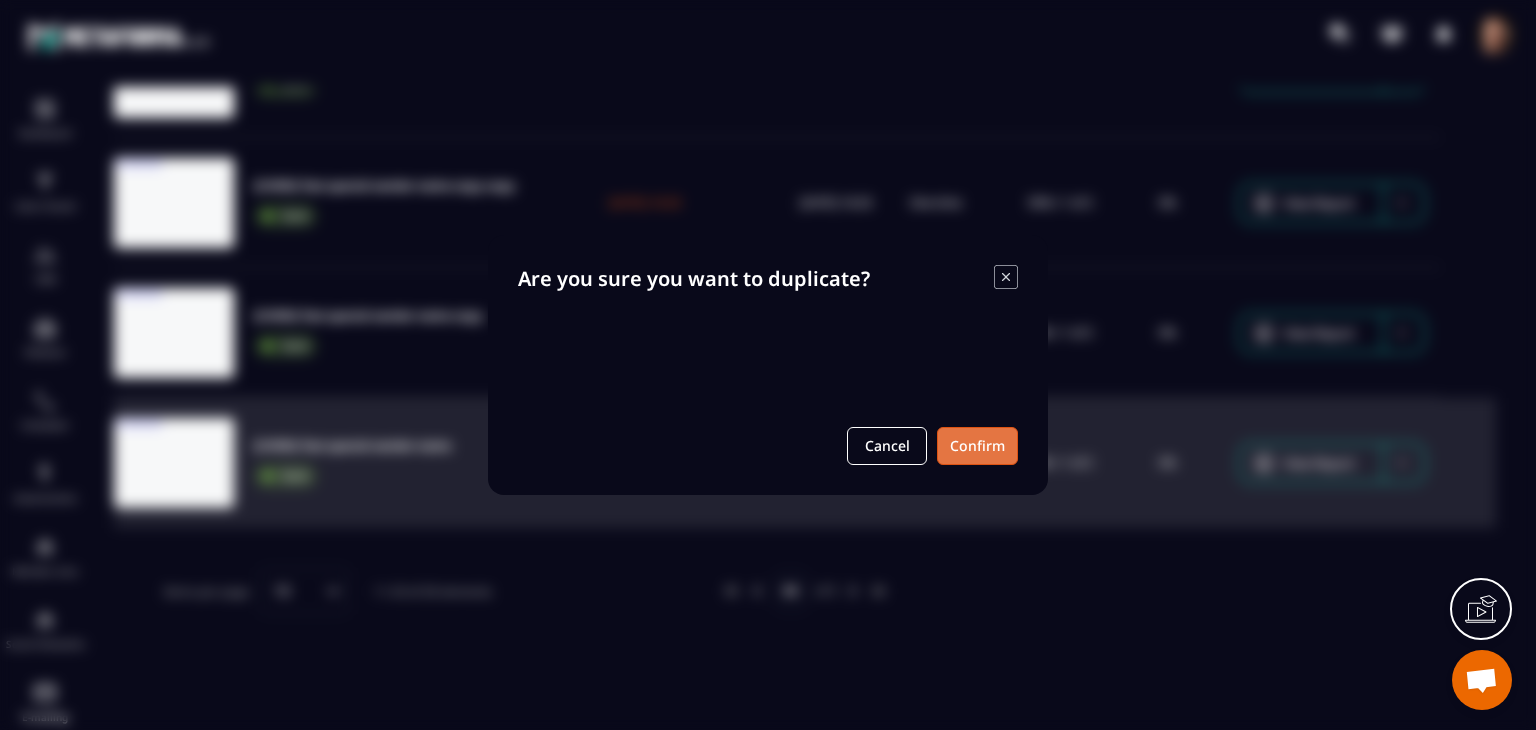 click on "Confirm" at bounding box center (977, 446) 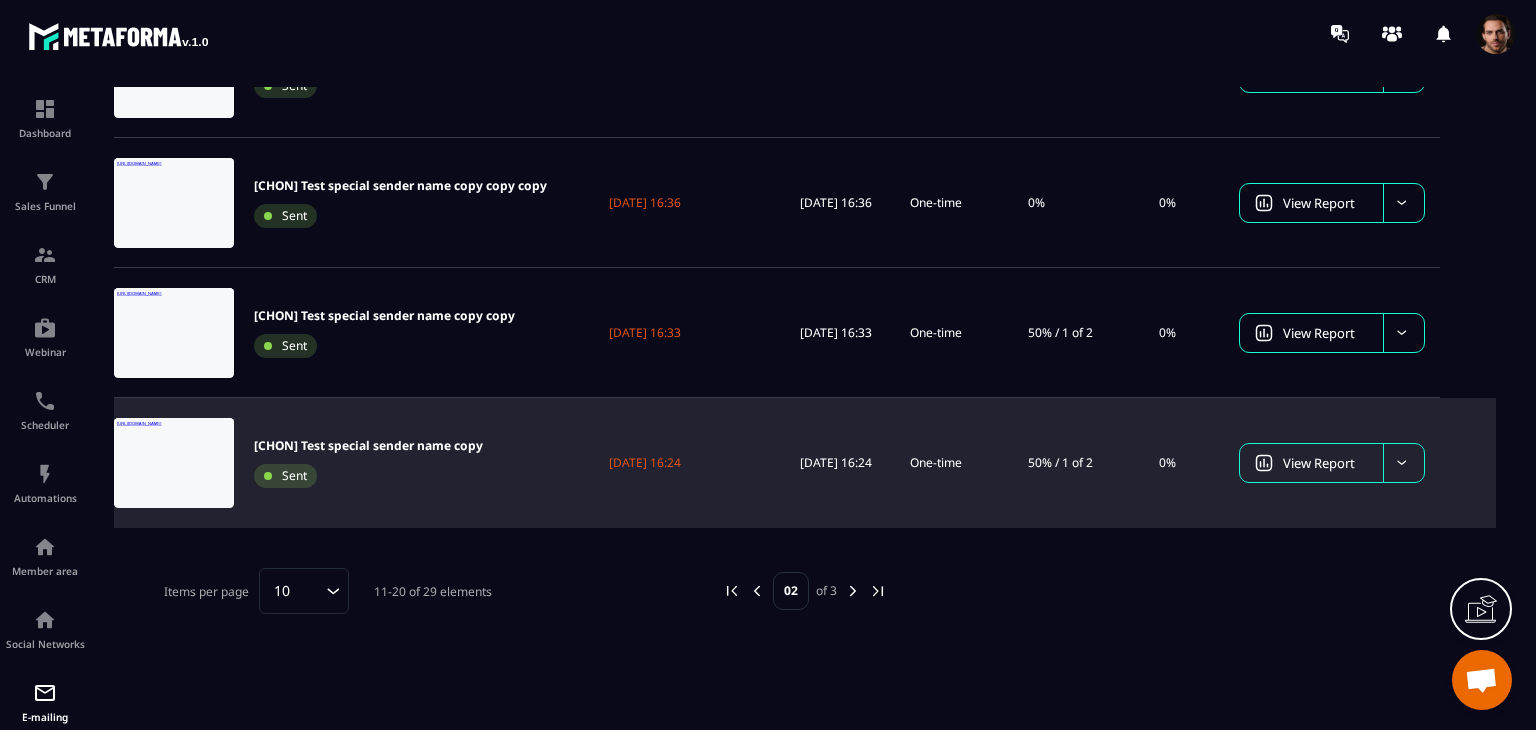 click 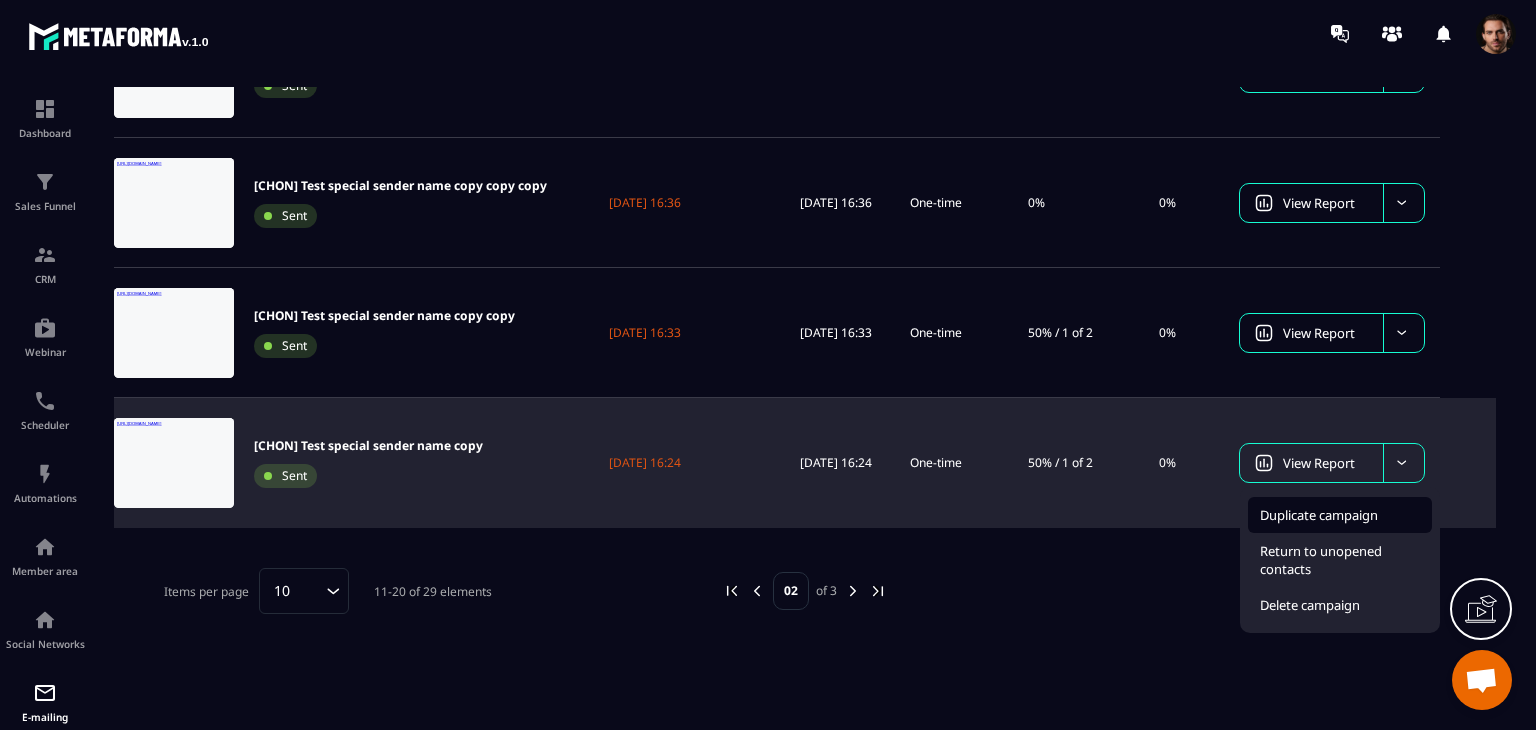 click on "Duplicate campaign" 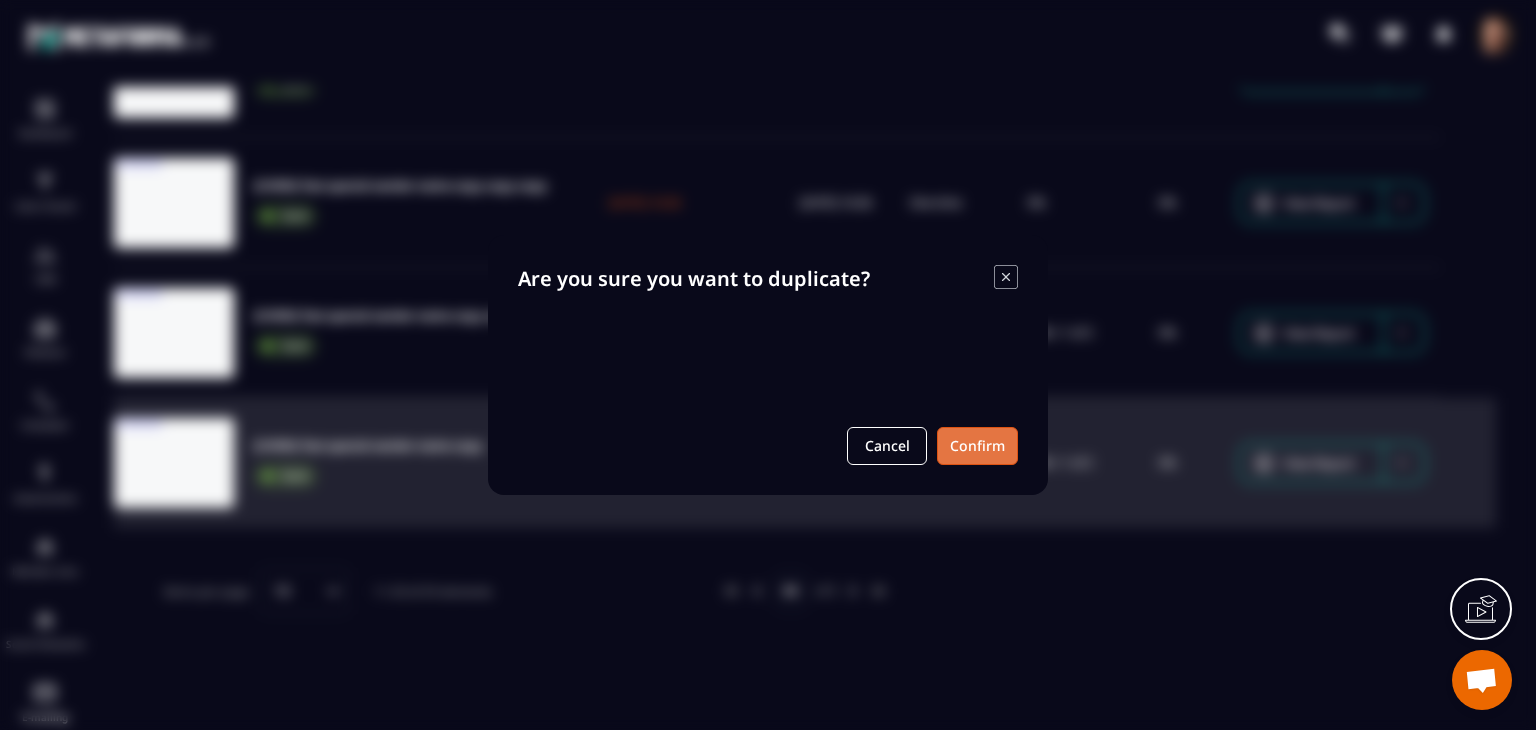 click on "Confirm" at bounding box center [977, 446] 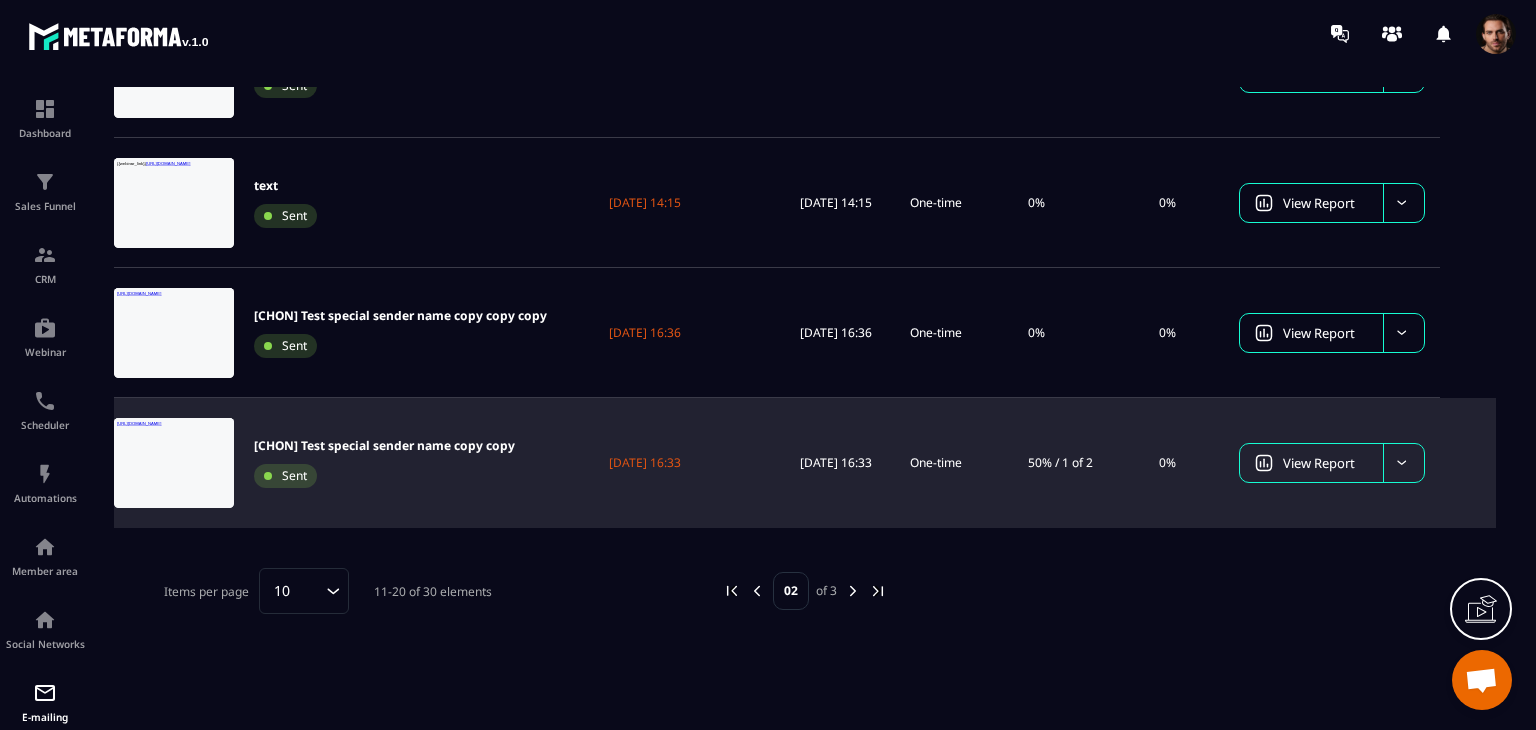 click at bounding box center (853, 591) 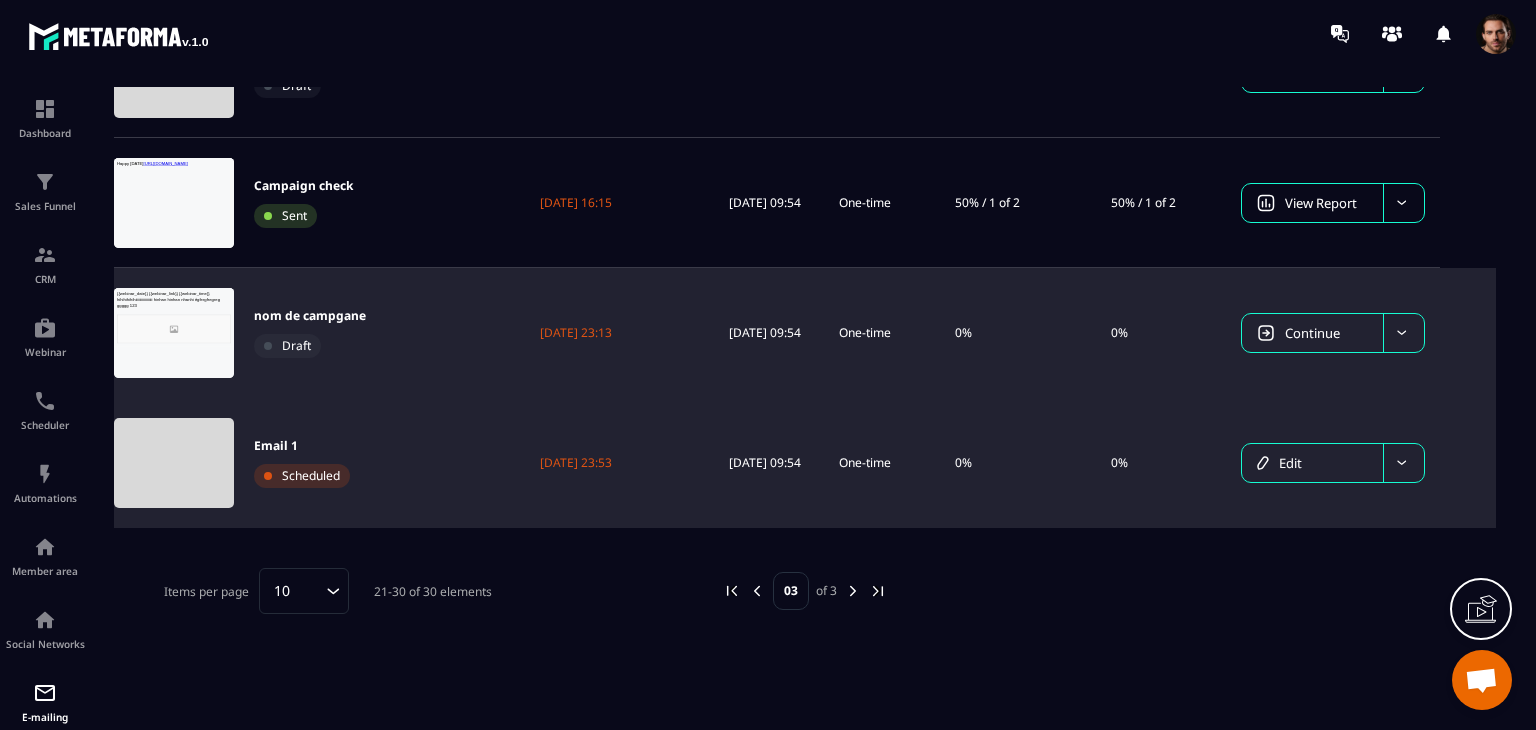 click at bounding box center (1403, 333) 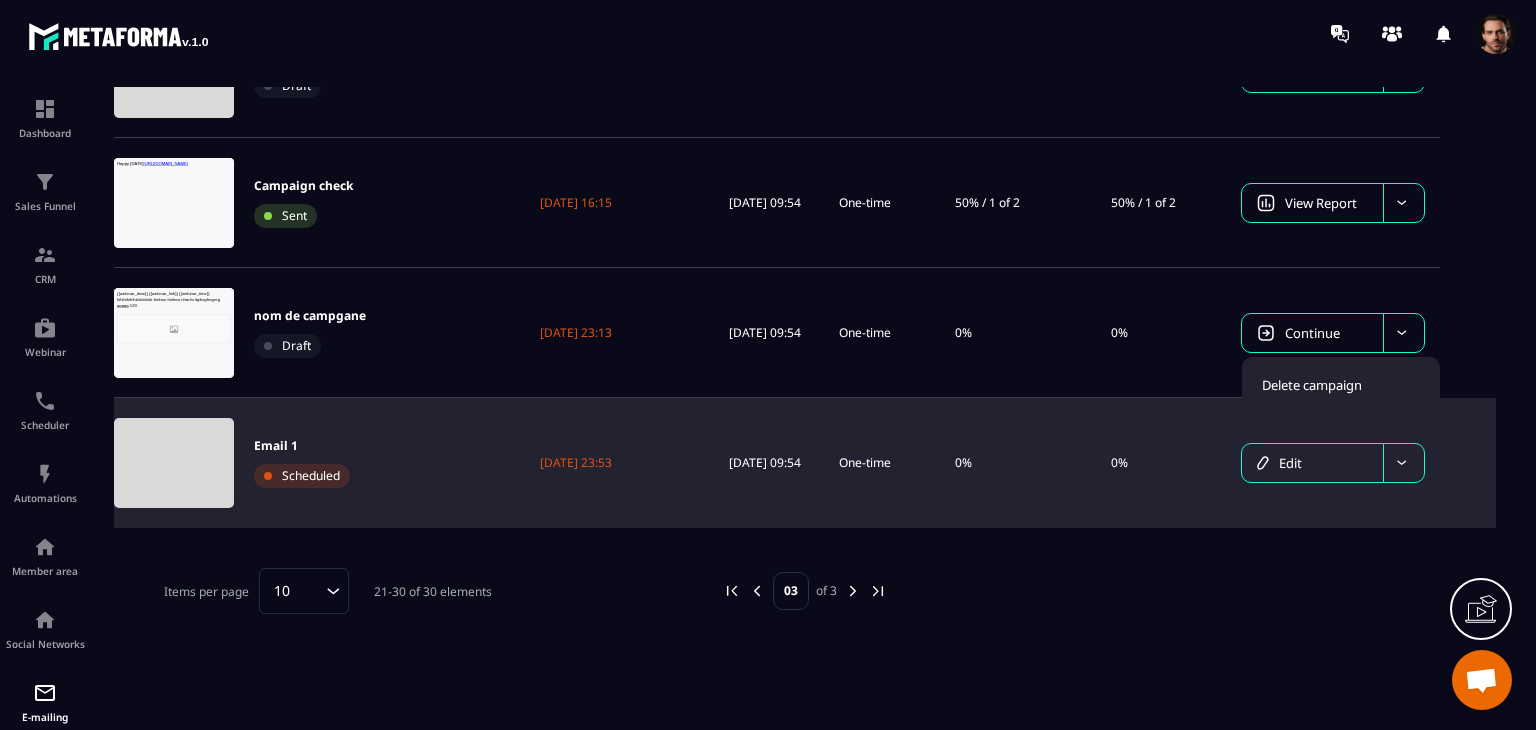 click on "Campaign name Sent Sent to # Last modified Type Openings Clicks [CHON] Test special sender name copy Sent 19/06/2025 16:24 19/06/2025 16:24 One-time 50% / 1 of 2 0%  View Report [CHON] Test special sender name Sent 18/06/2025 15:55 18/06/2025 20:57 One-time 50% / 1 of 2 0%  View Report ttt Sent 08/05/2025 14:11 11/06/2025 09:54 One-time 23.33% / 7 of 30 0%  View Report Thu Nhàn Draft 11/06/2025 09:54 One-time 0%  0%  Continue Campaign check copy Draft 11/06/2025 09:54 One-time 0%  0%  Continue test Sent 08/05/2025 09:19 11/06/2025 09:54 One-time 2.52% / 4 of 159 0%  View Report Daily process required Draft 11/06/2025 09:54 One-time 0%  0%  Continue Campaign check Sent 03/01/2025 16:15 11/06/2025 09:54 One-time 50% / 1 of 2 50% / 1 of 2 View Report nom de campgane Draft 07/12/2024 23:13 11/06/2025 09:54 One-time 0%  0%  Continue Delete campaign Email 1 Scheduled 27/08/2024 23:53 11/06/2025 09:54 One-time 0%  0%  Edit" at bounding box center [805, -47] 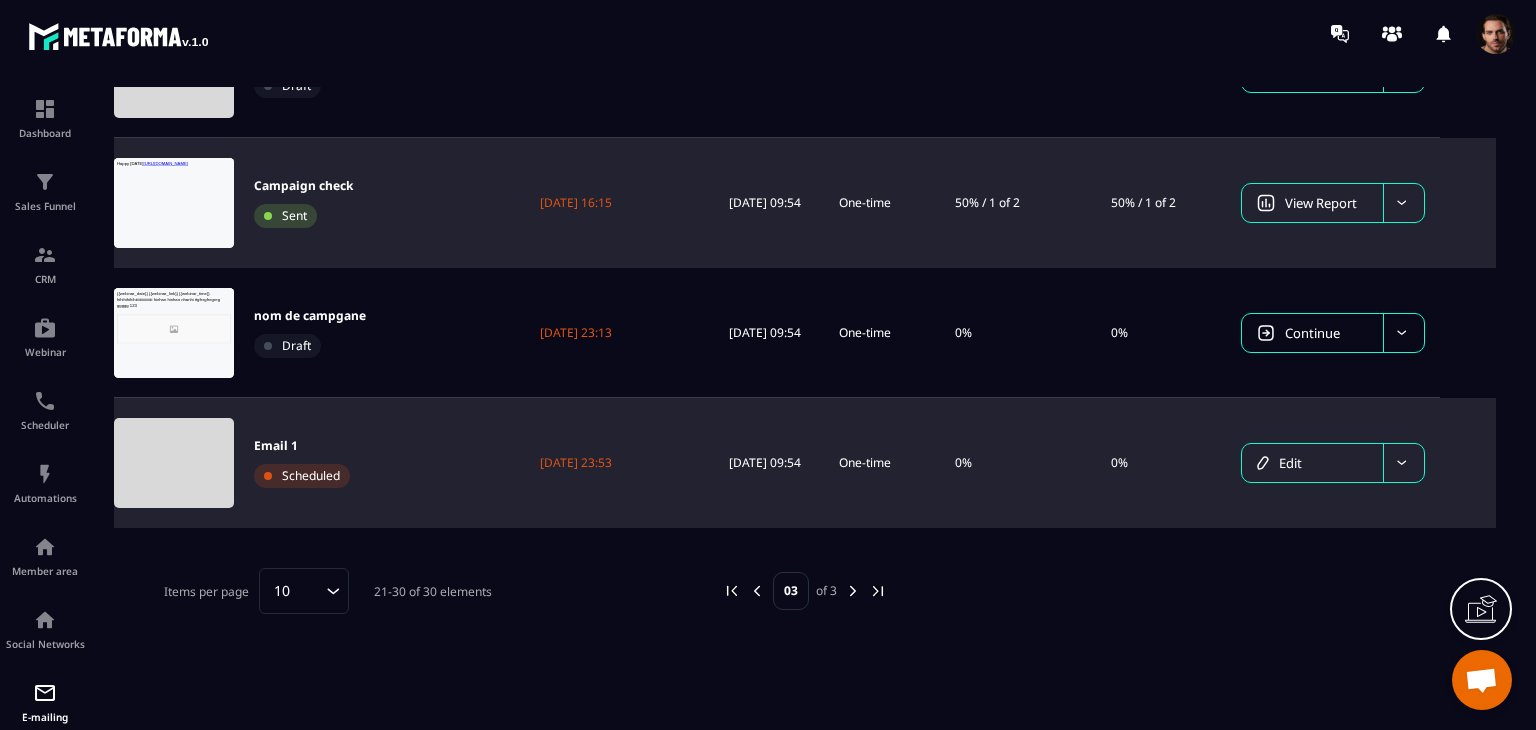 click 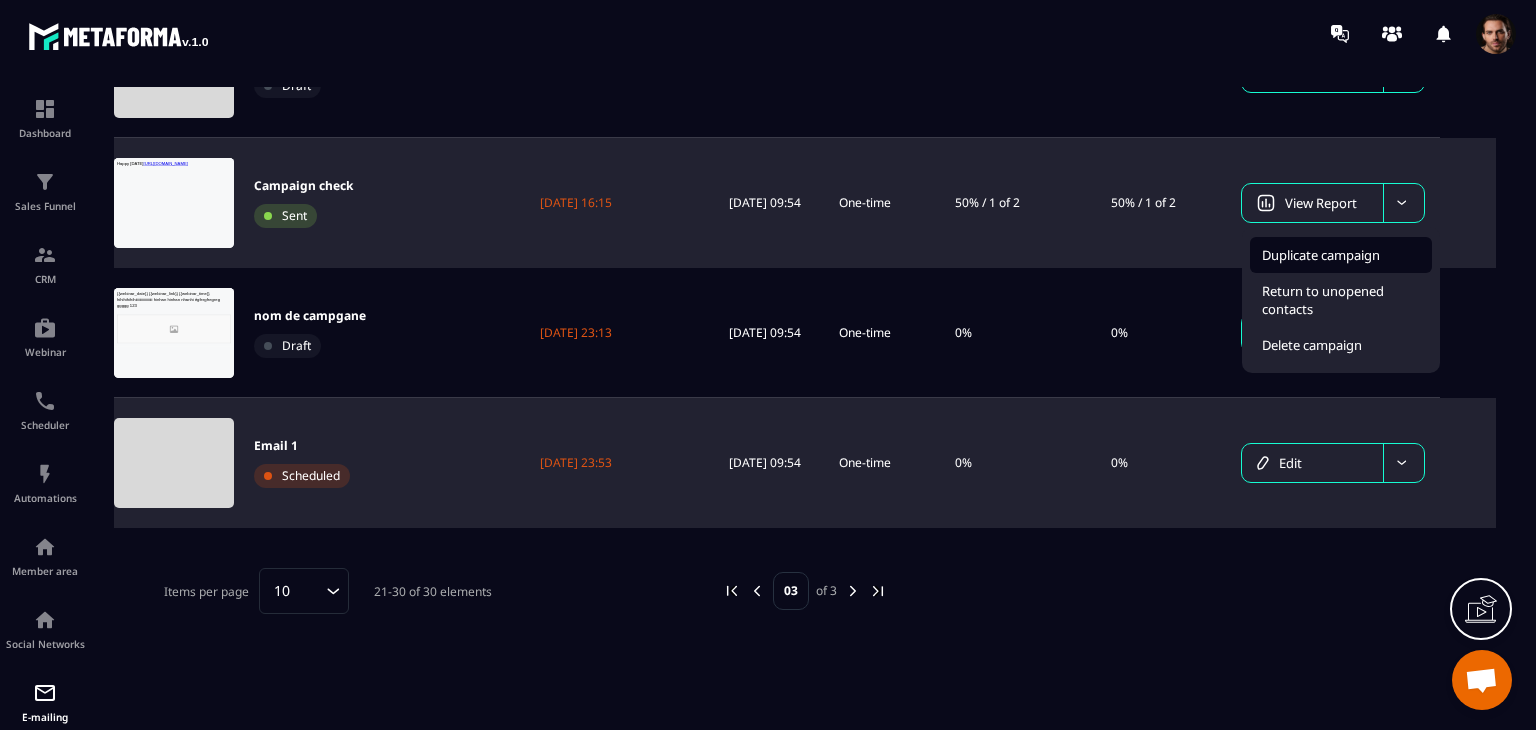 click on "Duplicate campaign" 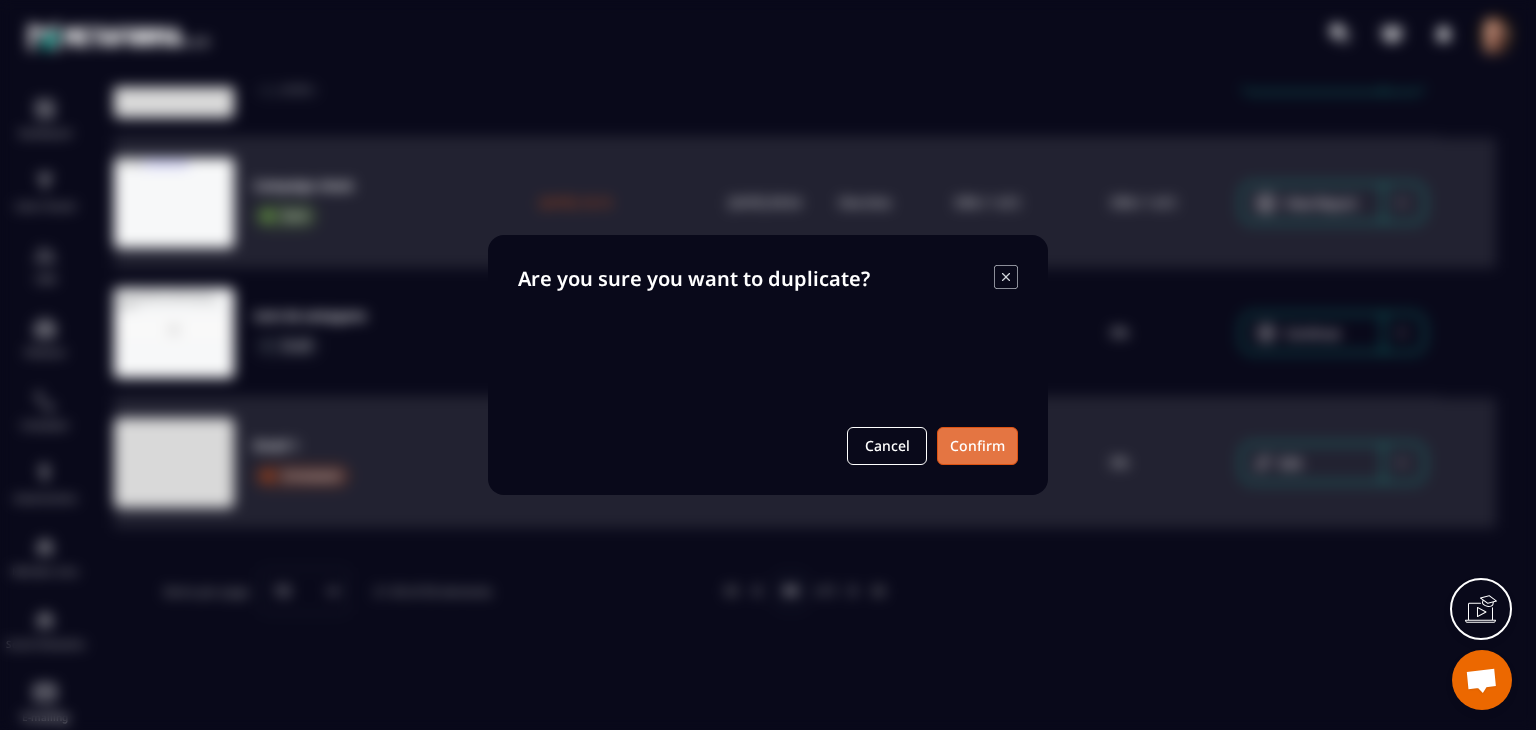 click on "Confirm" at bounding box center (977, 446) 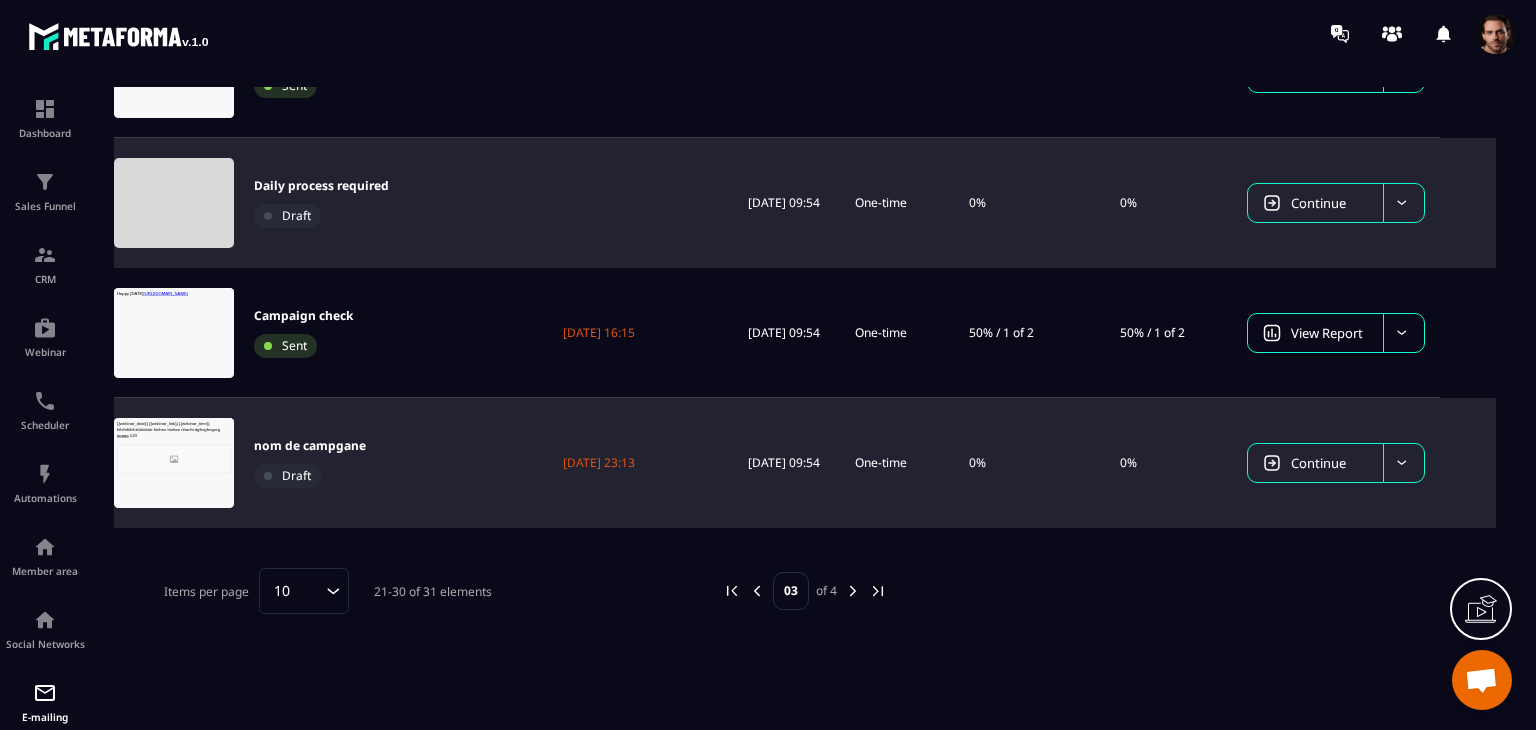 click at bounding box center [732, 591] 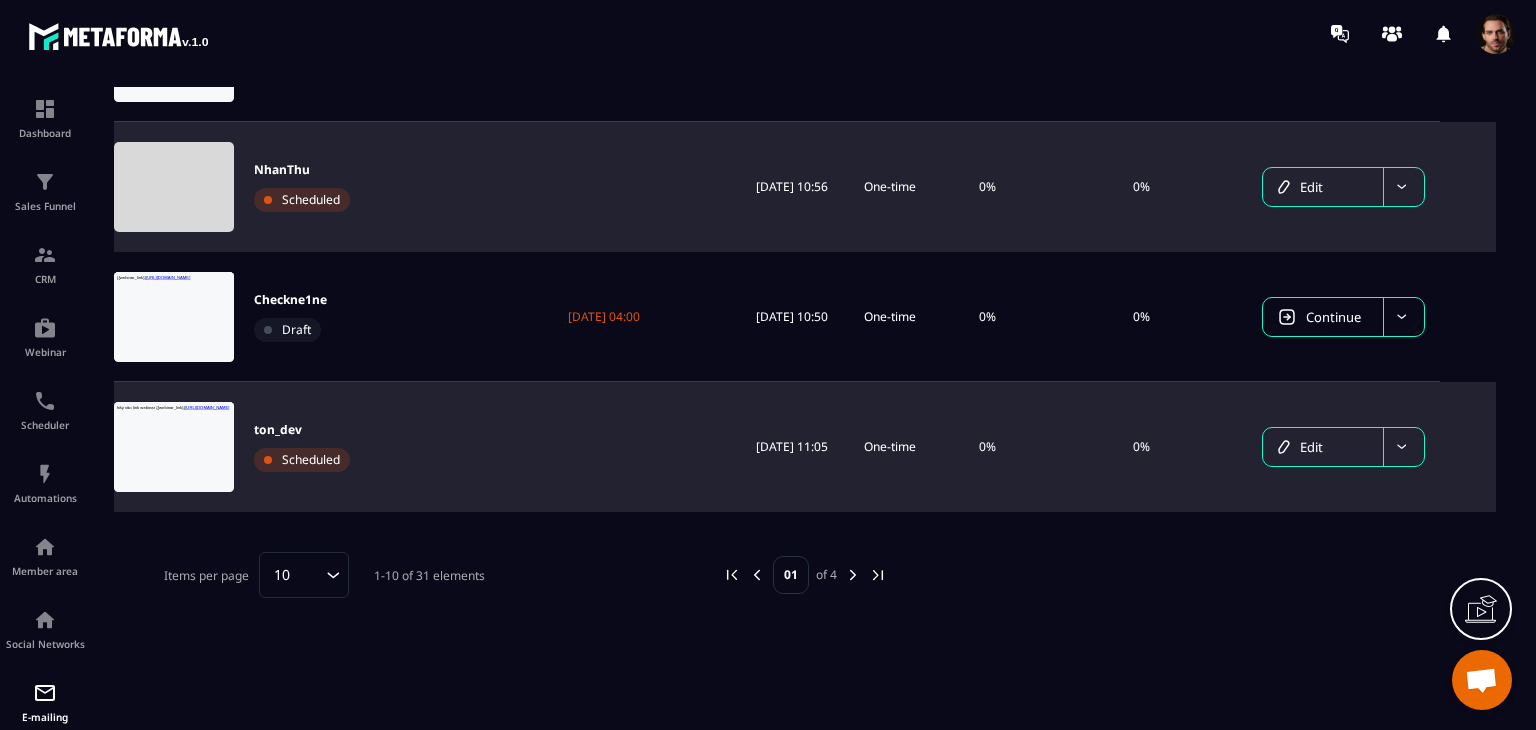 click on "10" at bounding box center [294, 575] 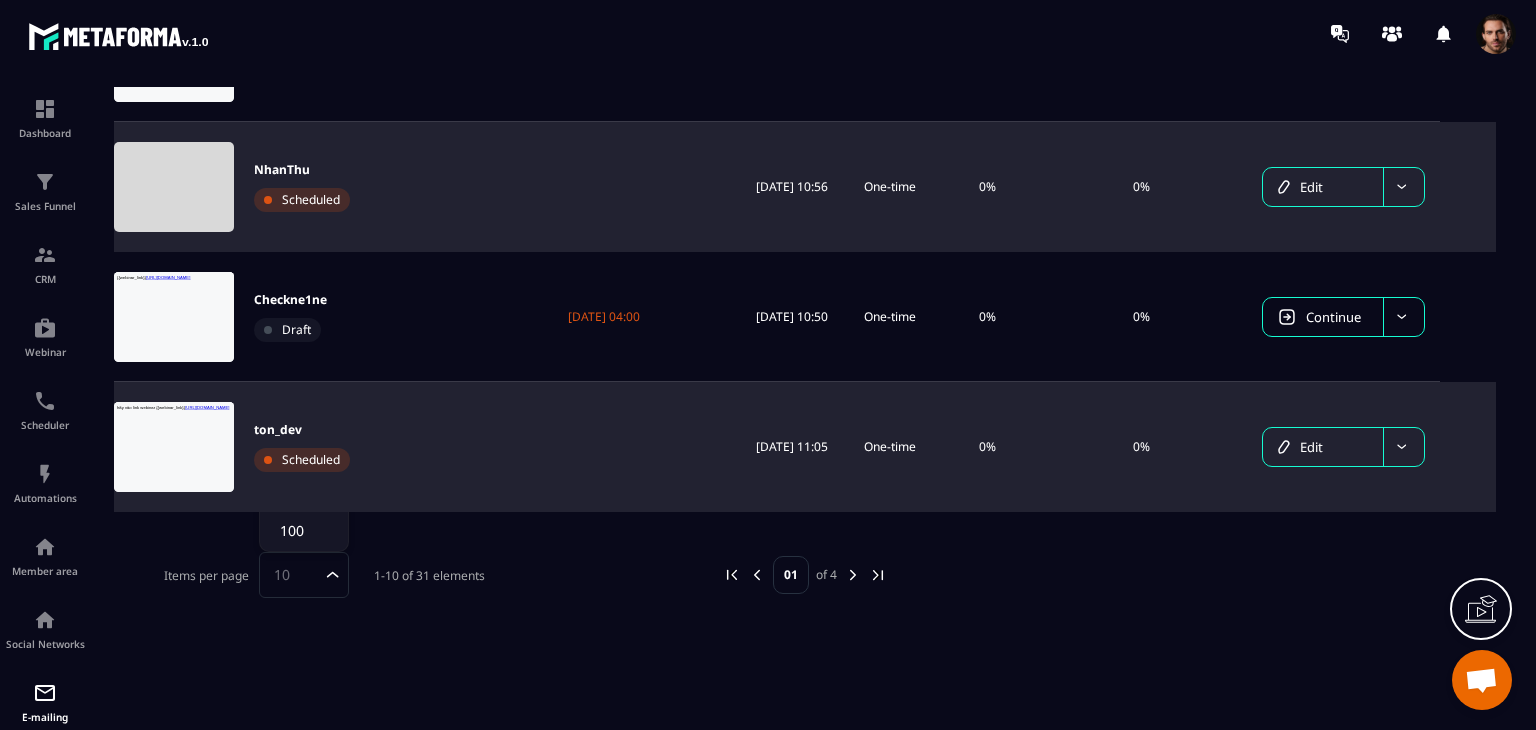 click on "10" 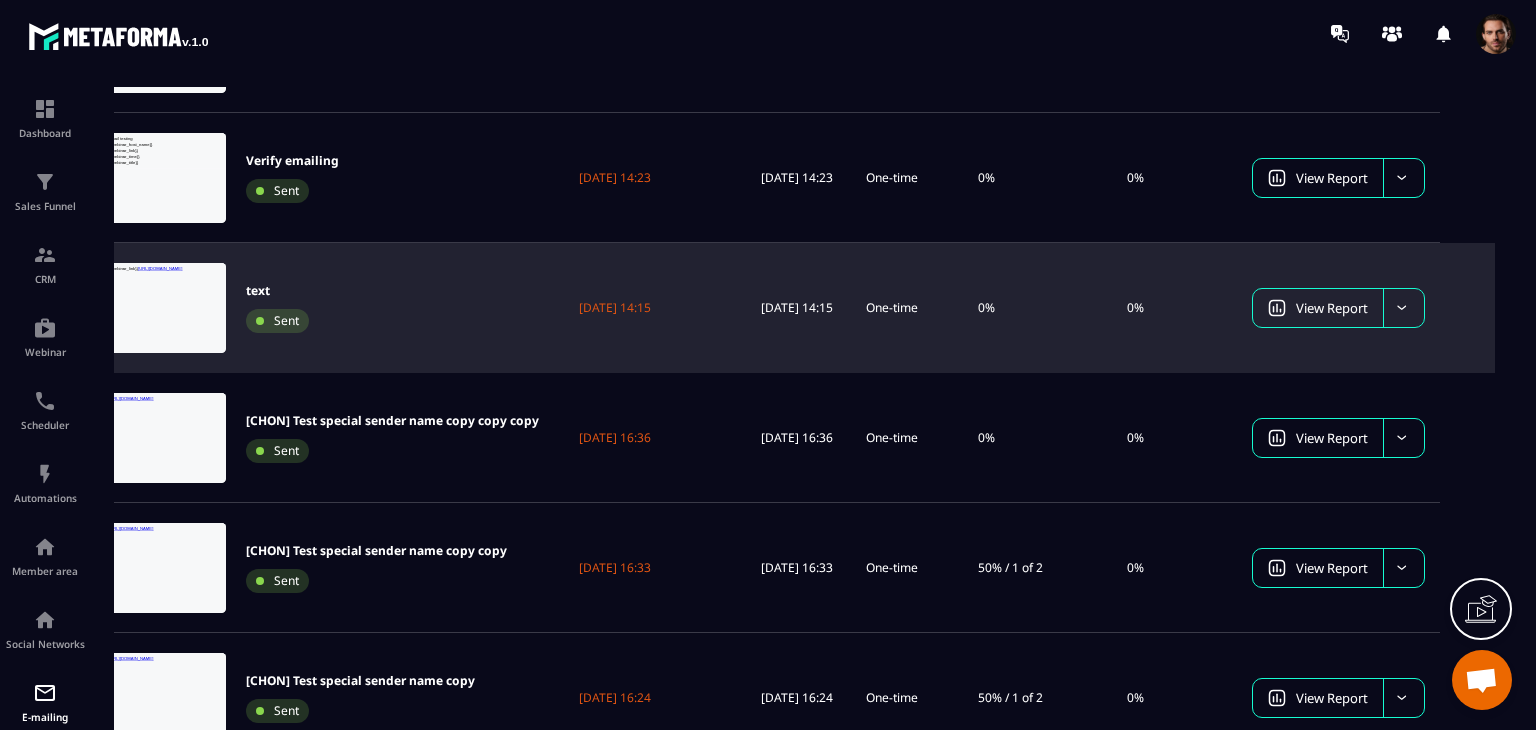 click 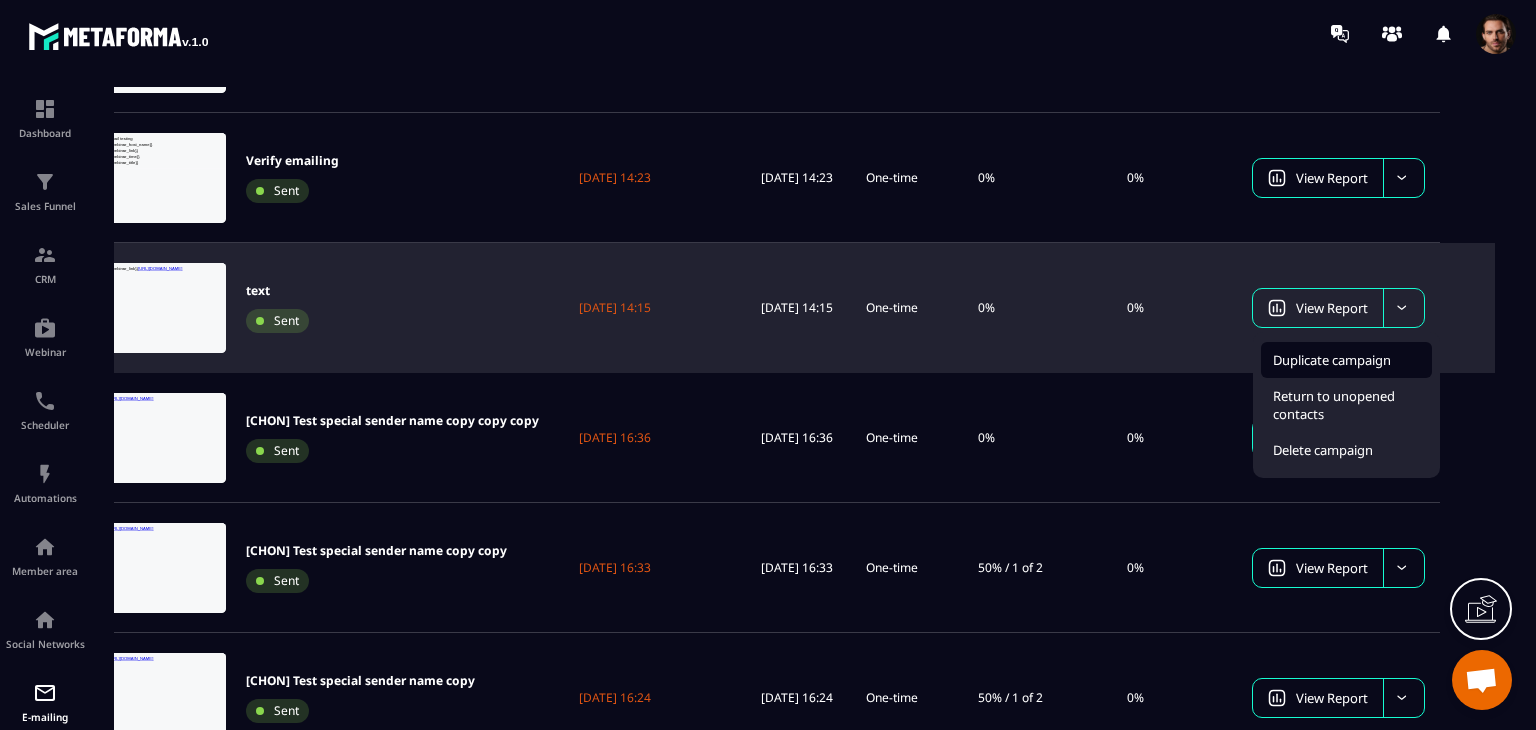 click on "Duplicate campaign" at bounding box center [1332, 360] 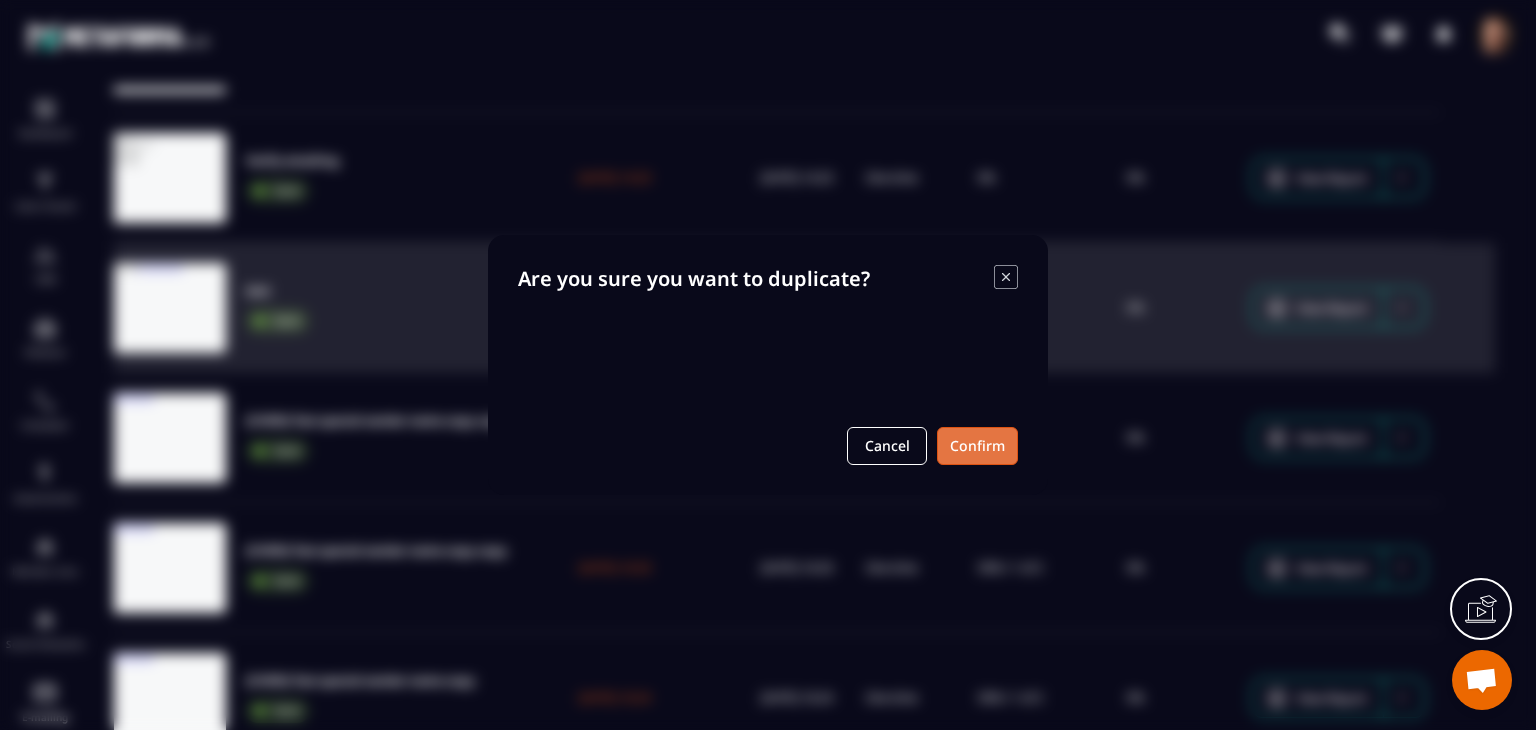 click on "Confirm" at bounding box center [977, 446] 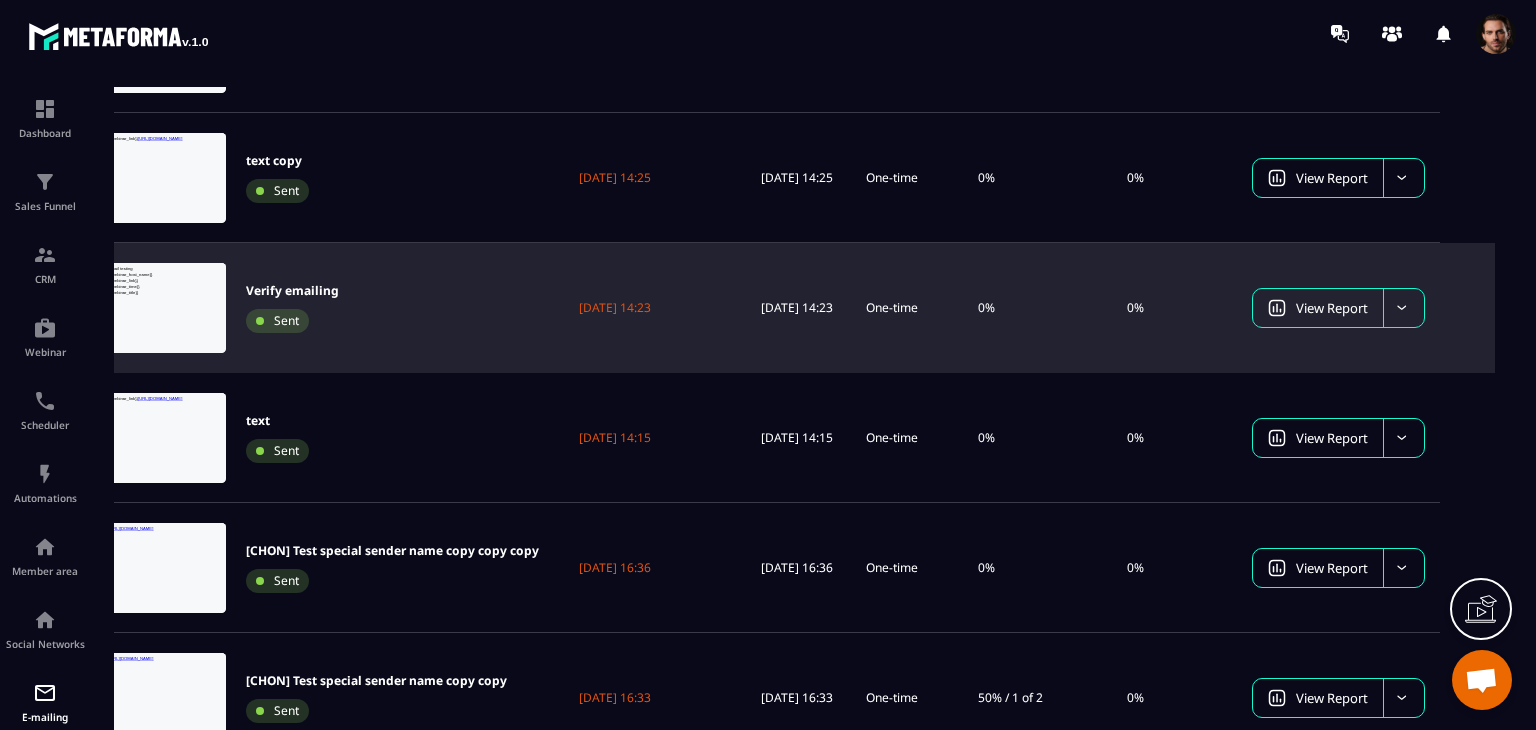 click at bounding box center [1403, 308] 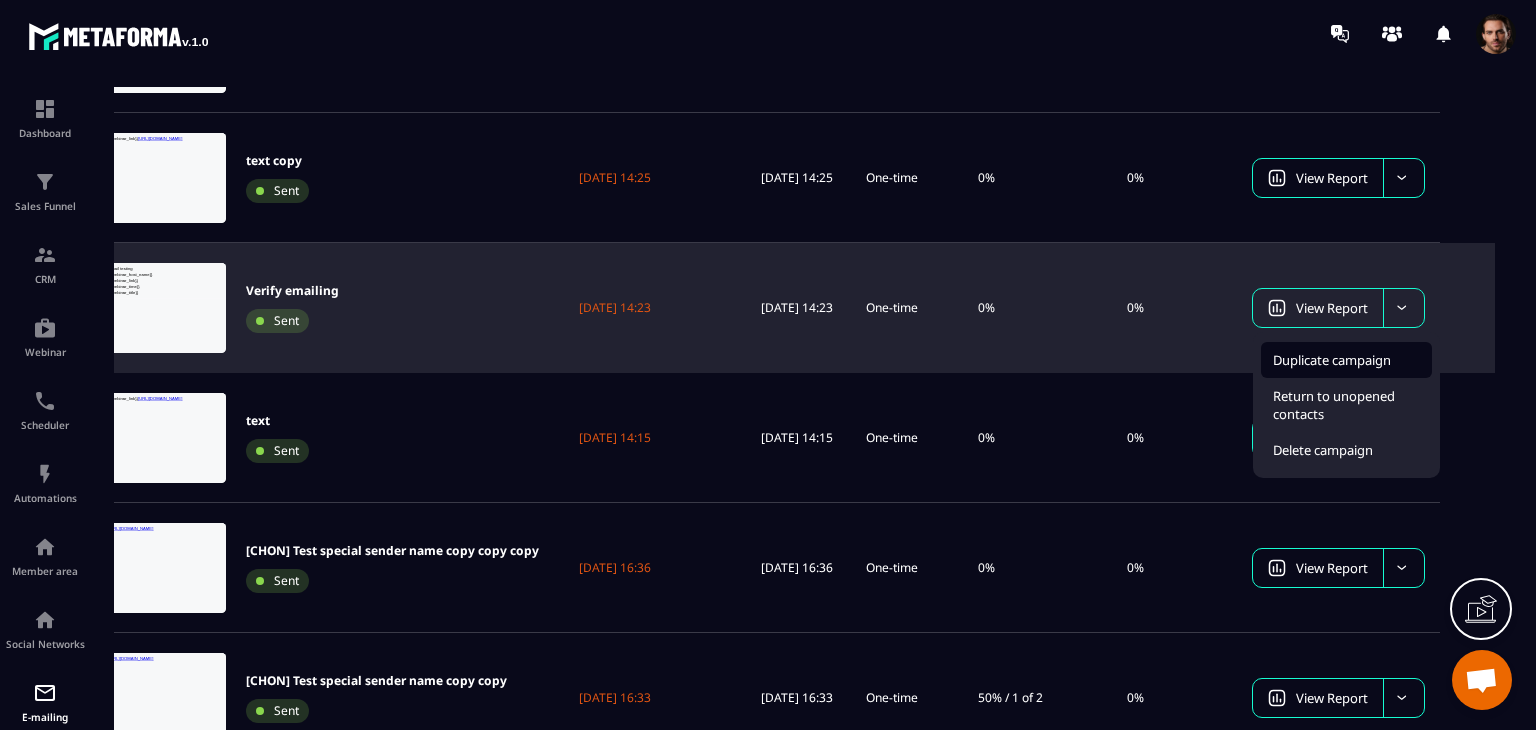 click on "Duplicate campaign" at bounding box center (1332, 360) 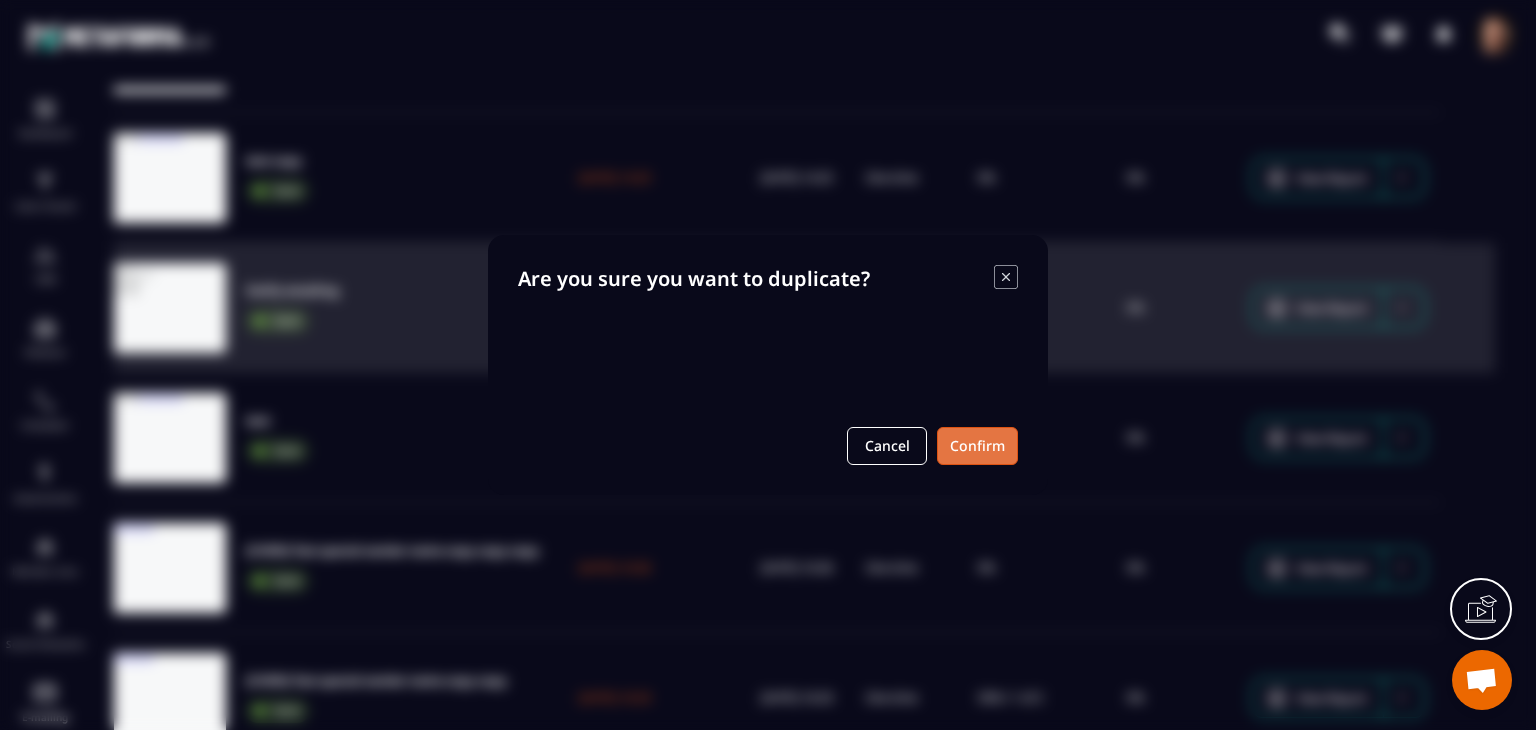 click on "Confirm" at bounding box center [977, 446] 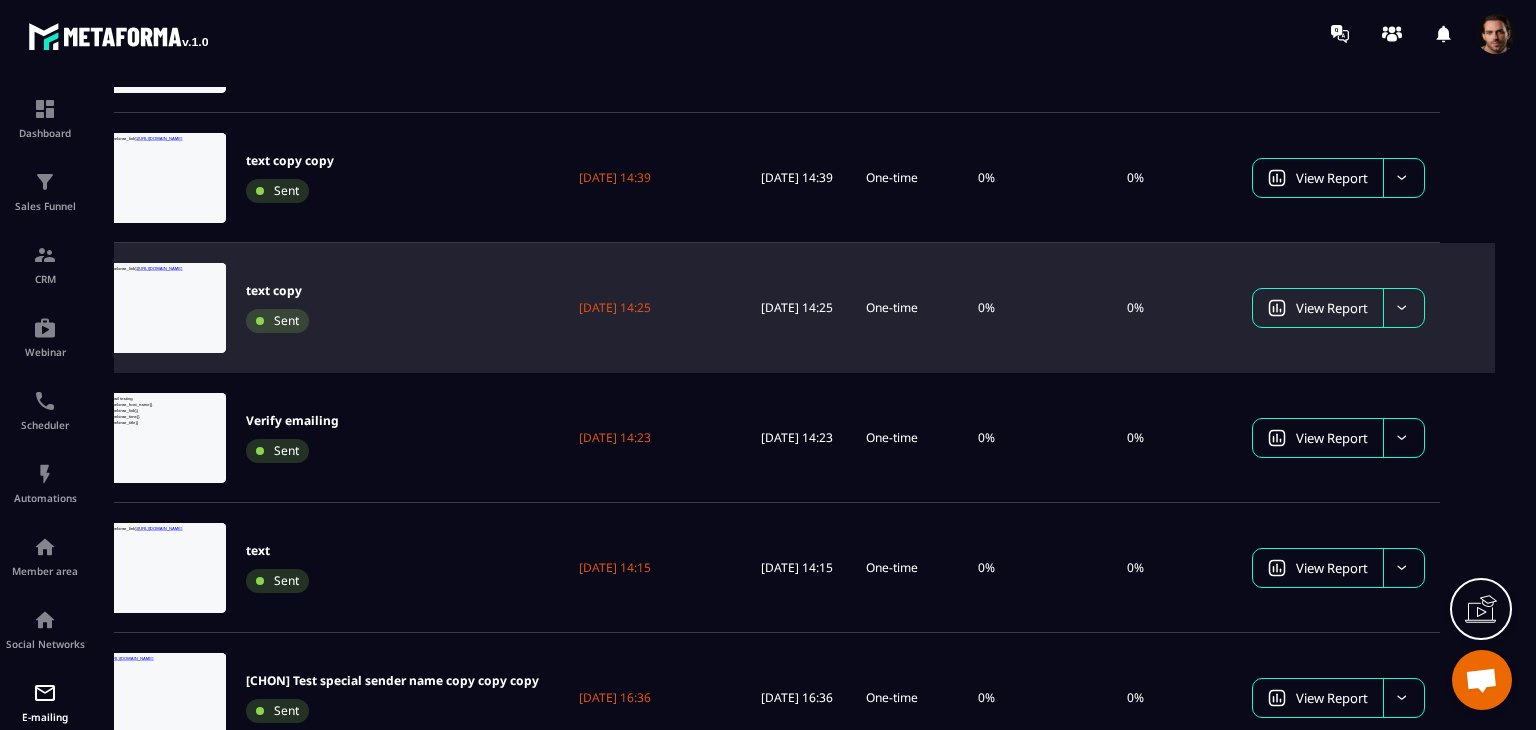 click 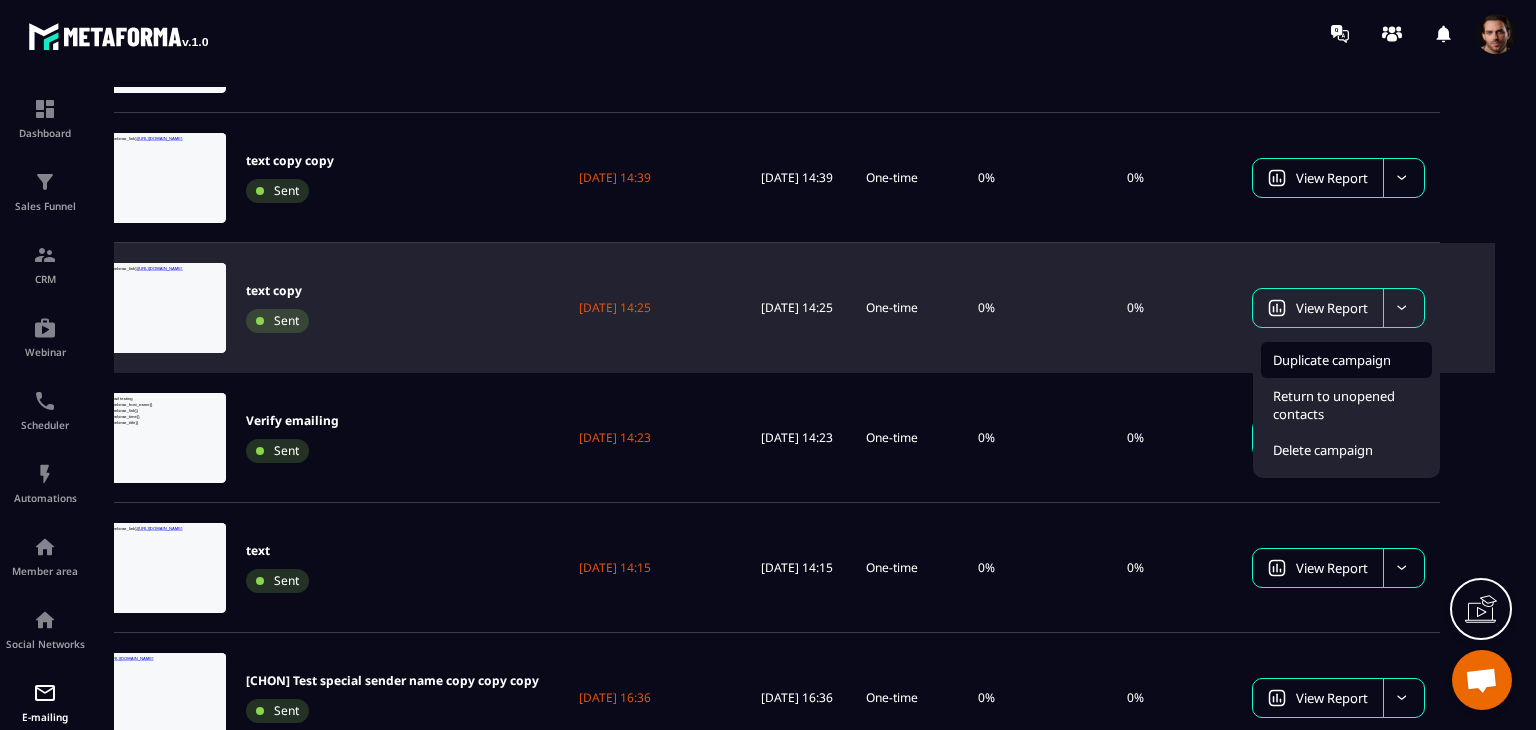 click on "Duplicate campaign" at bounding box center [1332, 360] 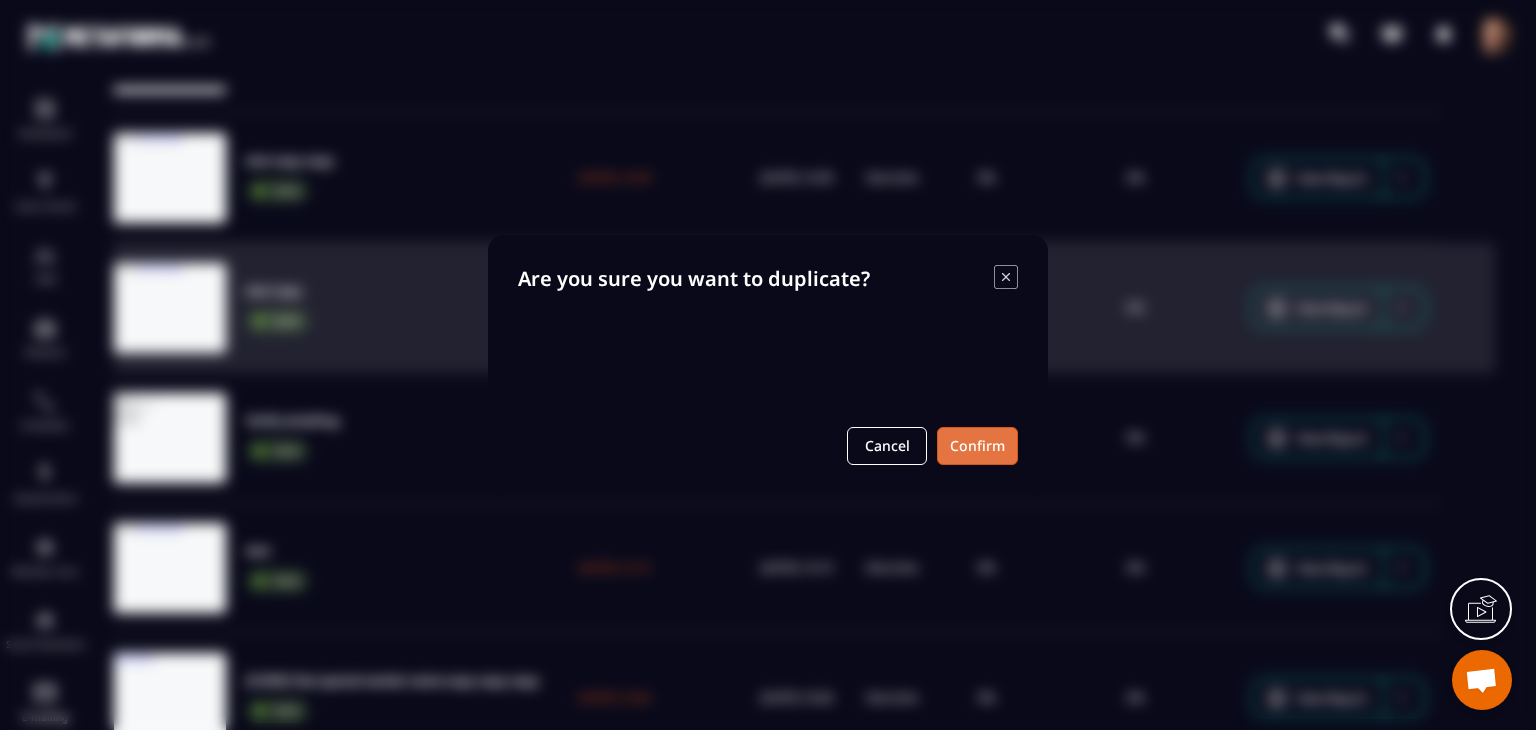 click on "Confirm" at bounding box center [977, 446] 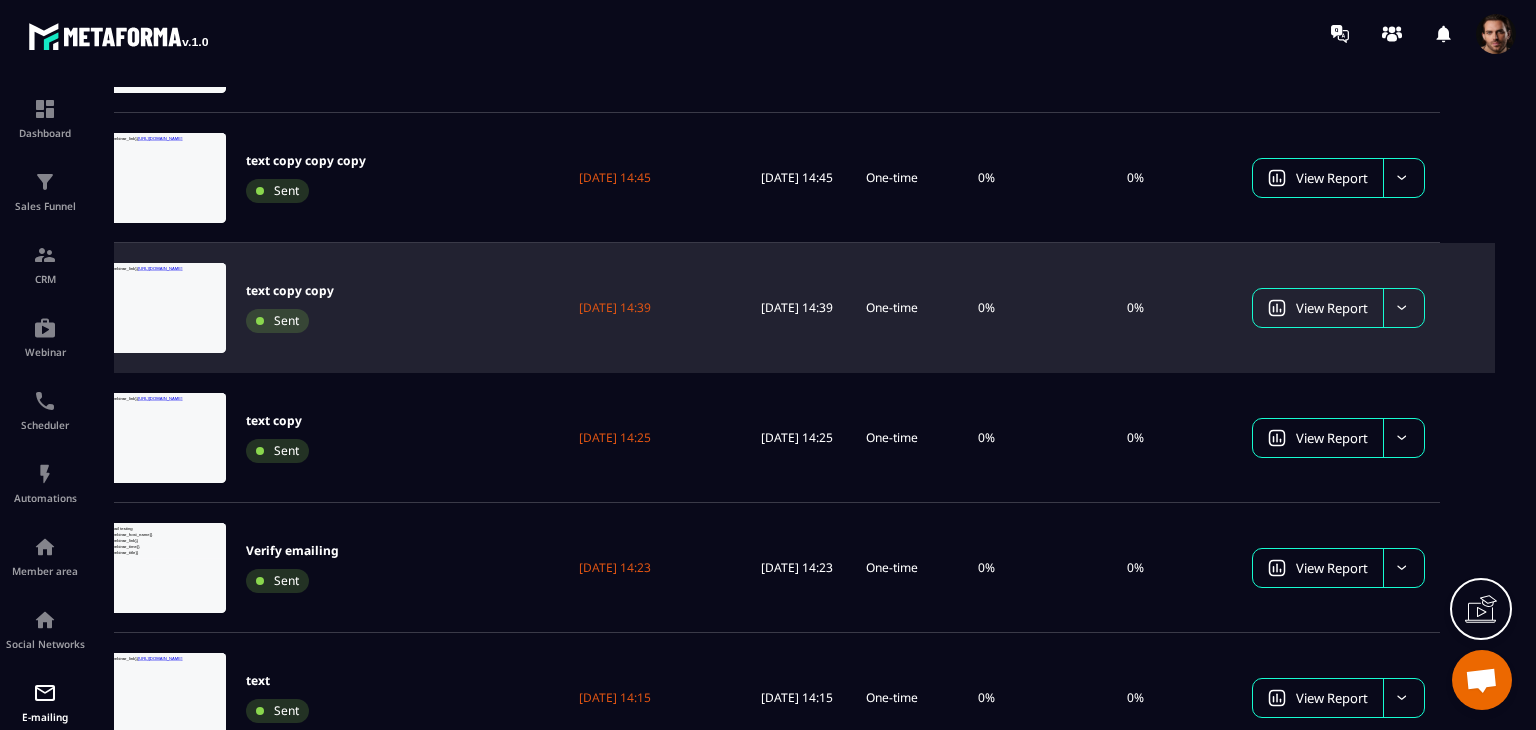 click at bounding box center (1403, 308) 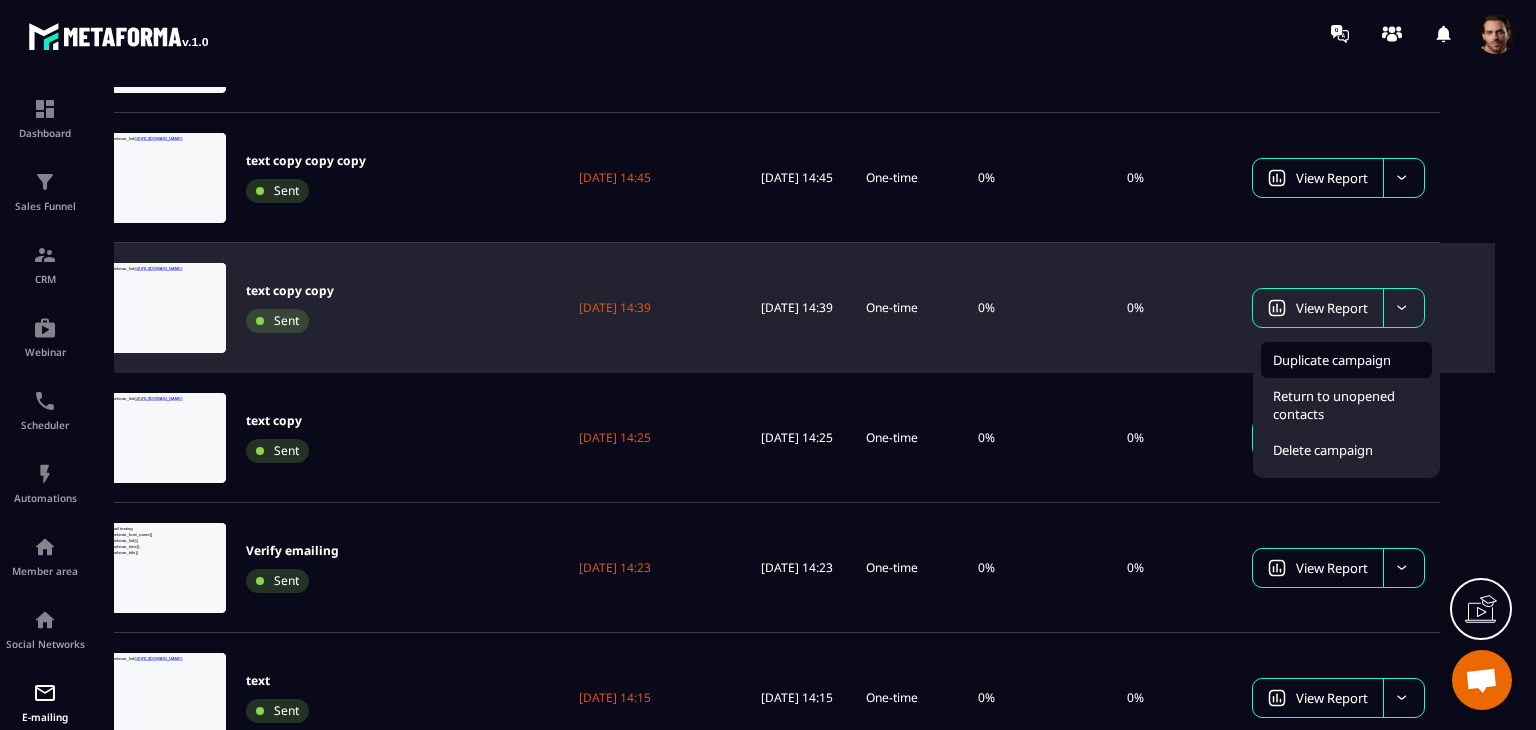 click on "Duplicate campaign" 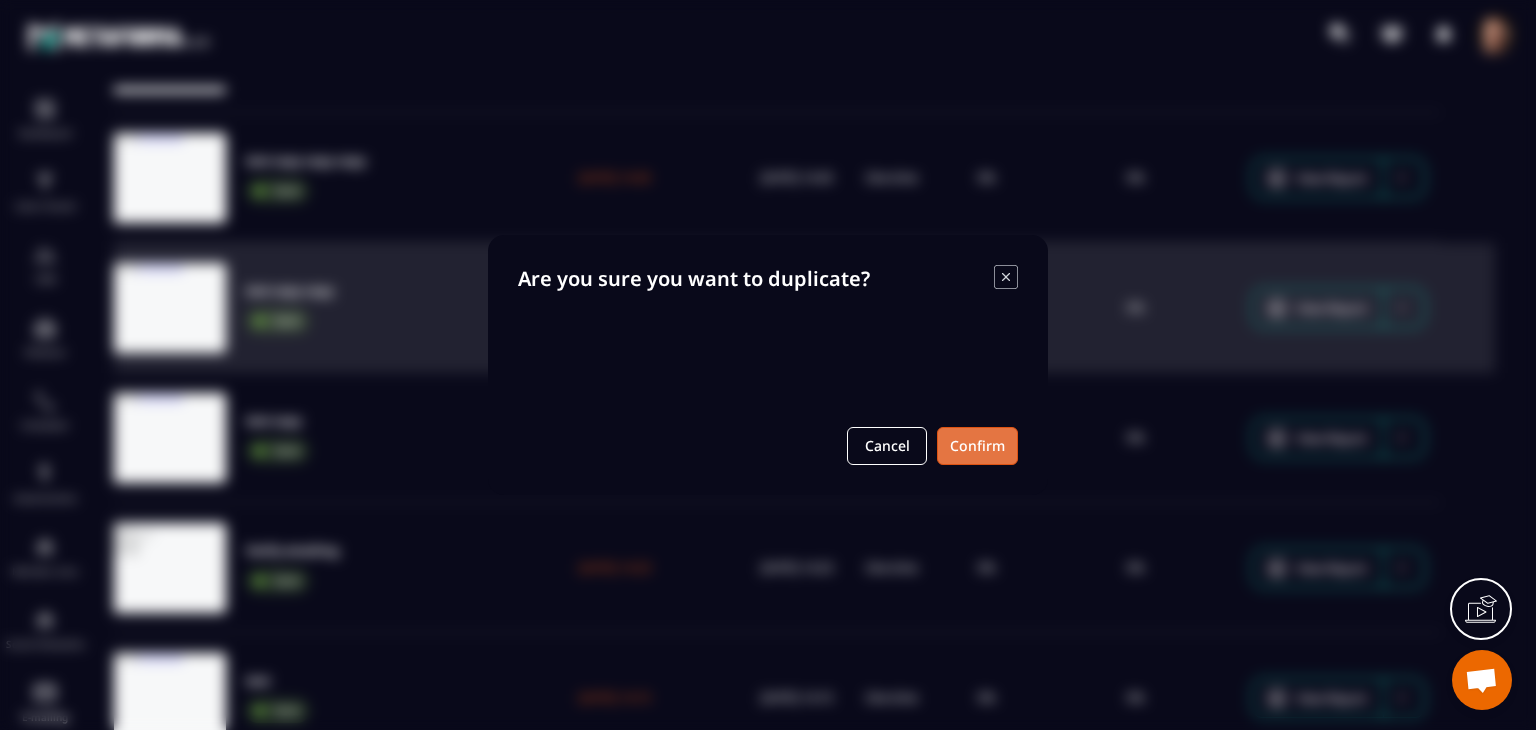 click on "Confirm" at bounding box center (977, 446) 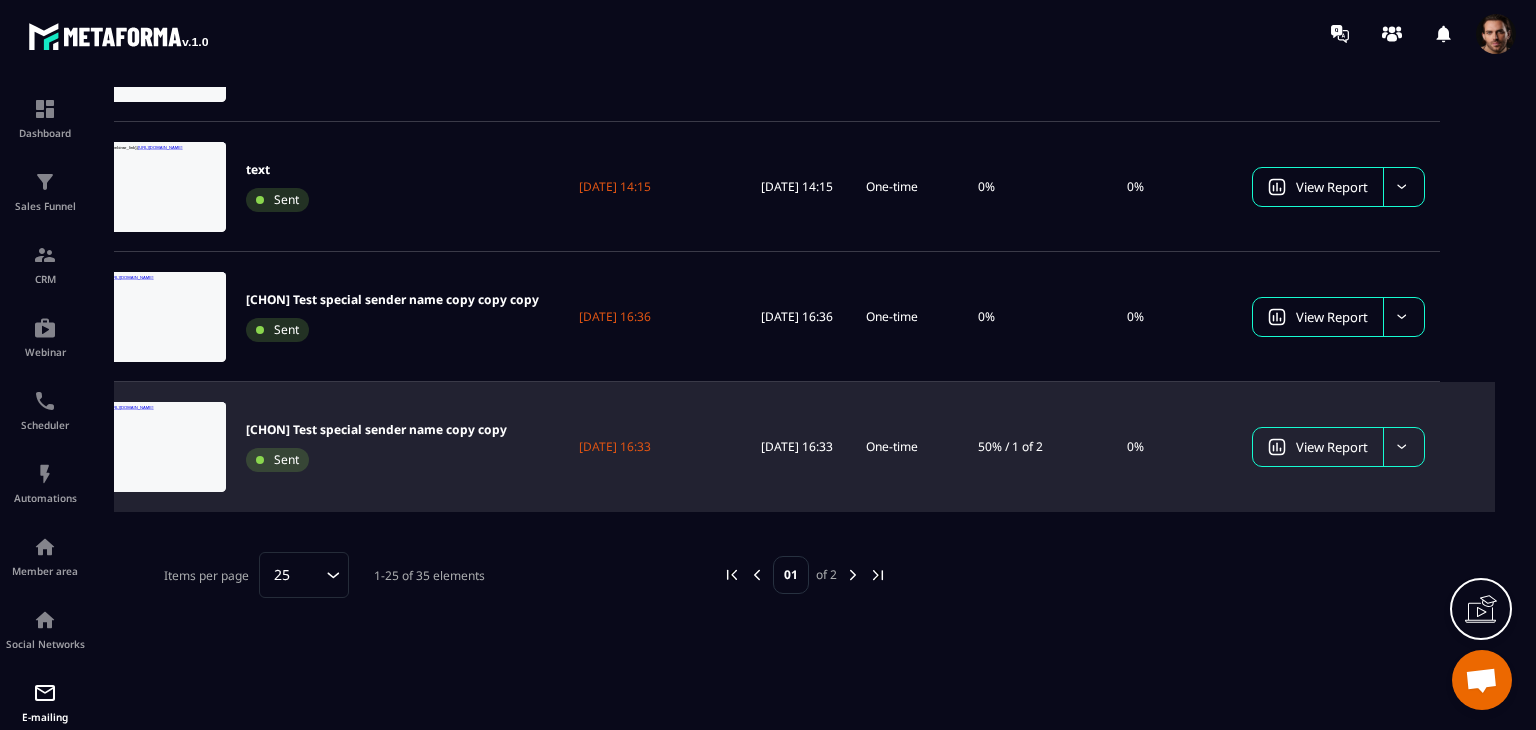 click 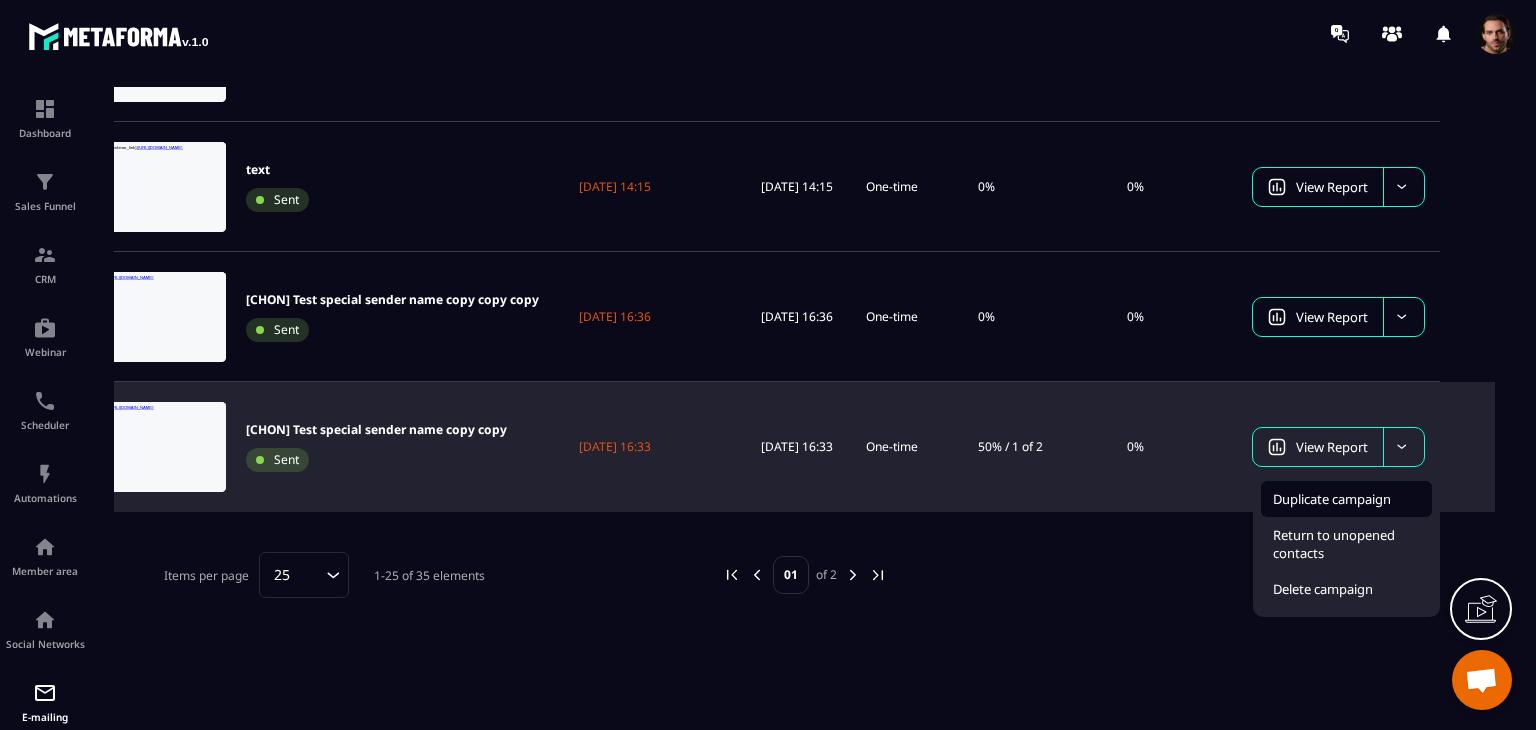 click on "Duplicate campaign" 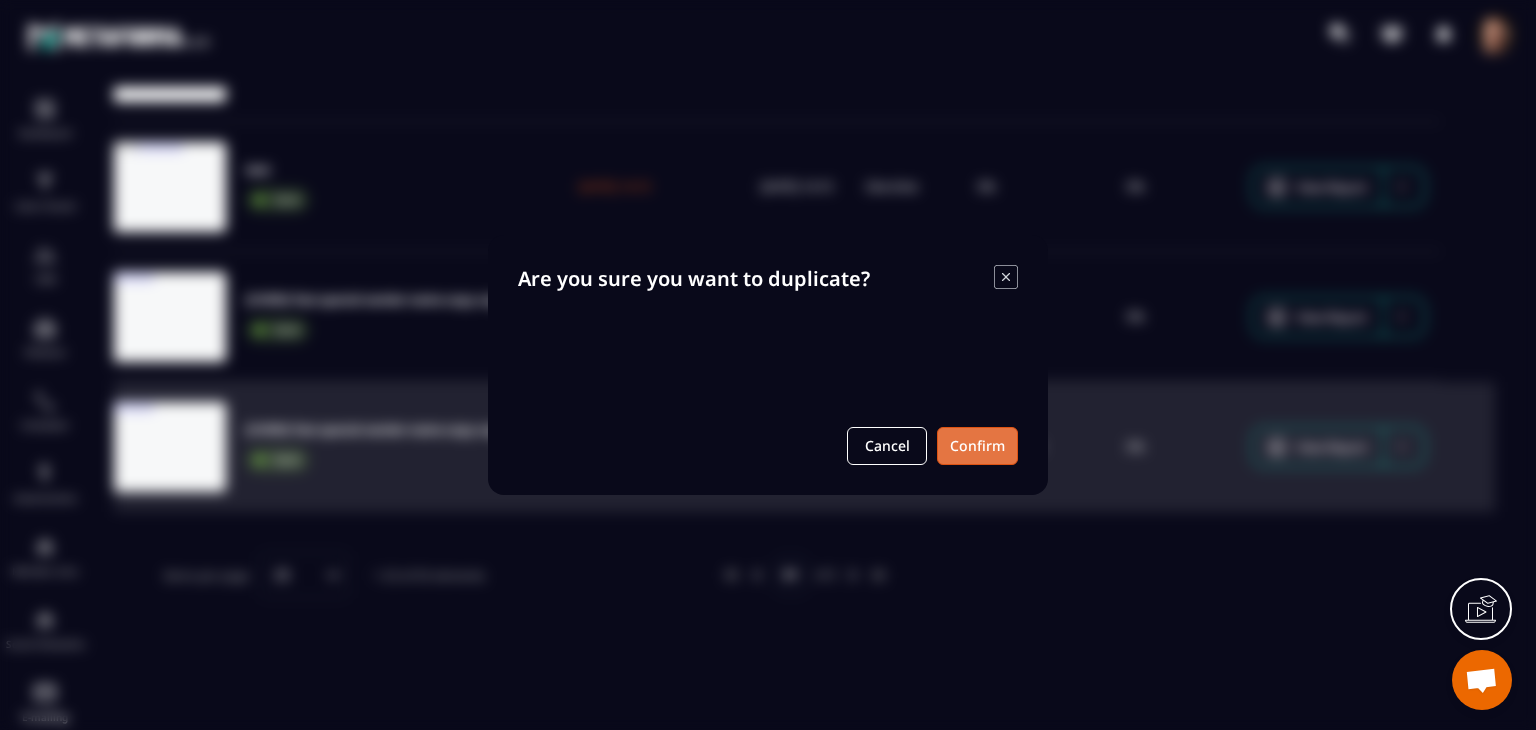 click on "Confirm" at bounding box center [977, 446] 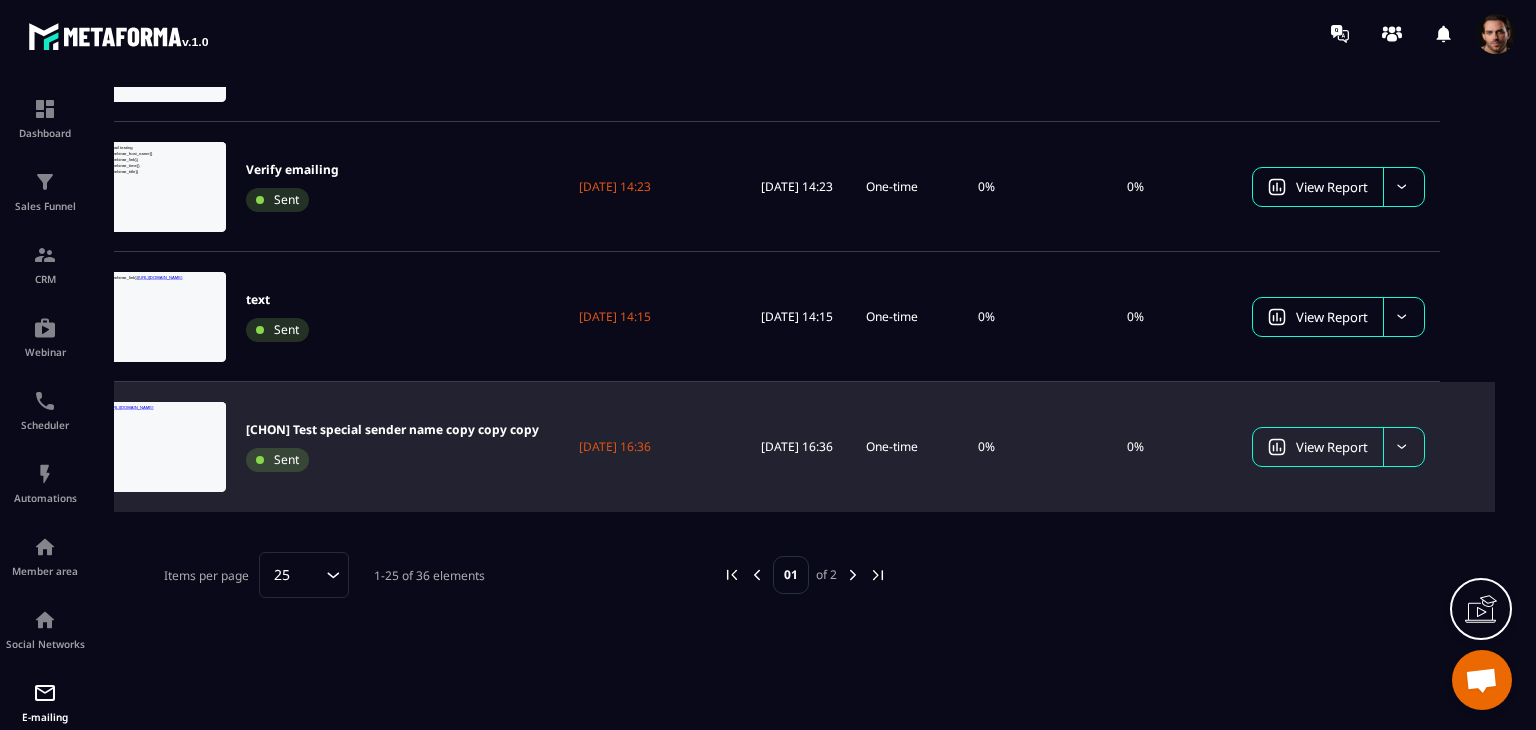 click at bounding box center (1403, 447) 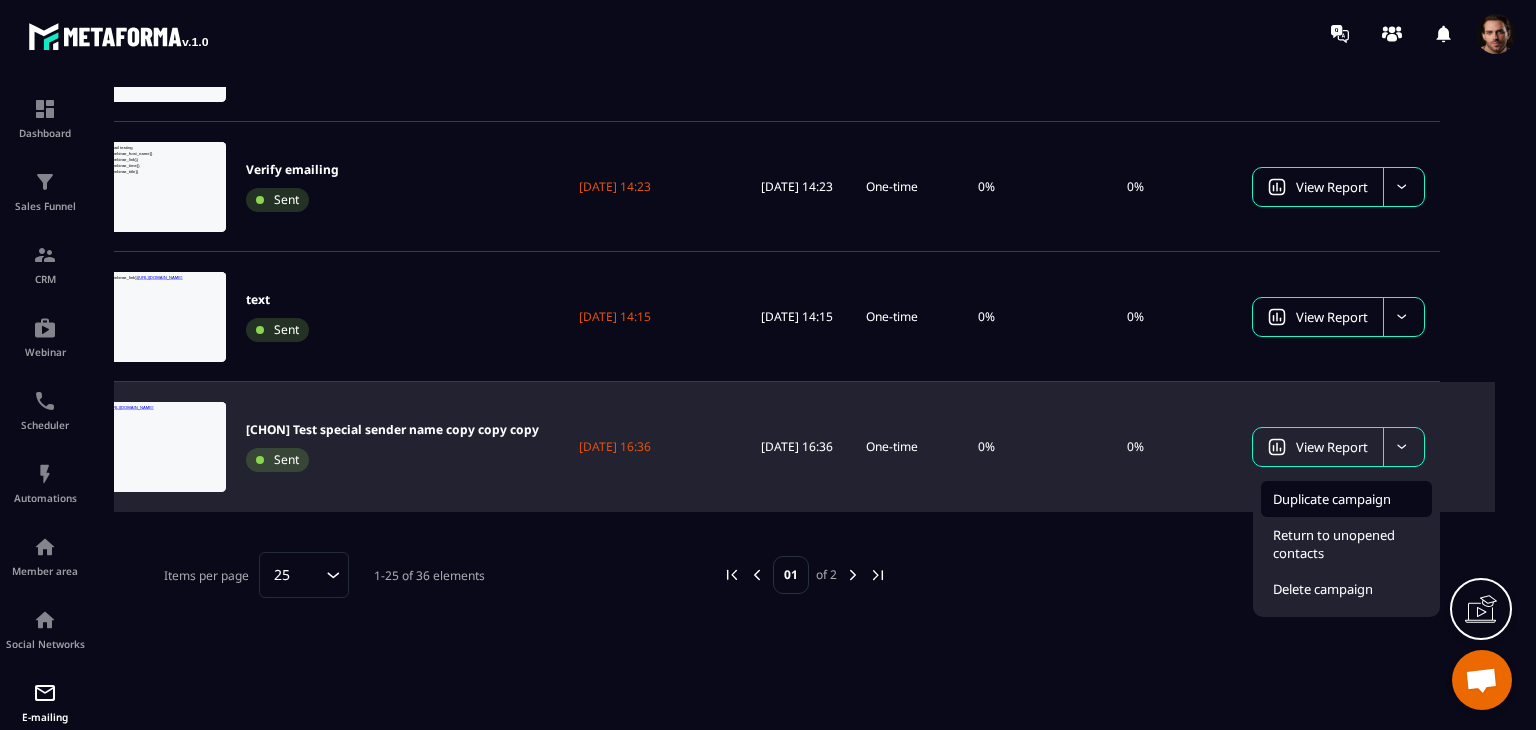 click on "Duplicate campaign" at bounding box center (1332, 499) 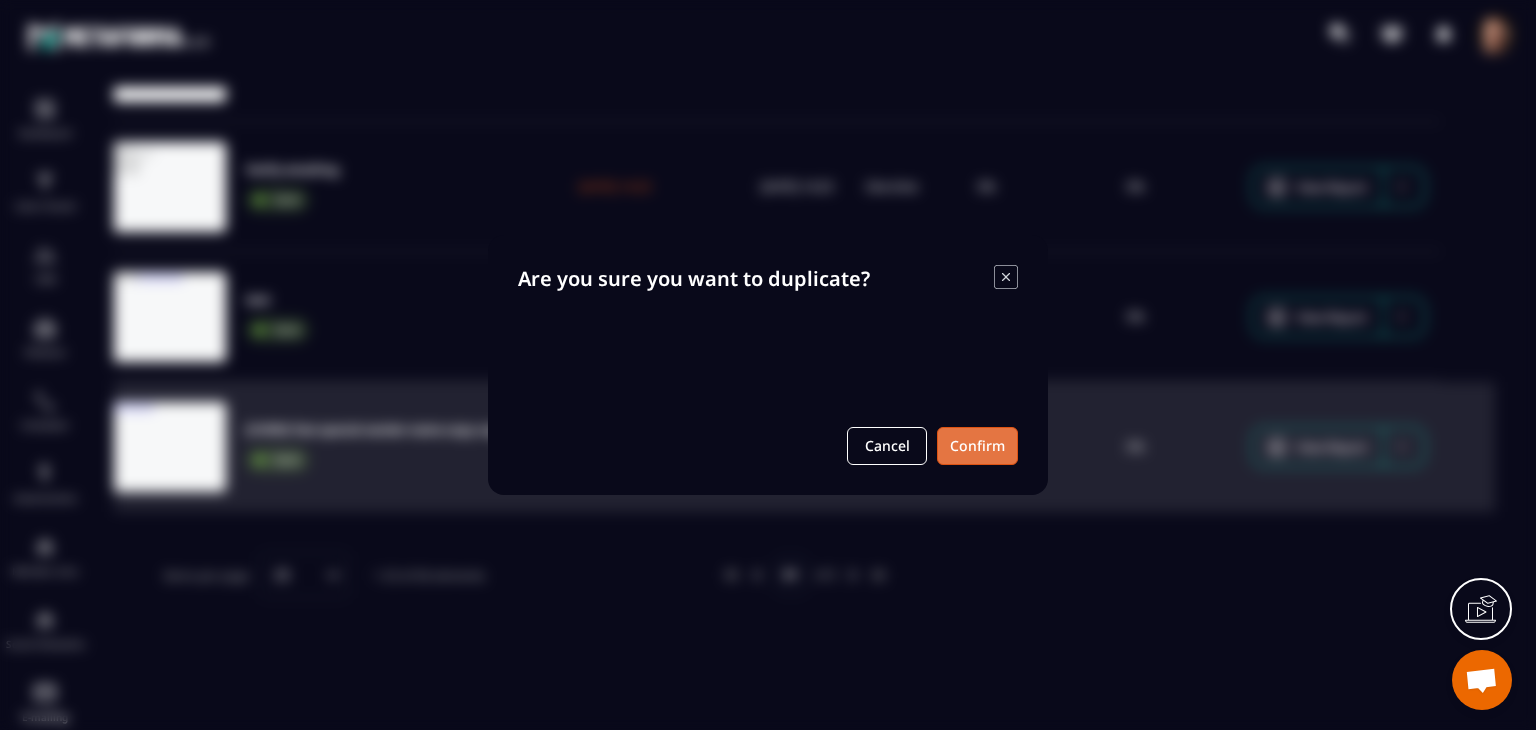 click on "Confirm" at bounding box center (977, 446) 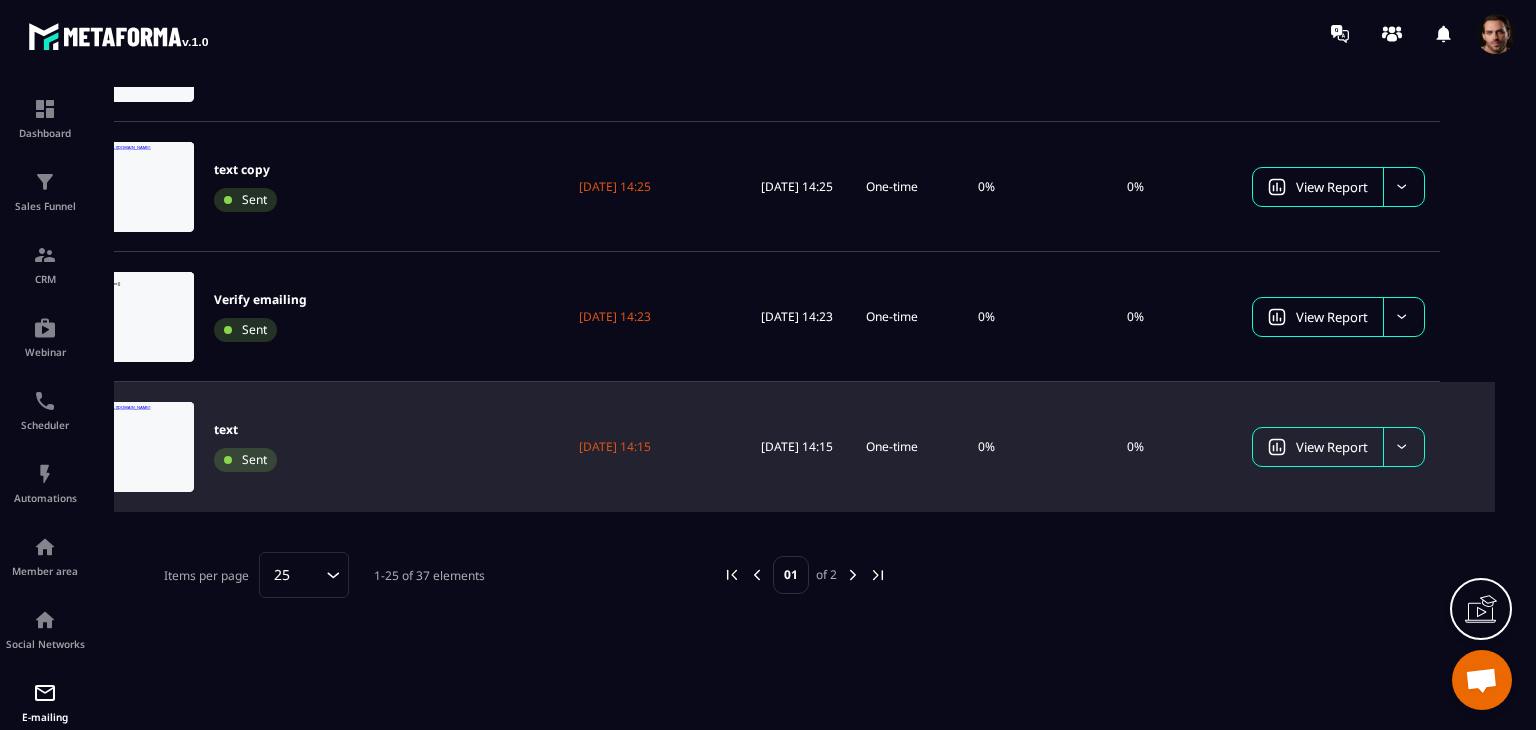 click at bounding box center (1403, 447) 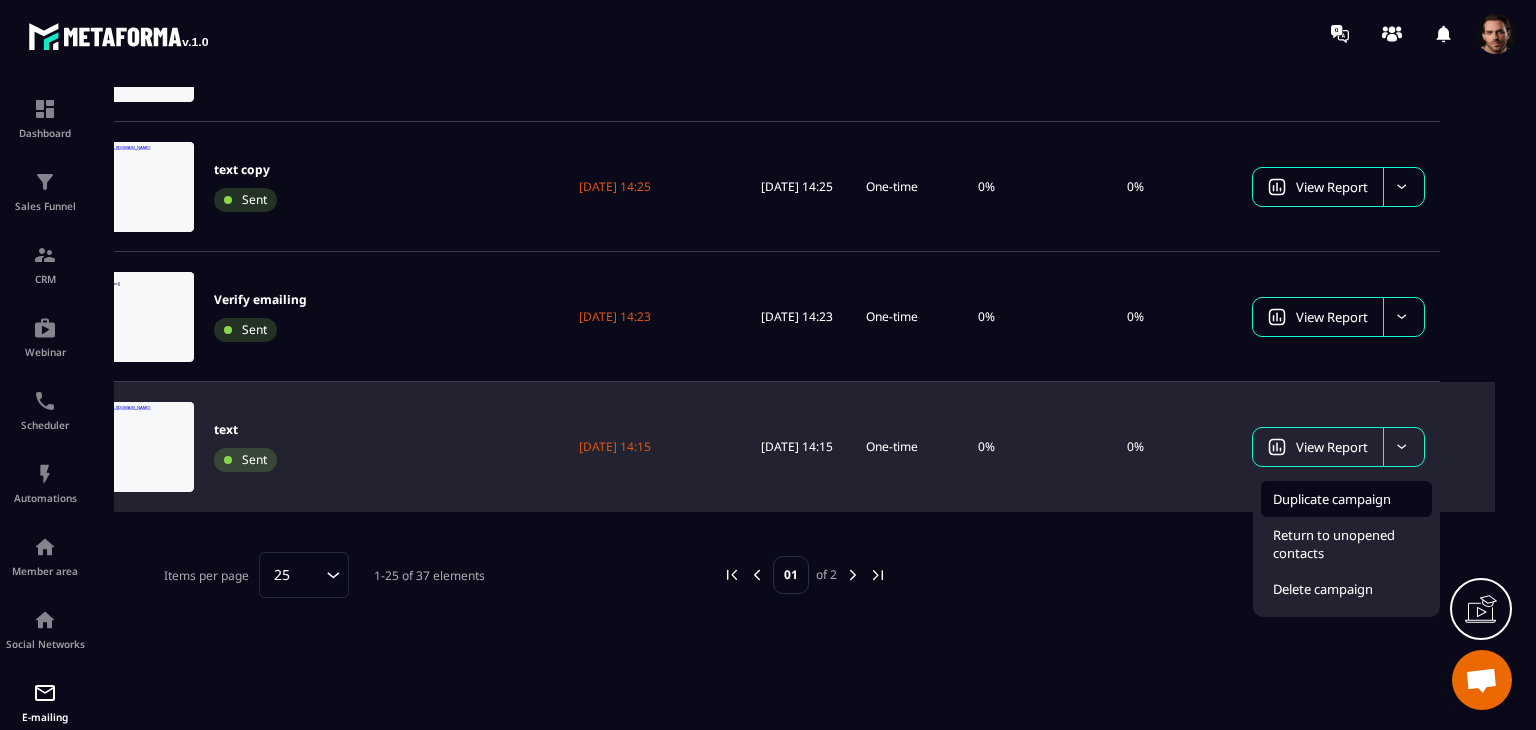 click on "Duplicate campaign" at bounding box center (1332, 499) 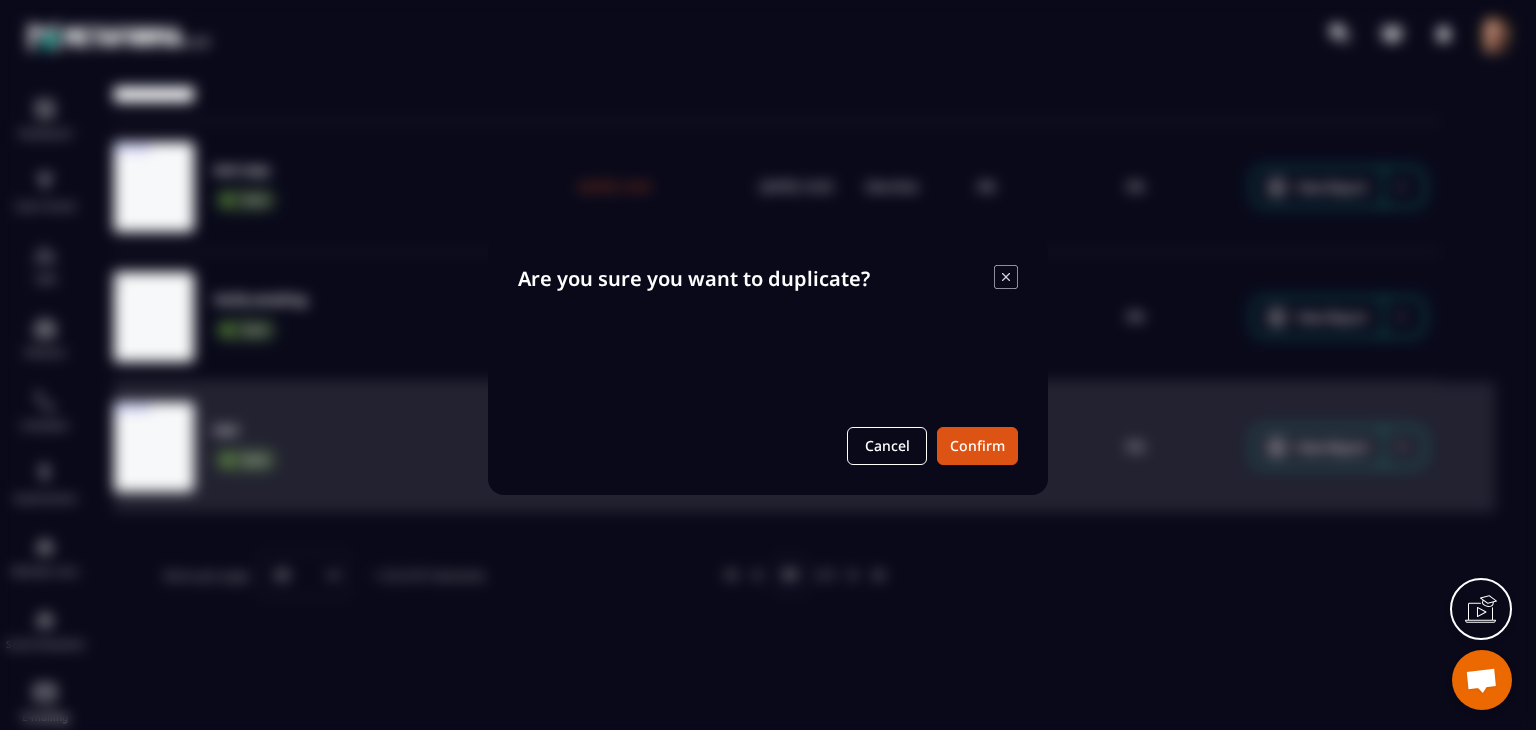 click on "Are you sure you want to duplicate? Cancel Confirm" at bounding box center [768, 365] 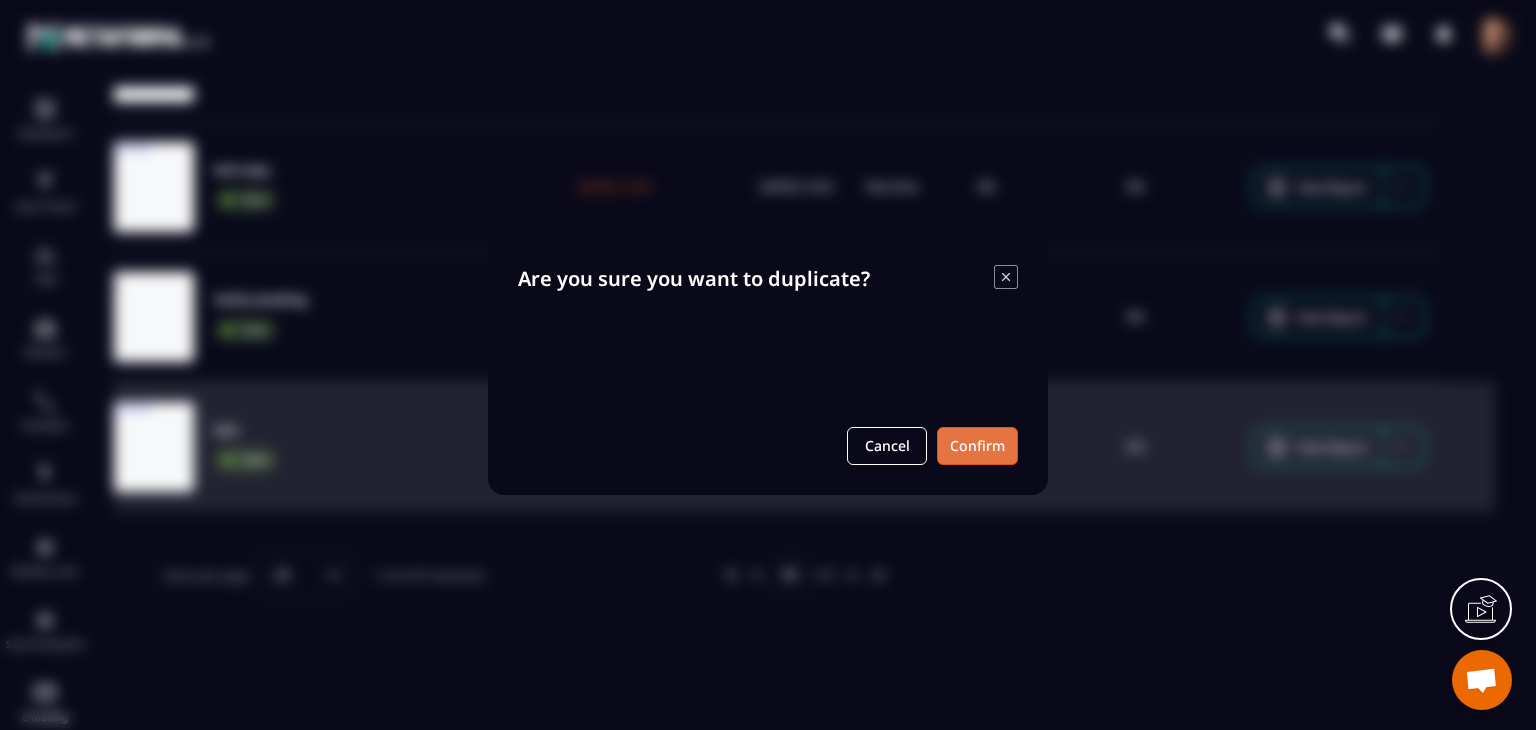 click on "Confirm" at bounding box center (977, 446) 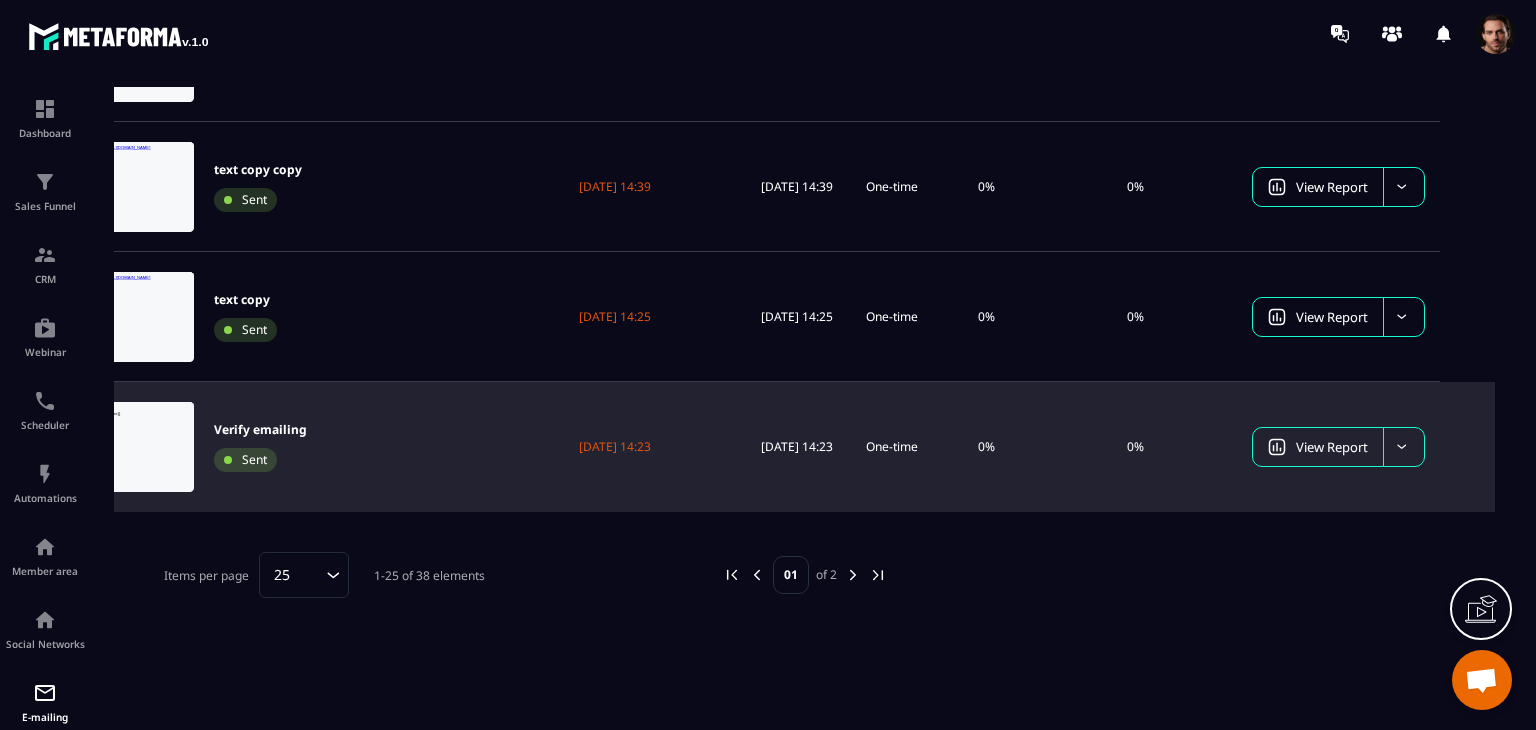 click 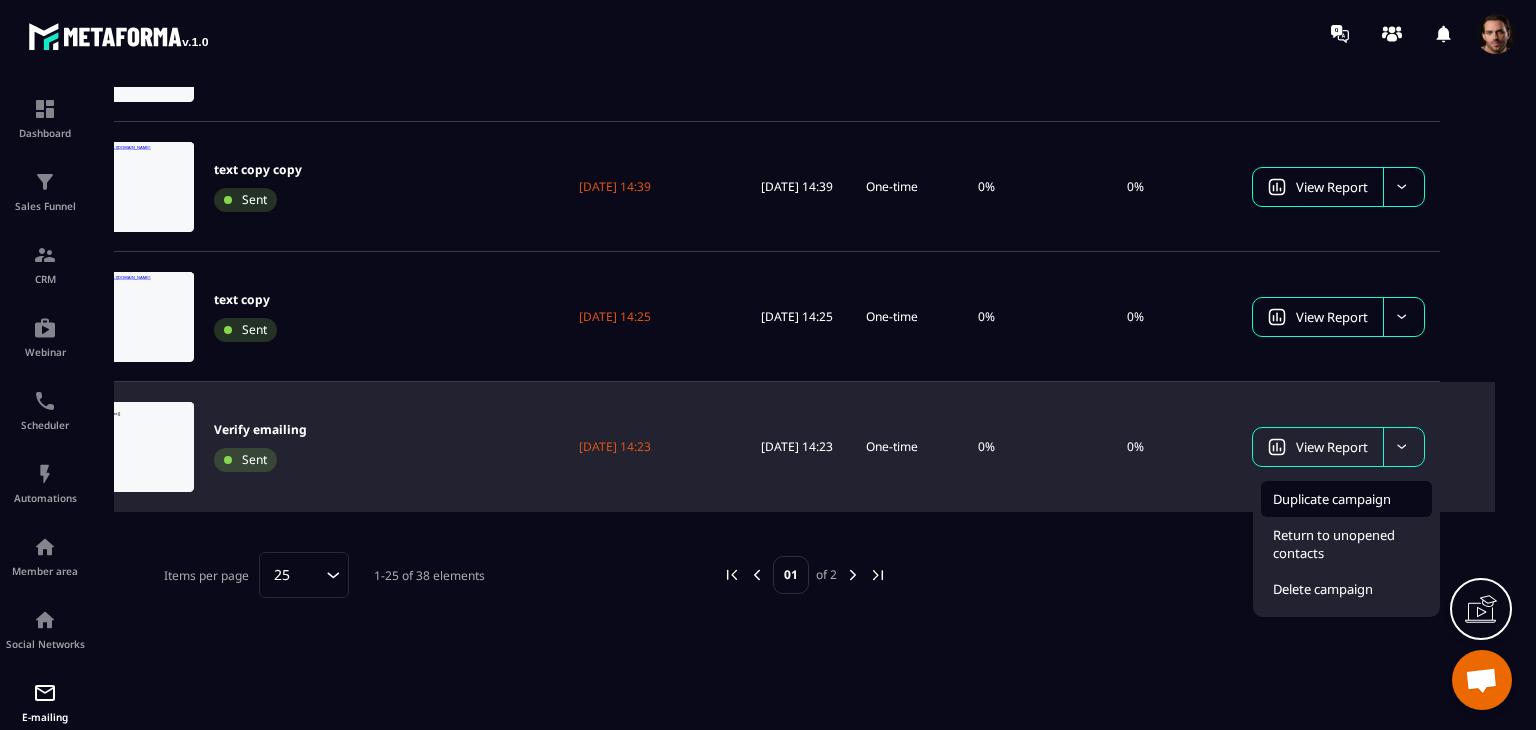 click on "Duplicate campaign" 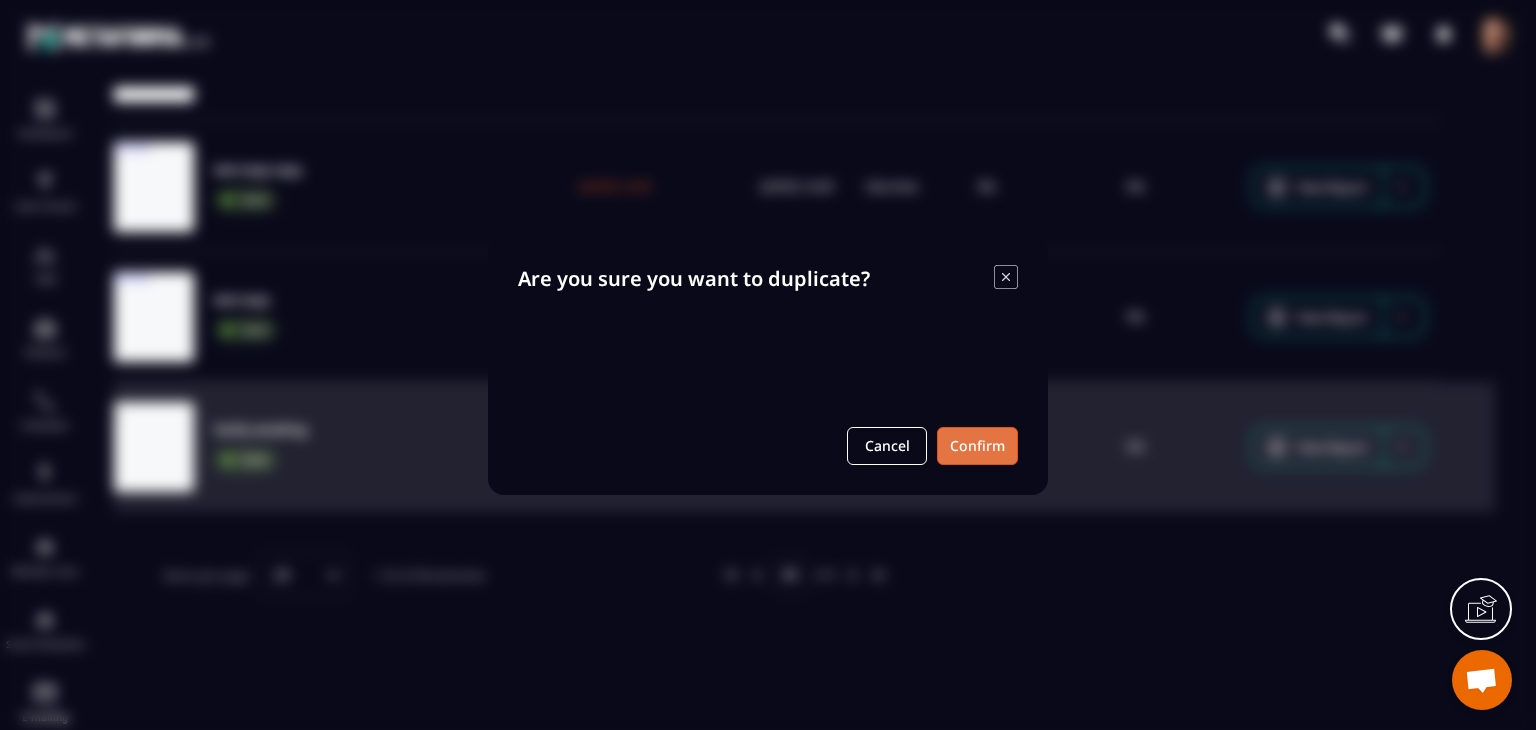 click on "Confirm" at bounding box center (977, 446) 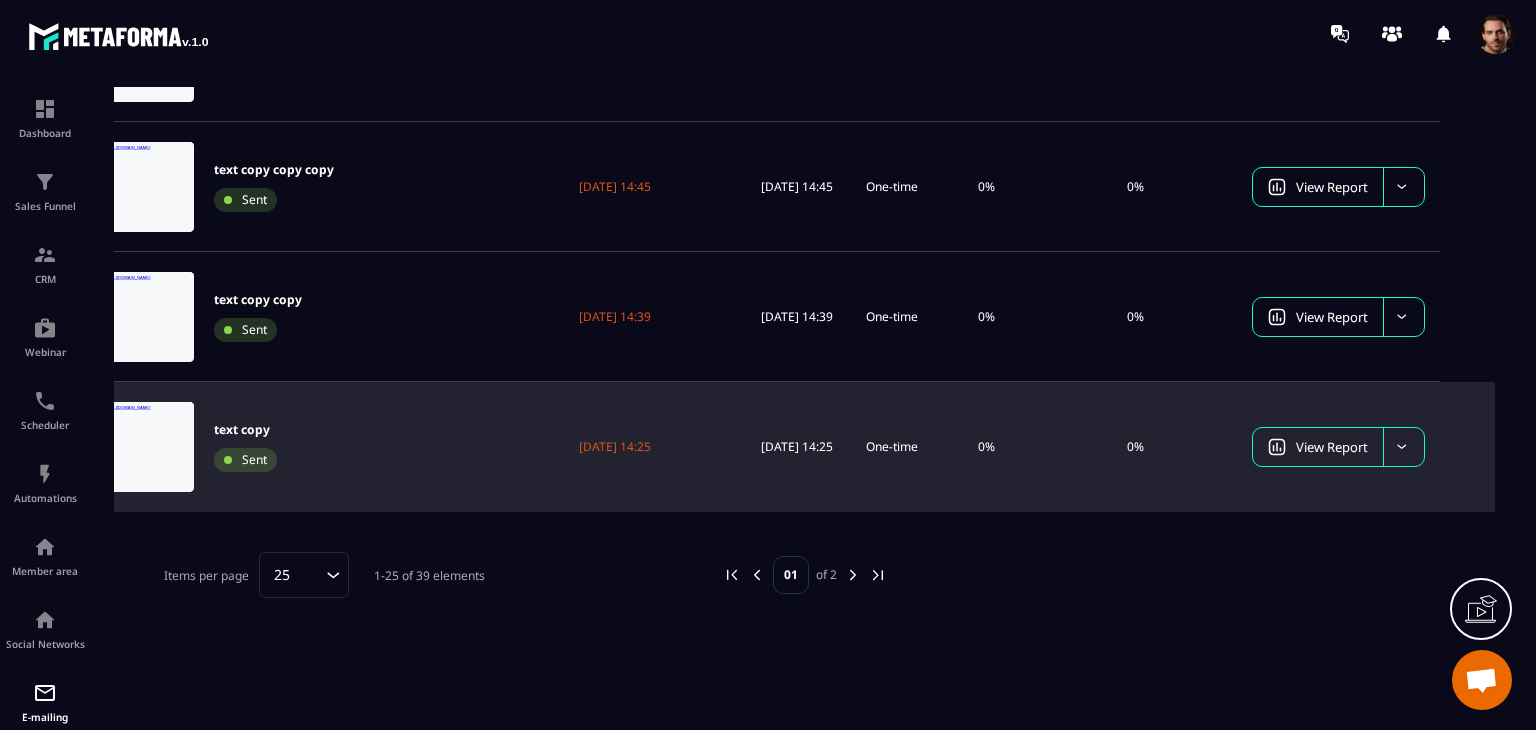 click on "25" at bounding box center [294, 575] 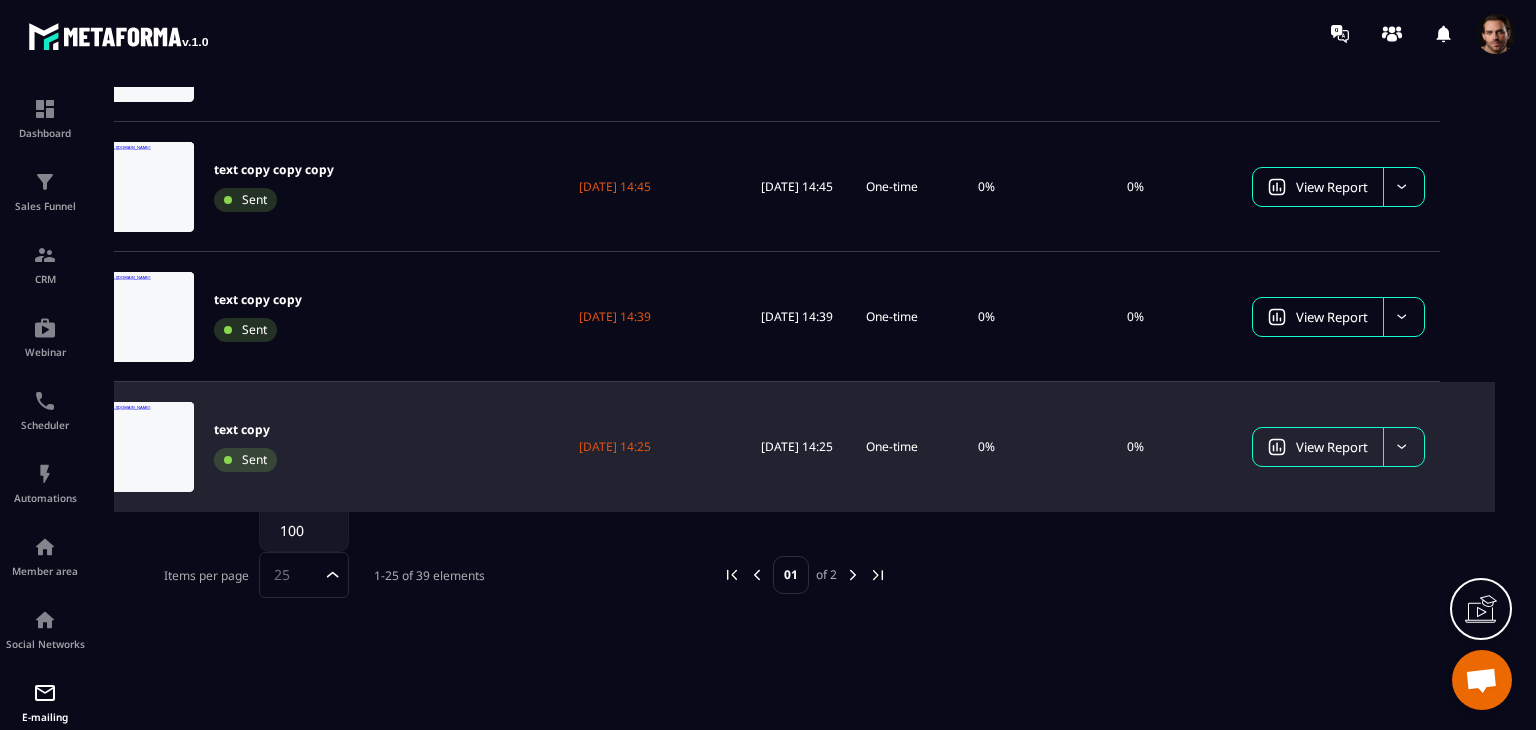 click on "10" 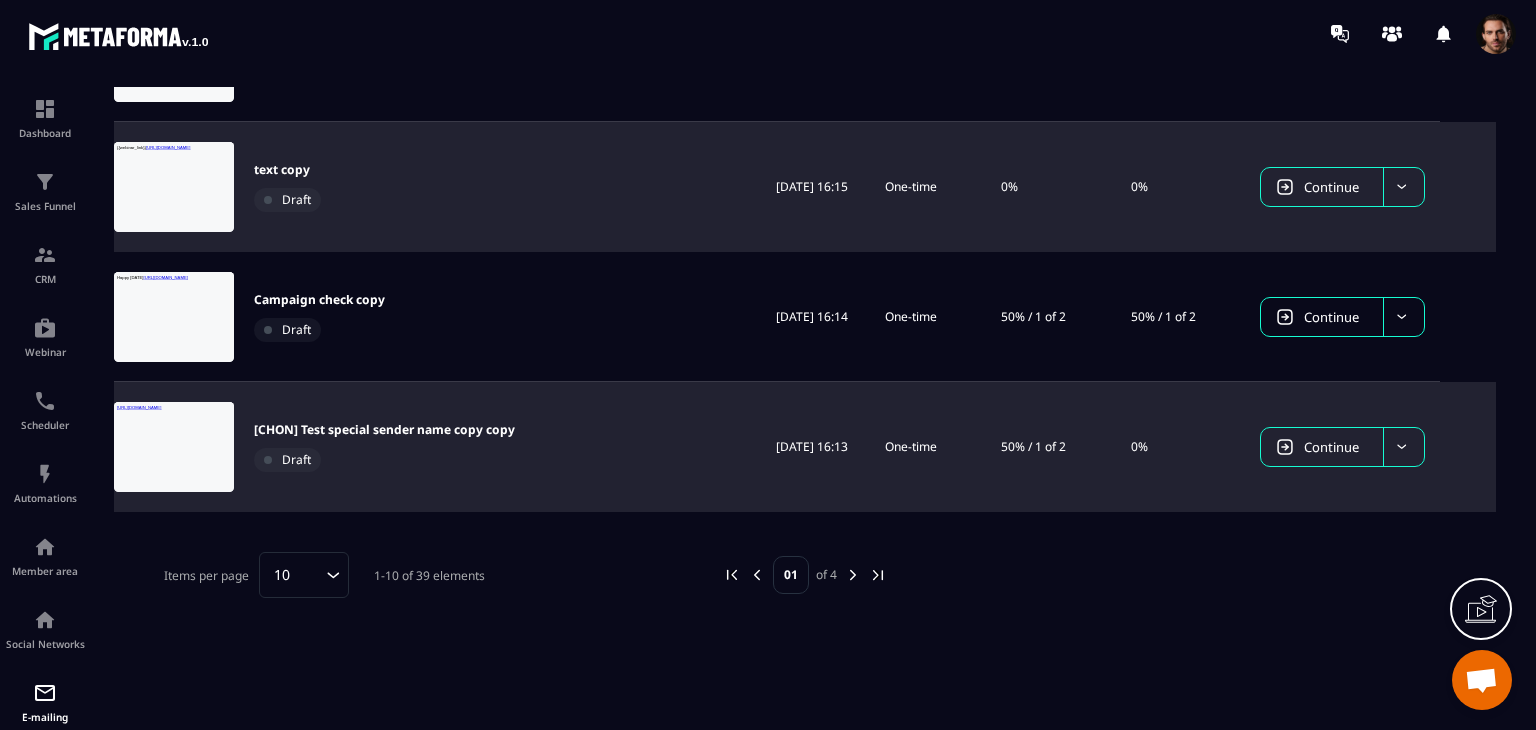 click at bounding box center (853, 575) 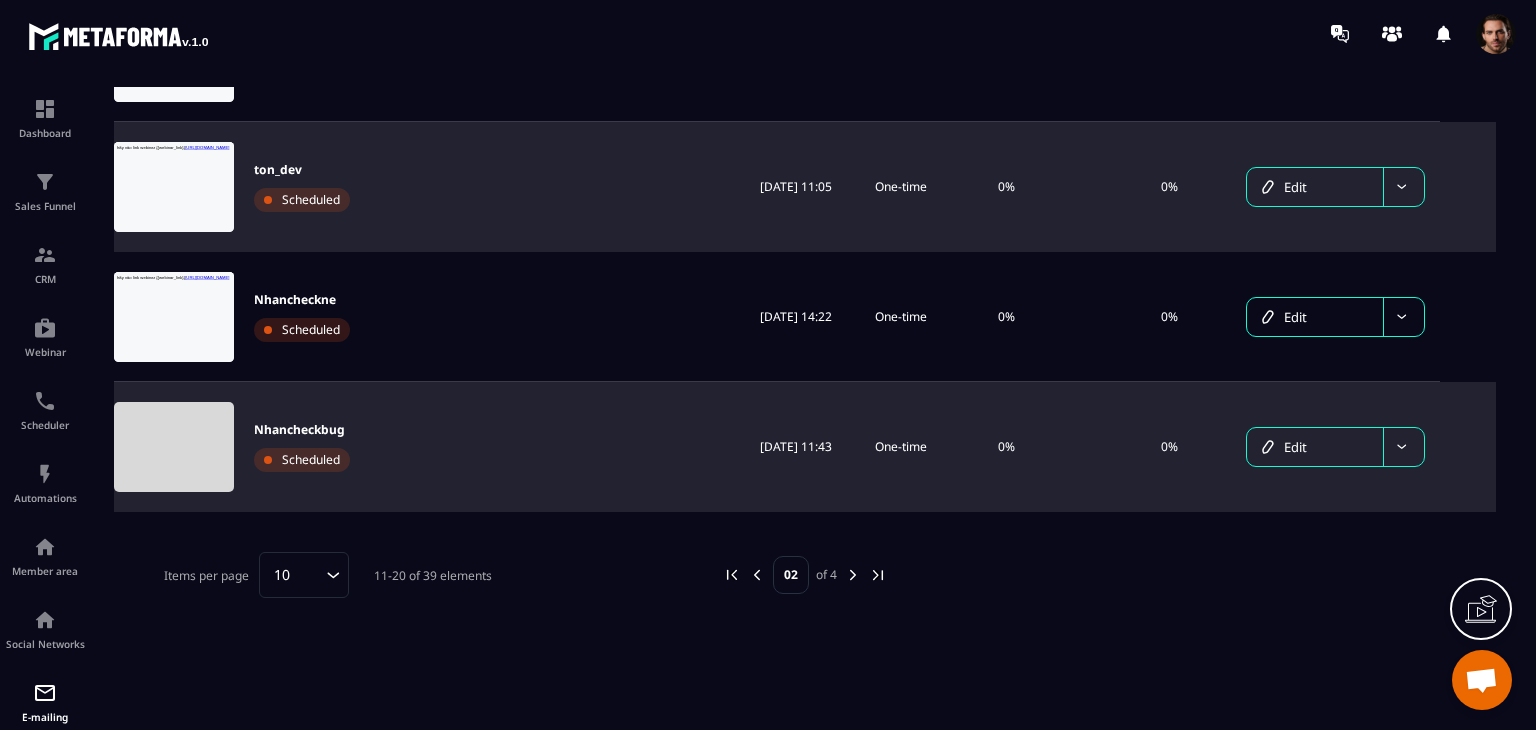 click at bounding box center [853, 575] 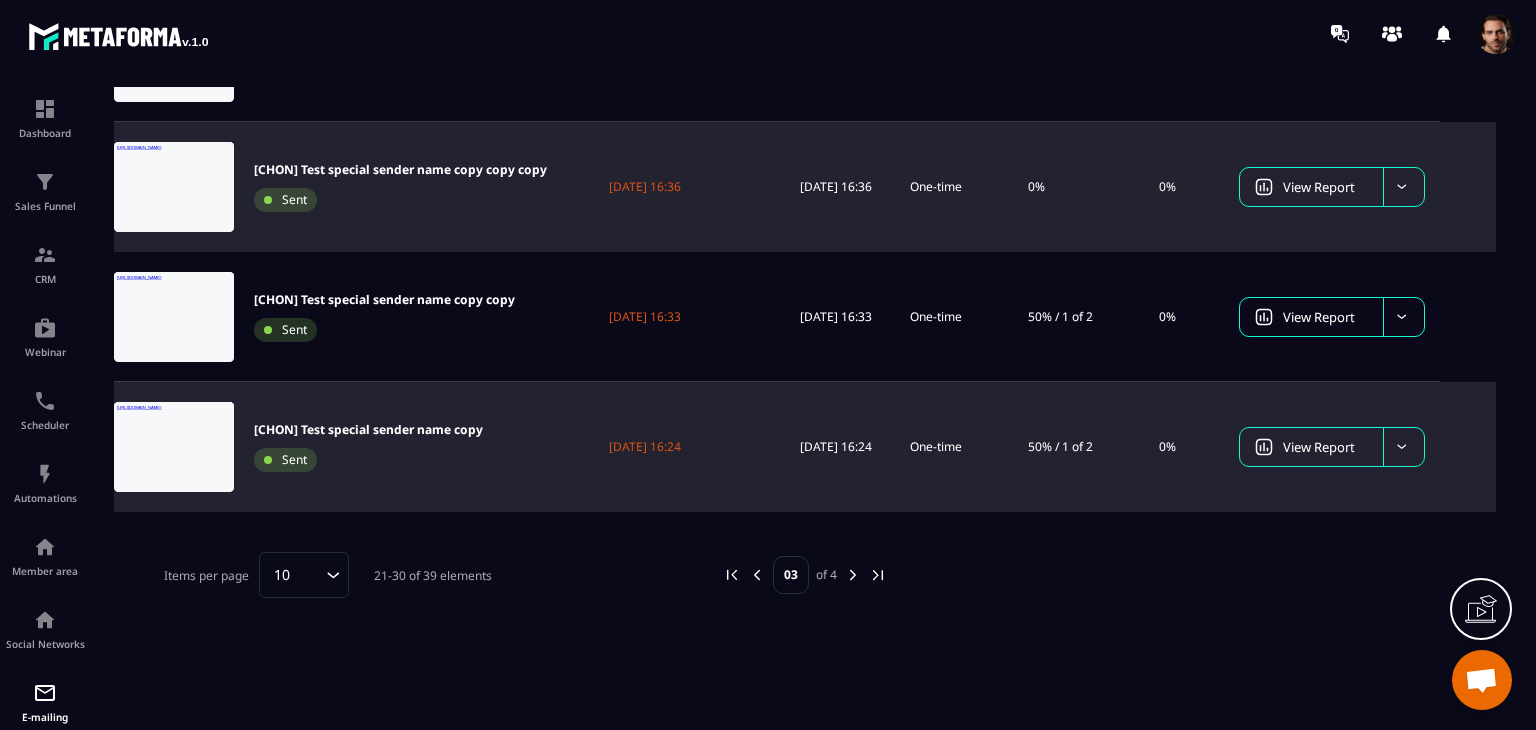 click at bounding box center [1403, 447] 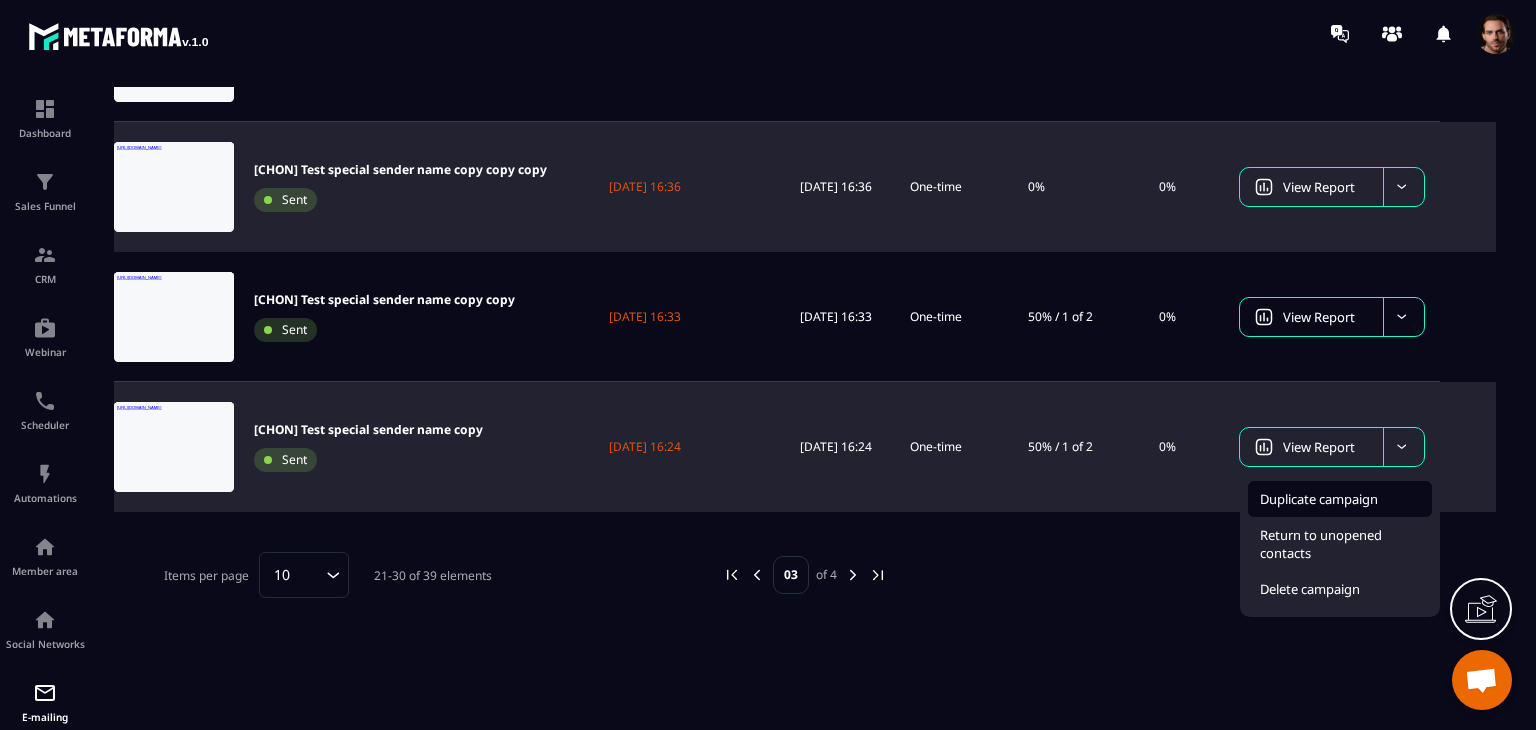 click on "Duplicate campaign" 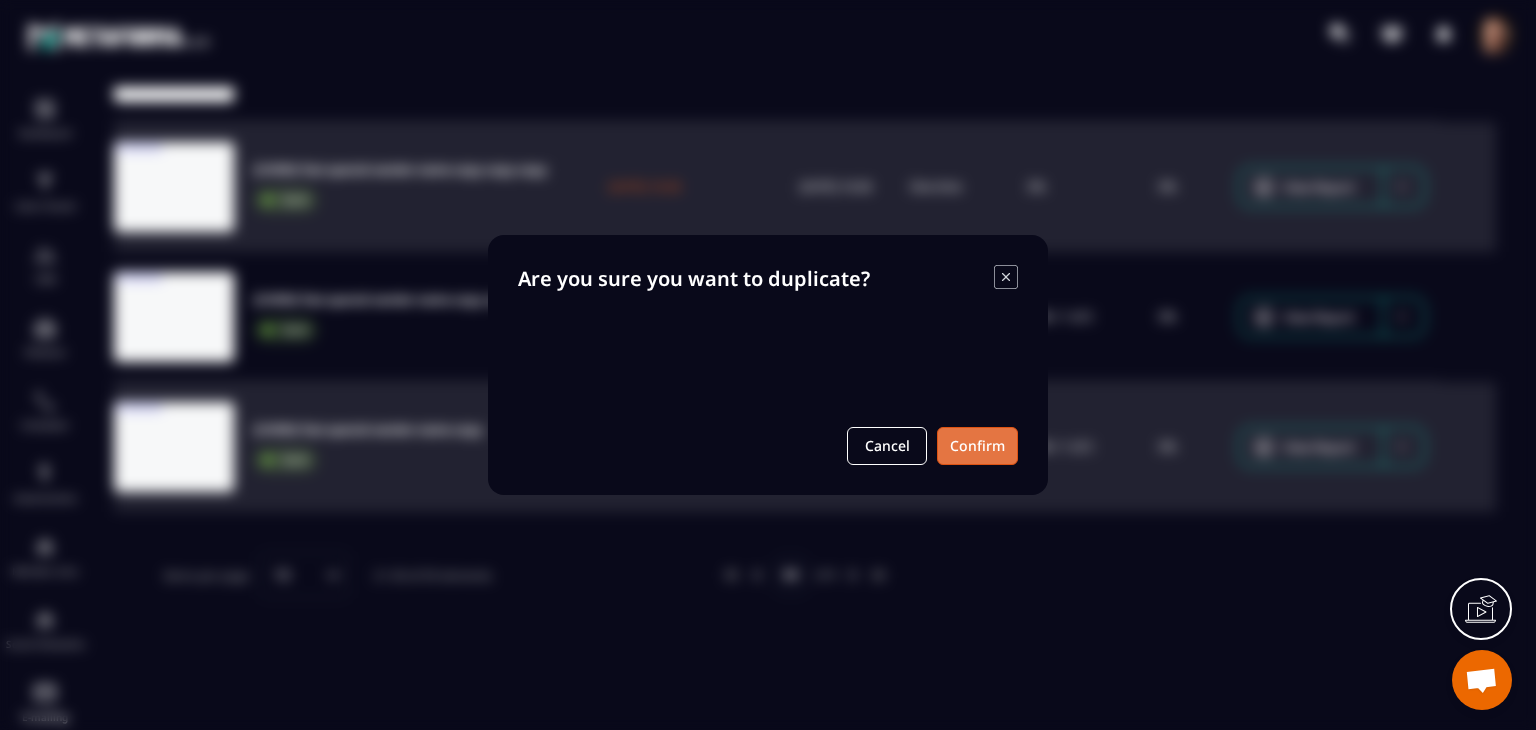 click on "Confirm" at bounding box center (977, 446) 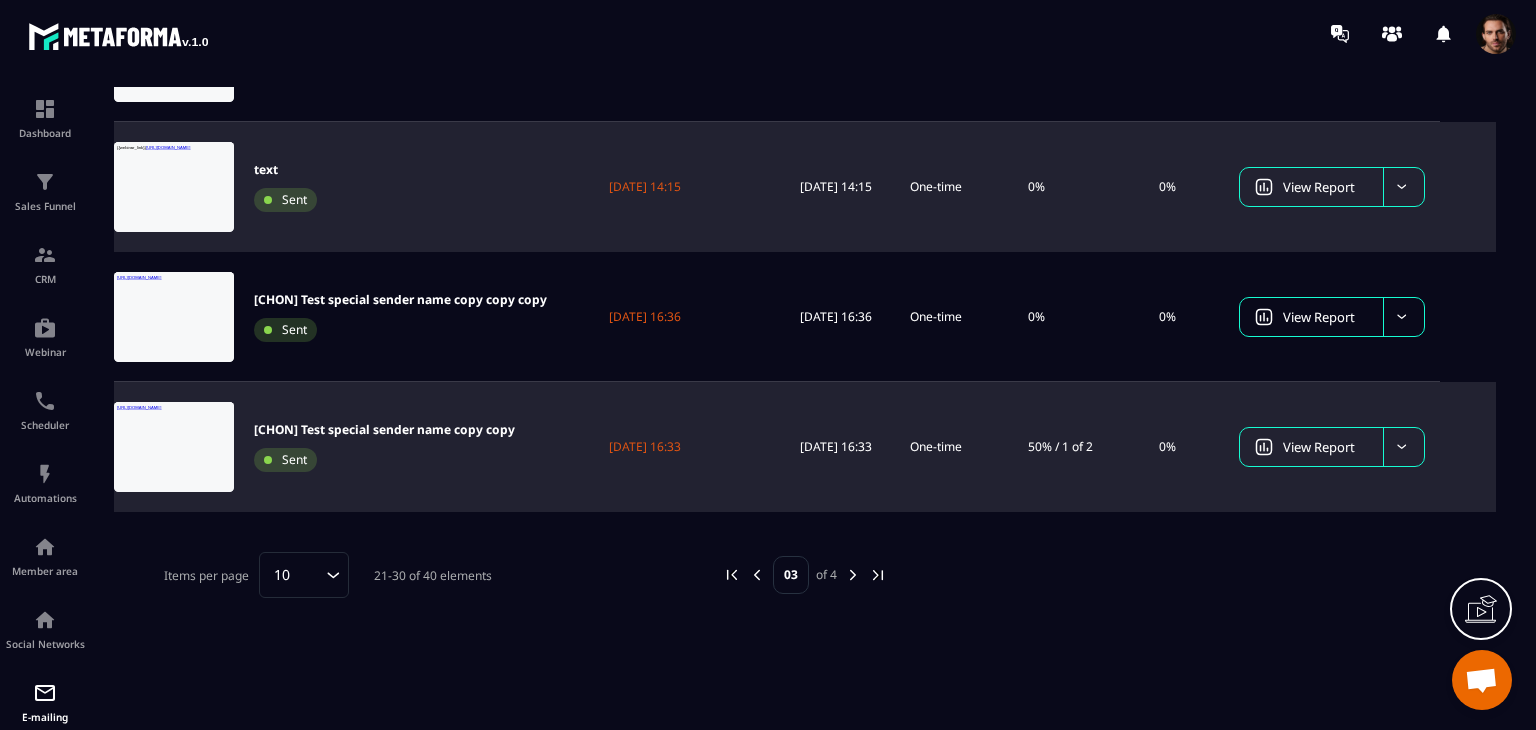 click 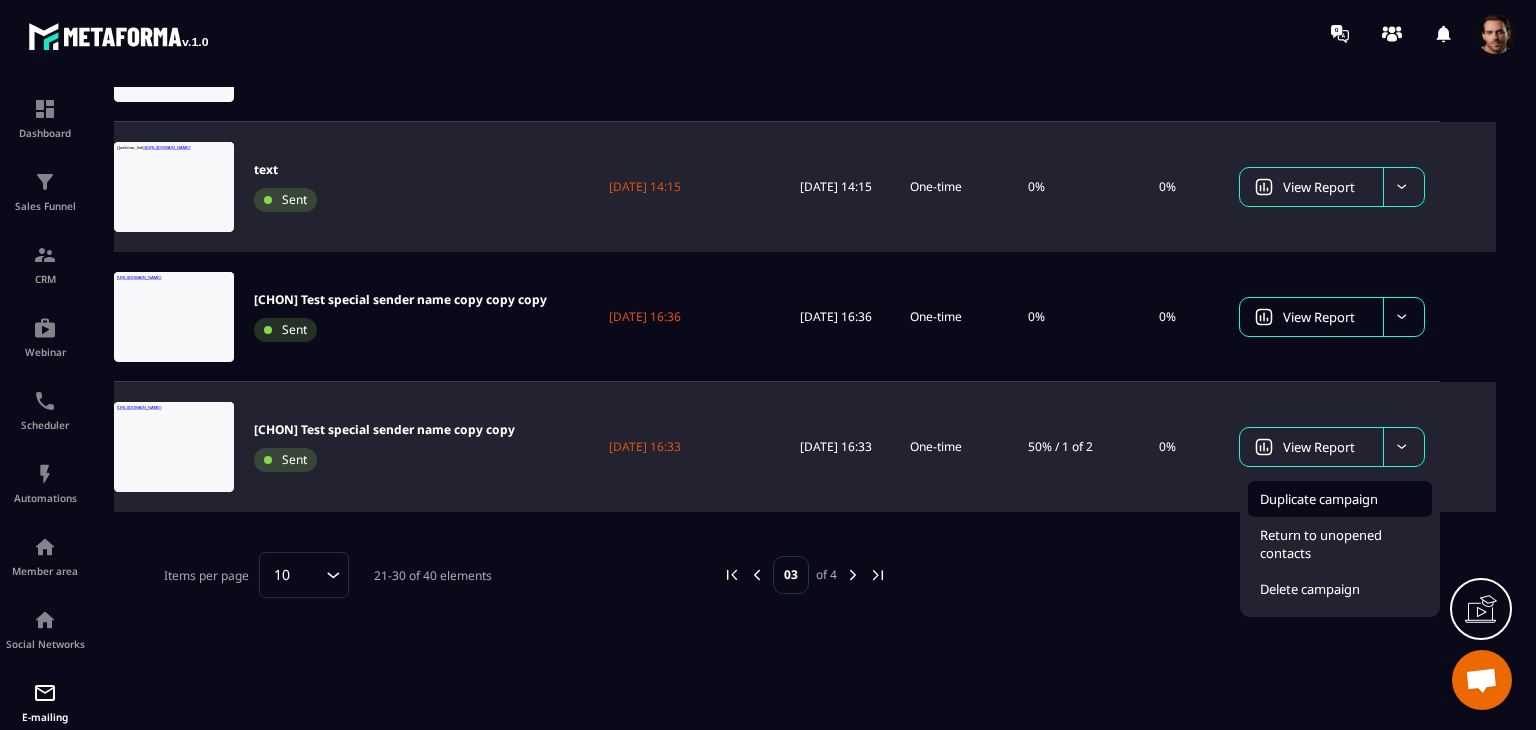click on "Duplicate campaign" at bounding box center [1319, 499] 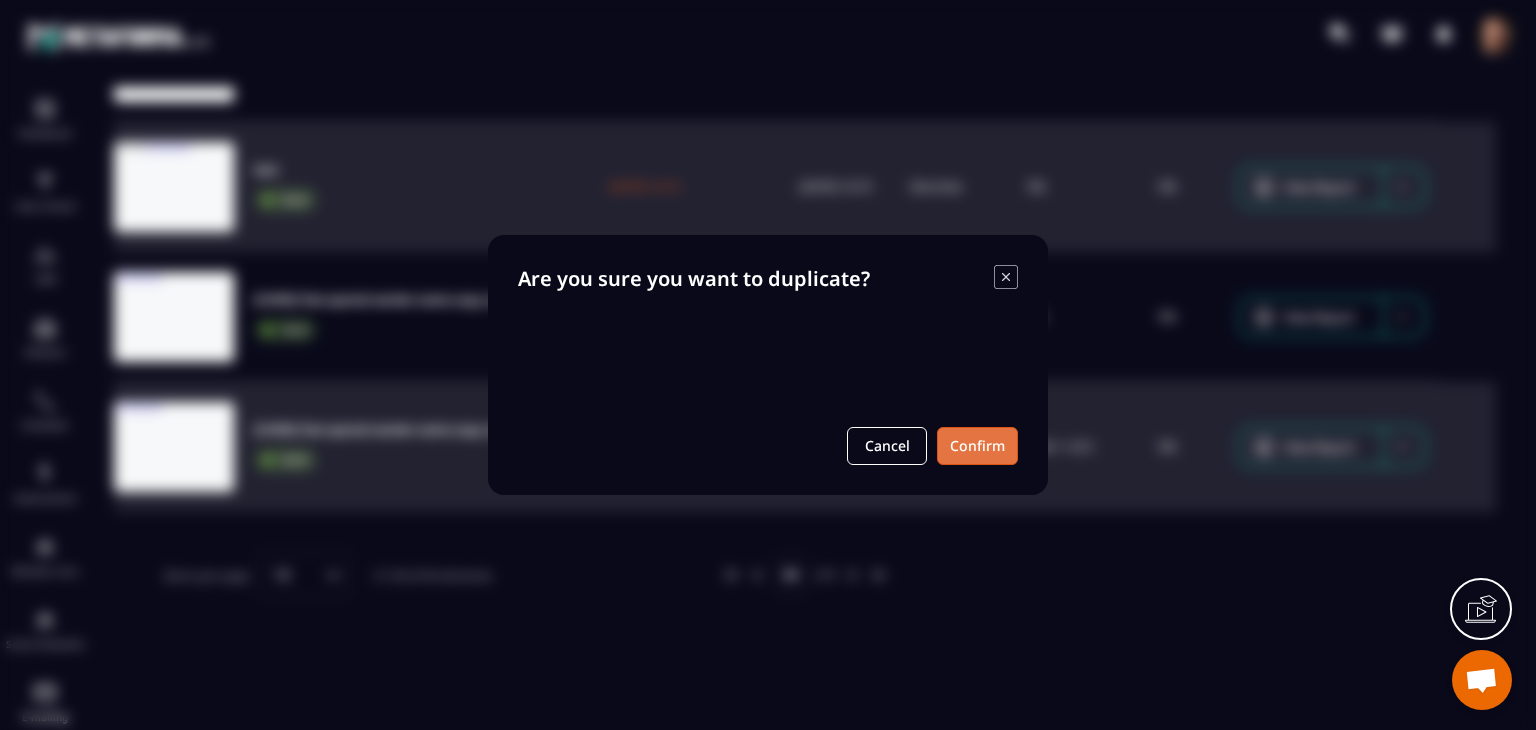 click on "Confirm" at bounding box center [977, 446] 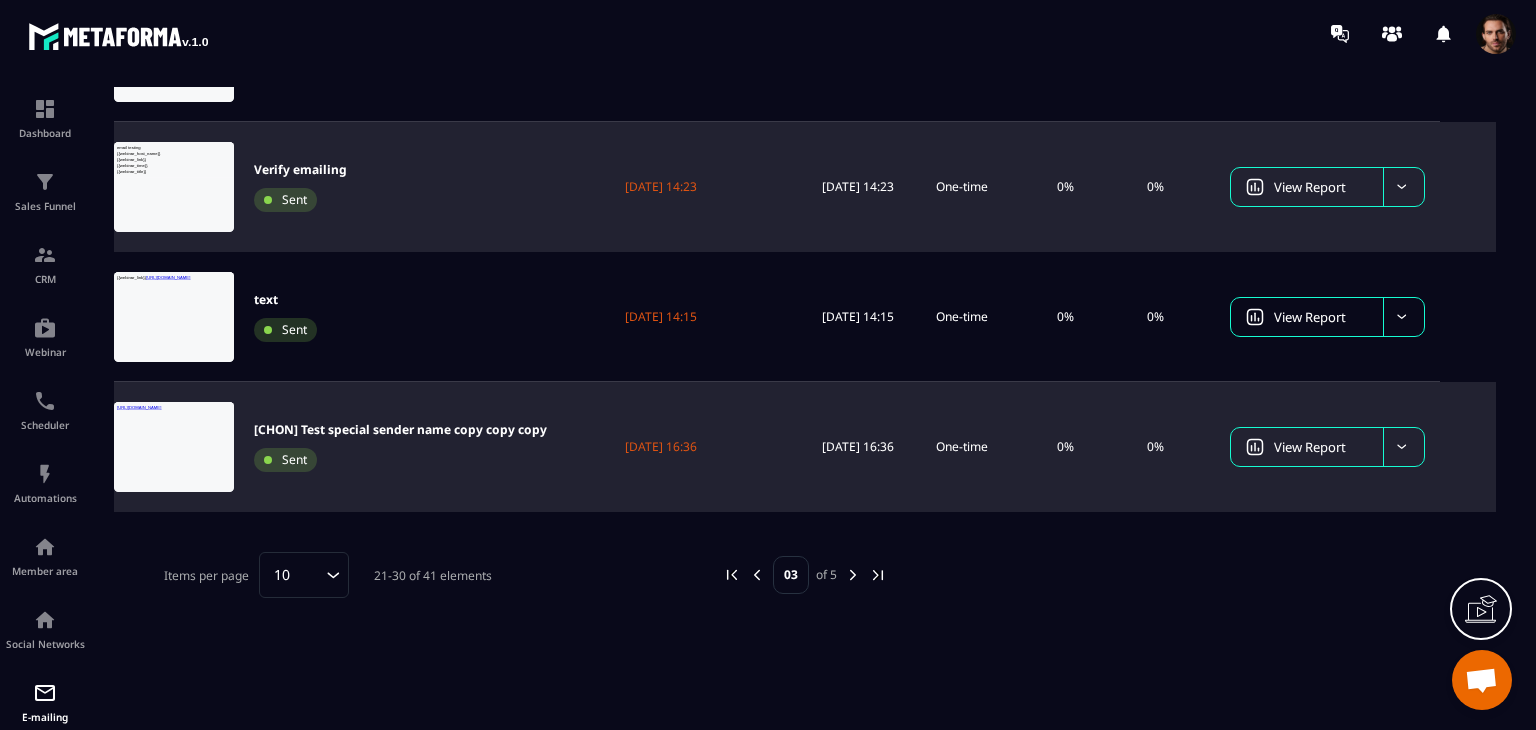 click 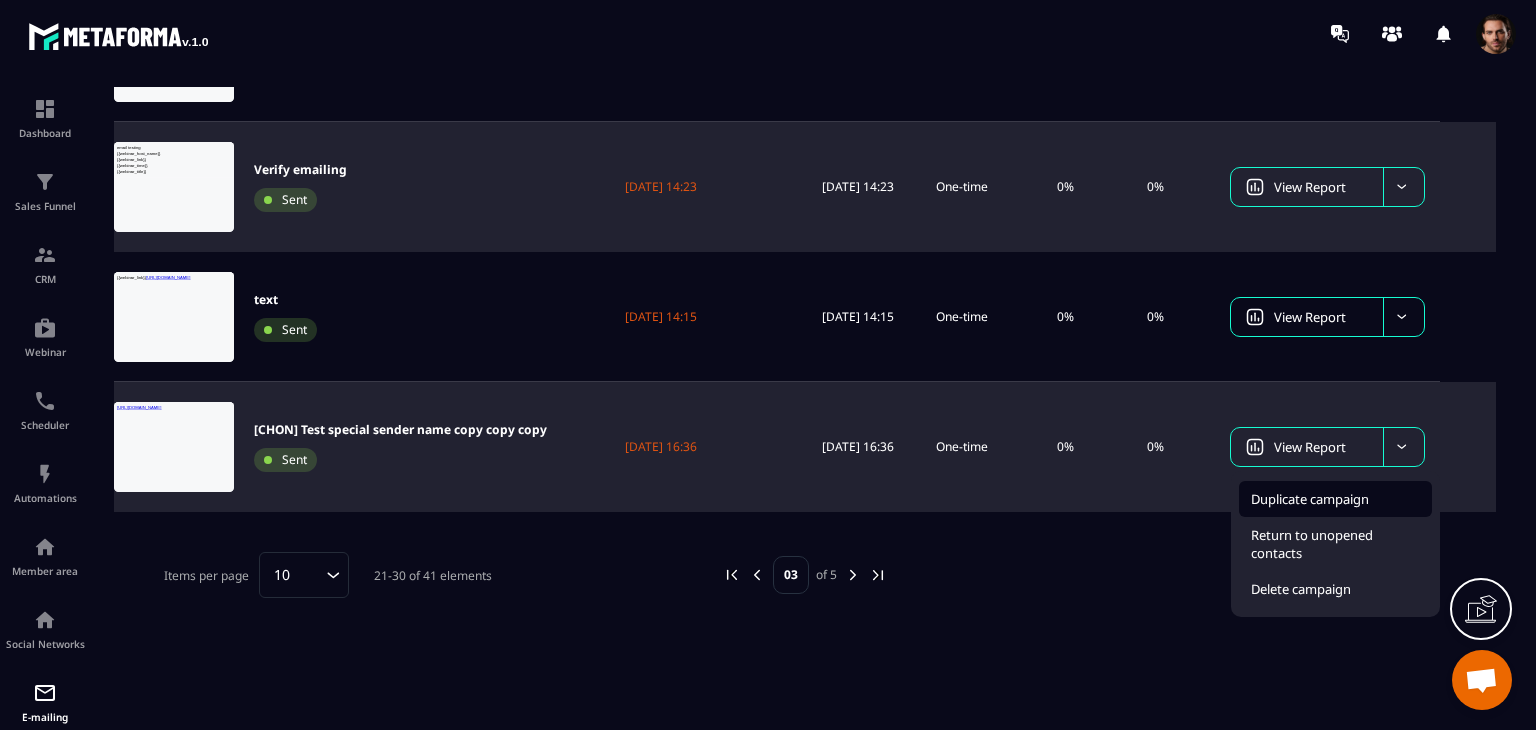 click on "Duplicate campaign" at bounding box center (1310, 499) 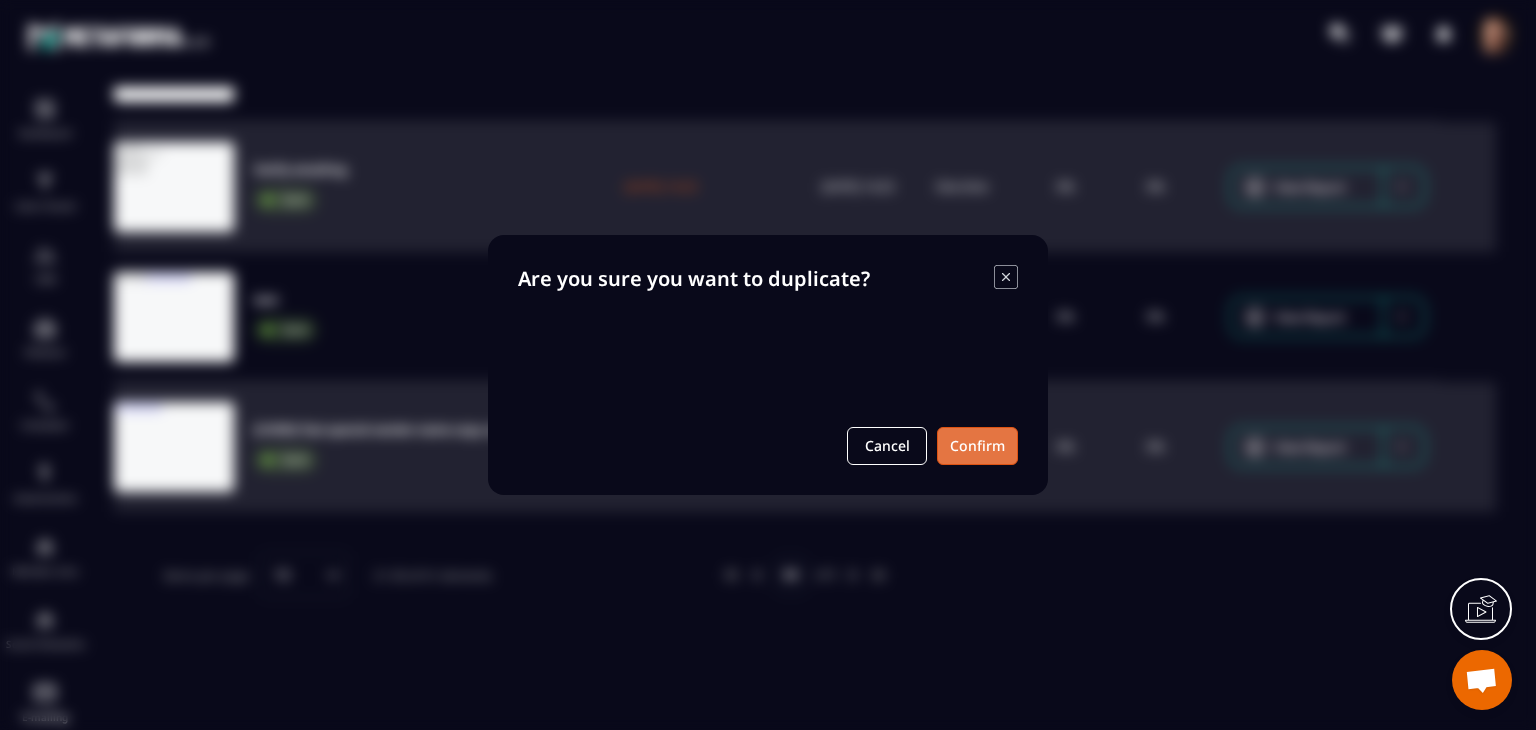 click on "Confirm" at bounding box center [977, 446] 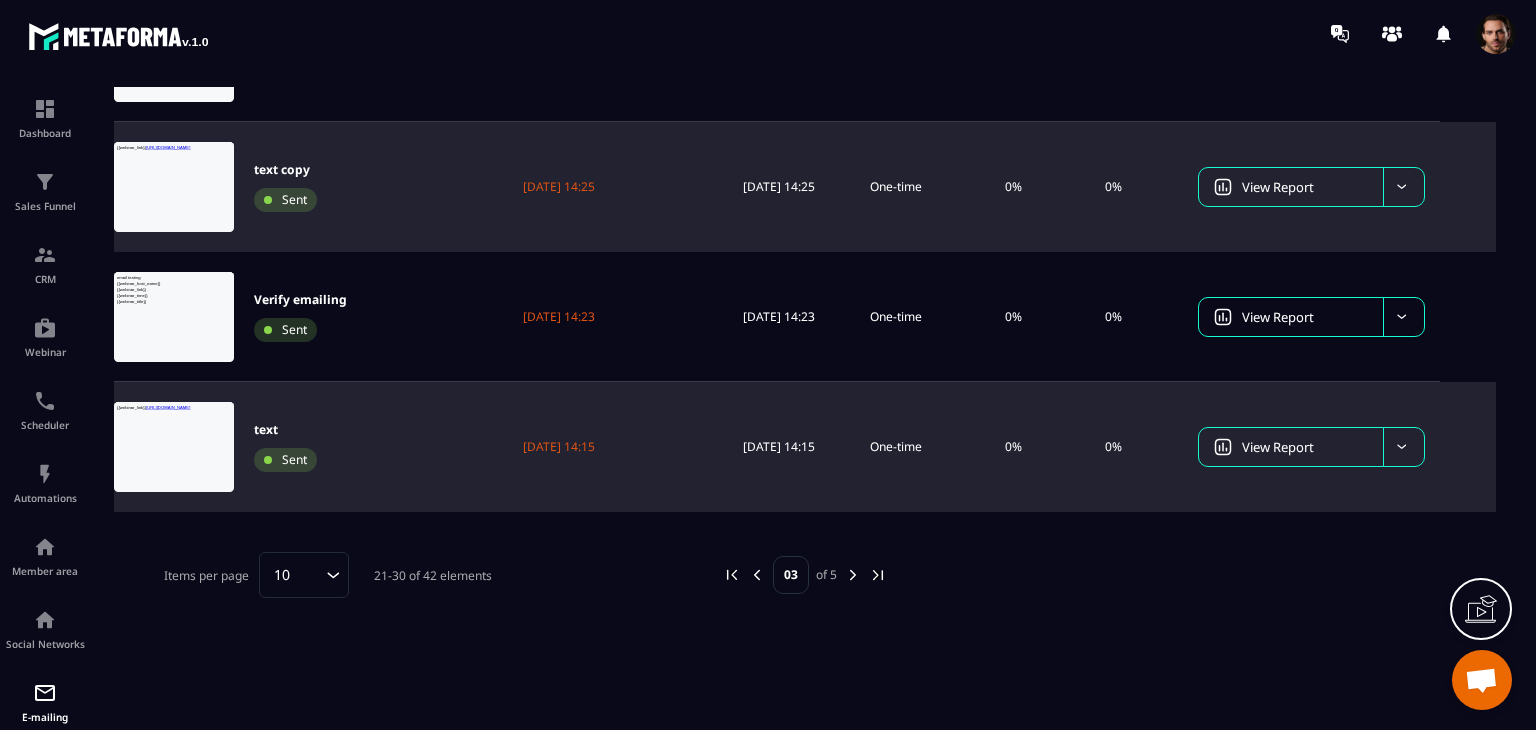 click at bounding box center [1403, 447] 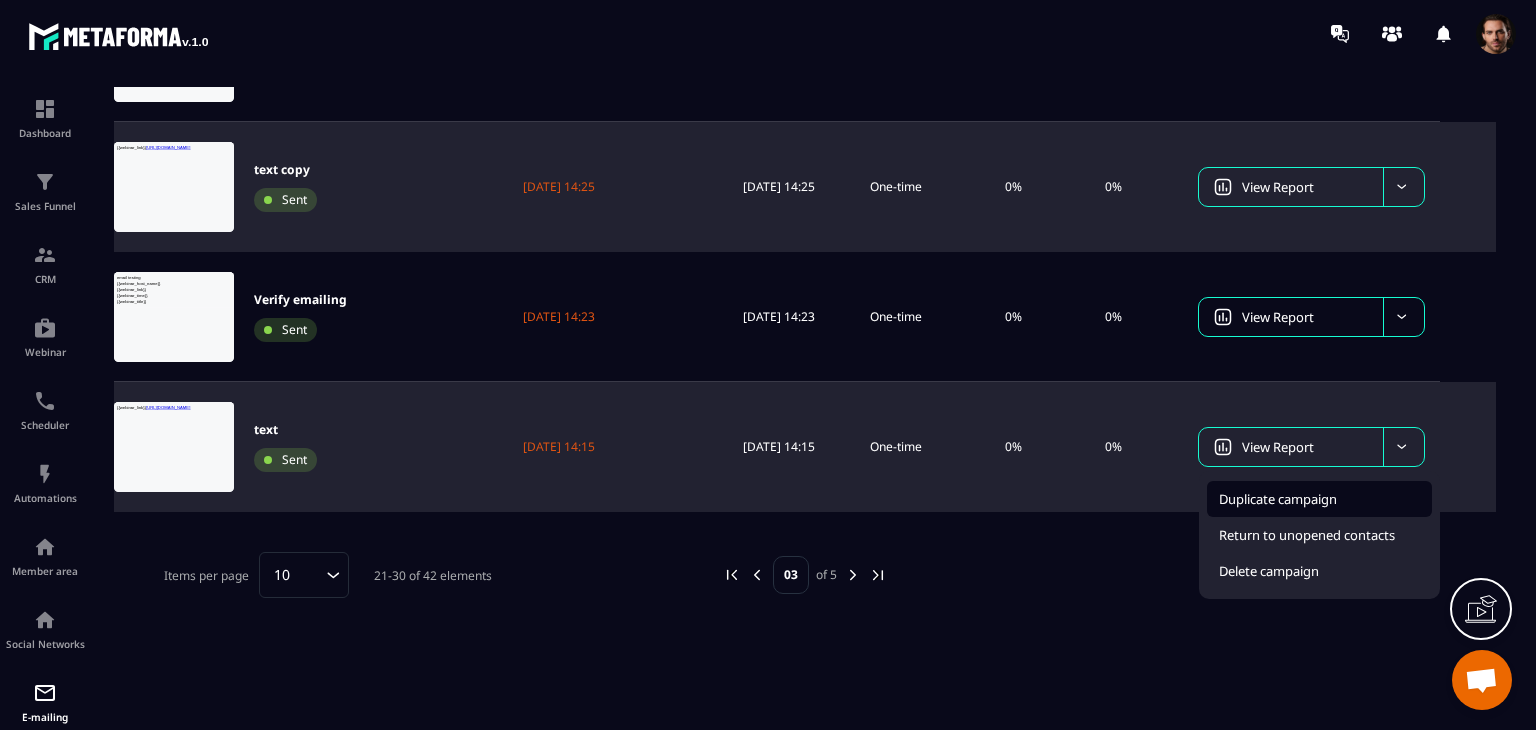 click on "Duplicate campaign" at bounding box center [1278, 499] 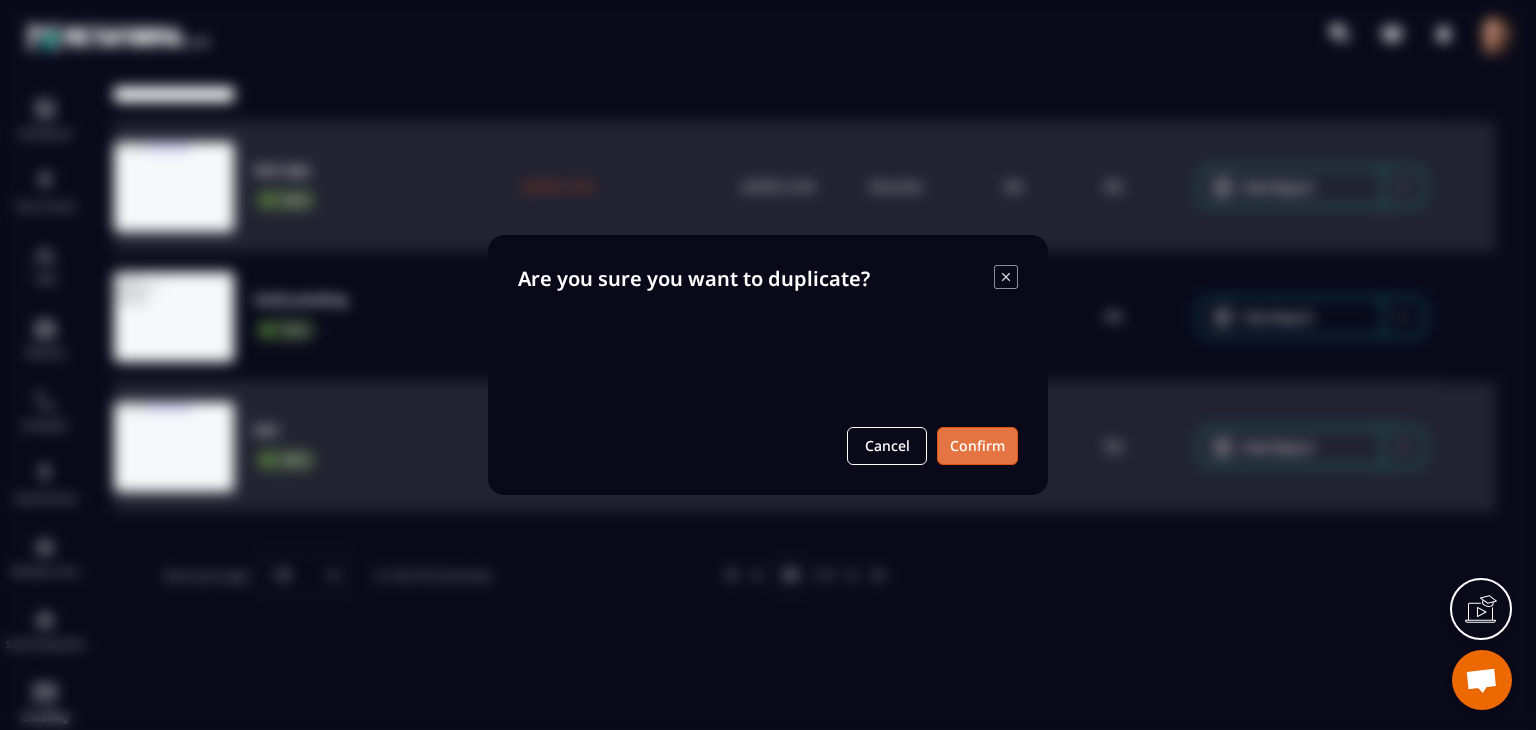 click on "Confirm" at bounding box center (977, 446) 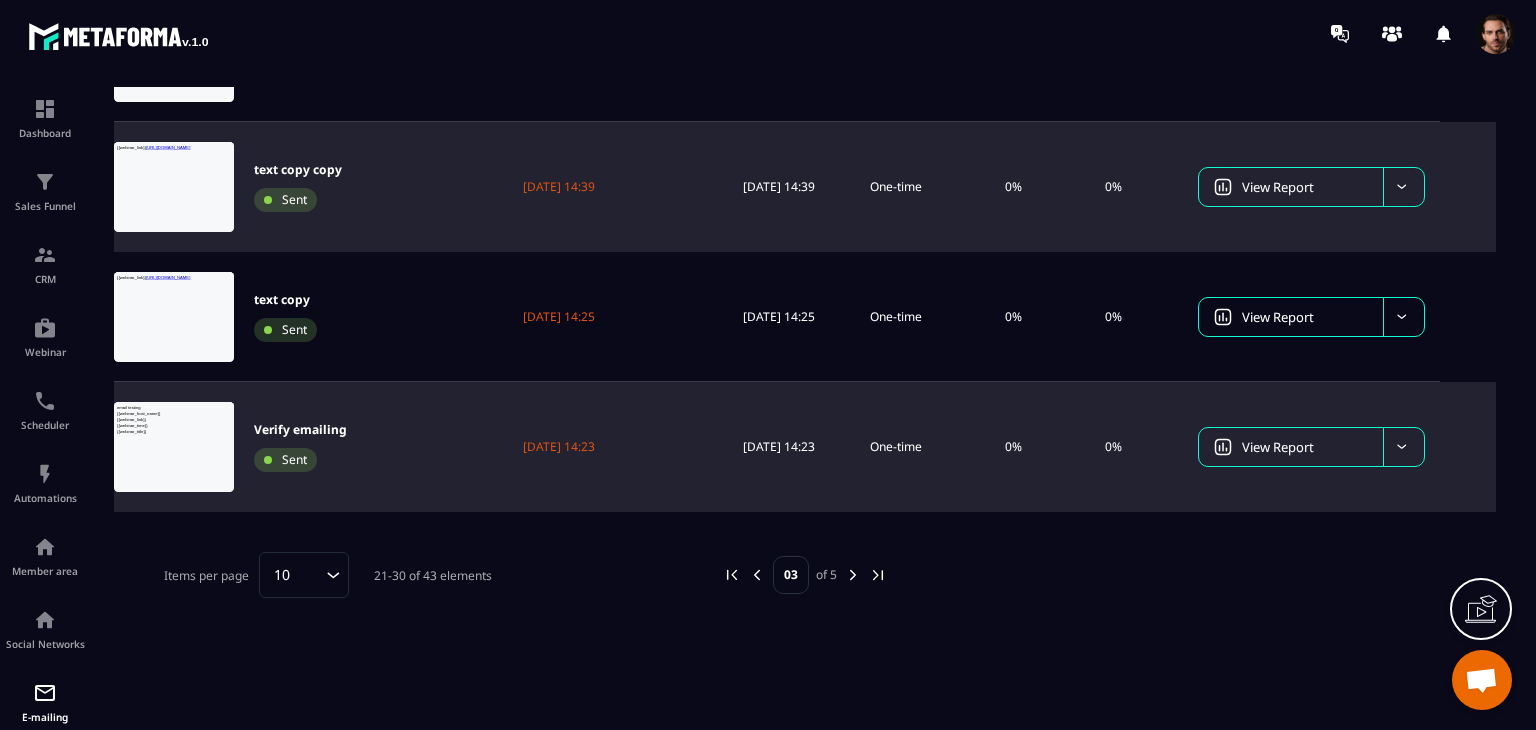 click at bounding box center (1403, 447) 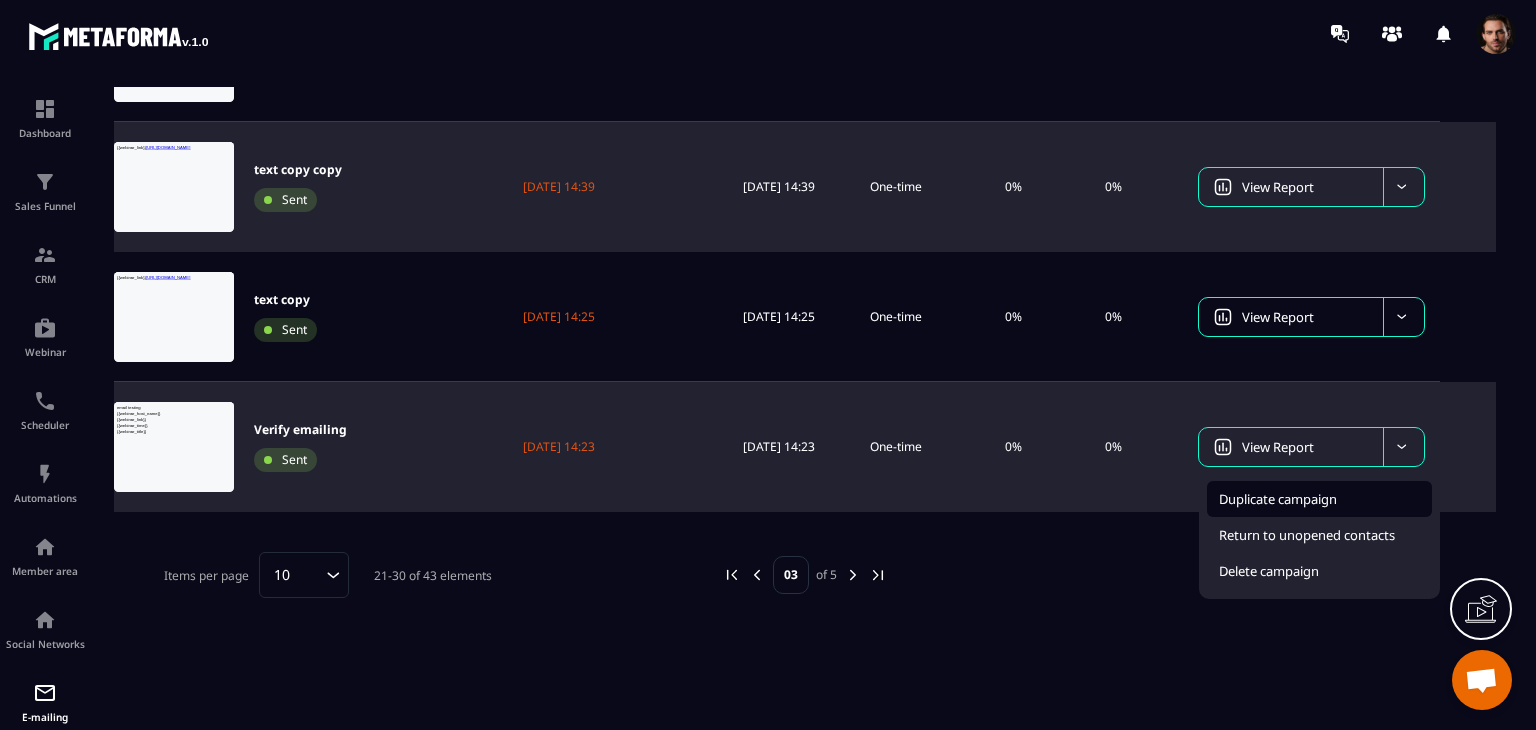 click on "Duplicate campaign" at bounding box center (1278, 499) 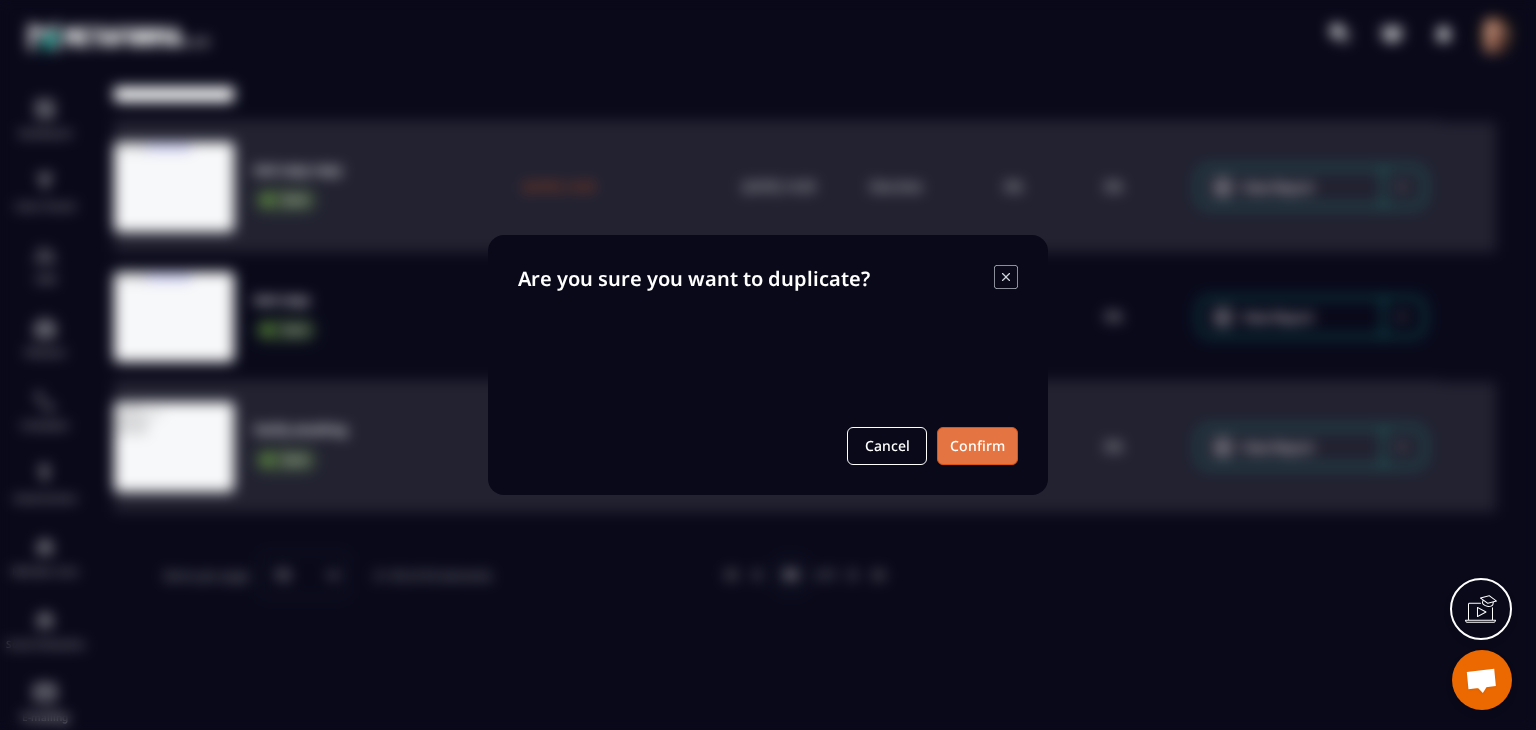click on "Confirm" at bounding box center [977, 446] 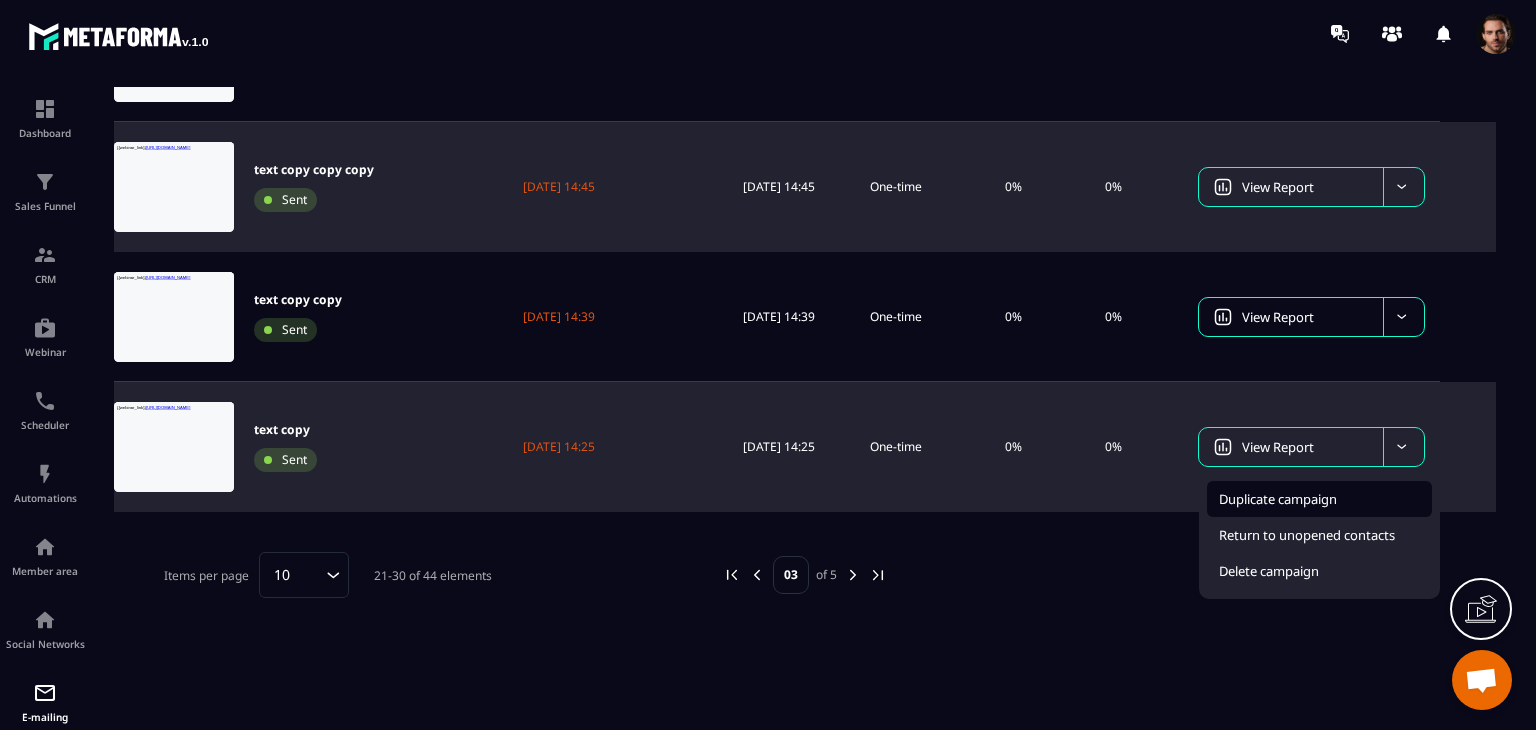click on "Duplicate campaign" 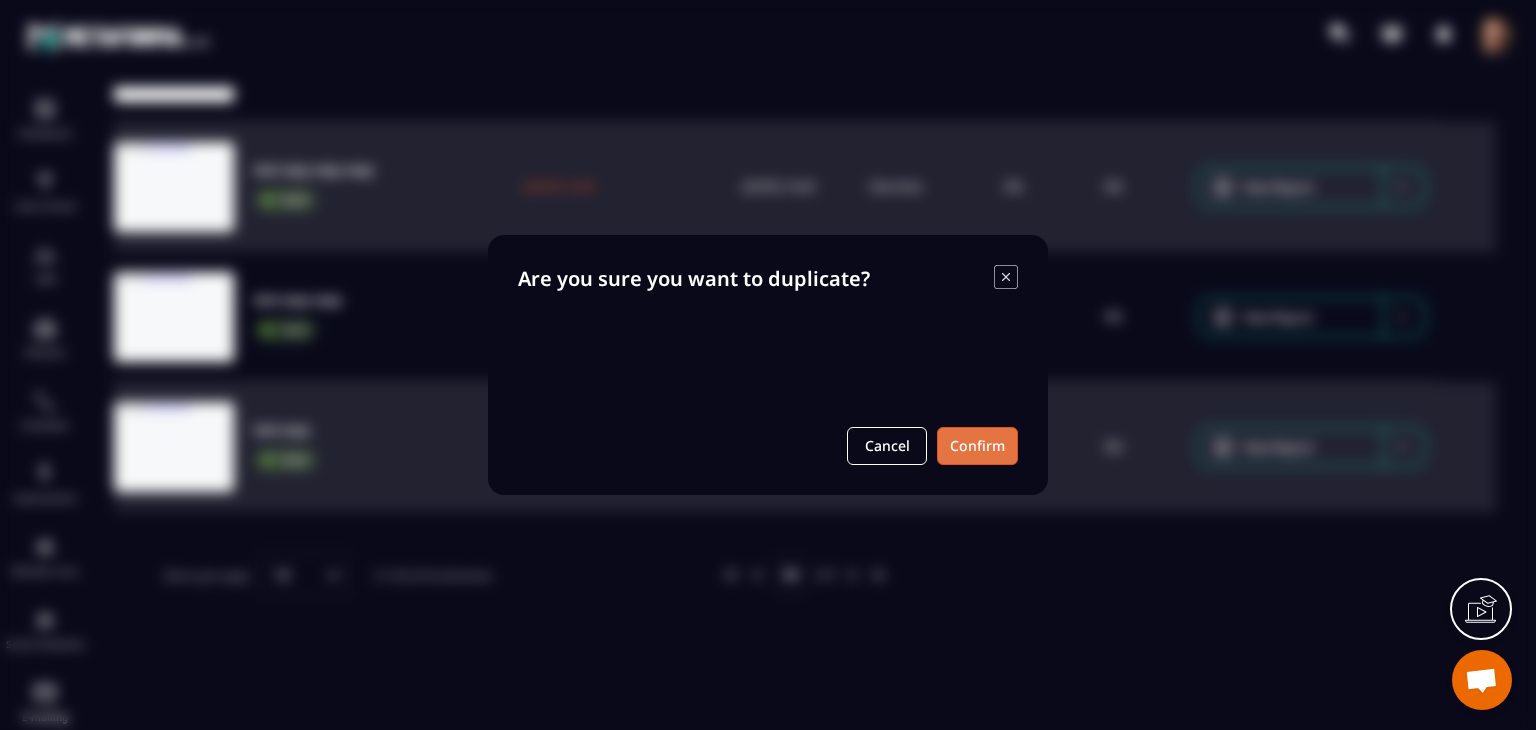 click on "Confirm" at bounding box center (977, 446) 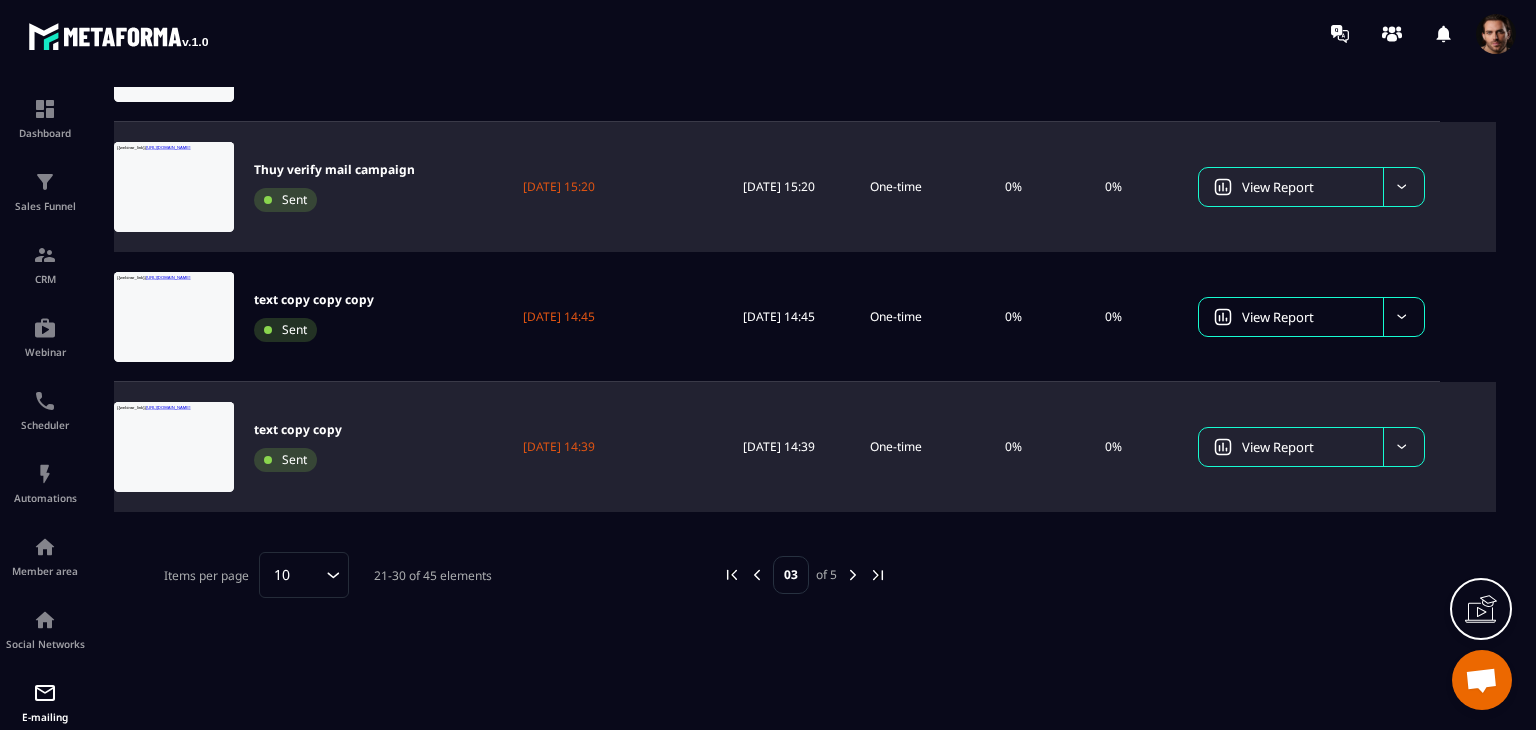 click at bounding box center [1403, 447] 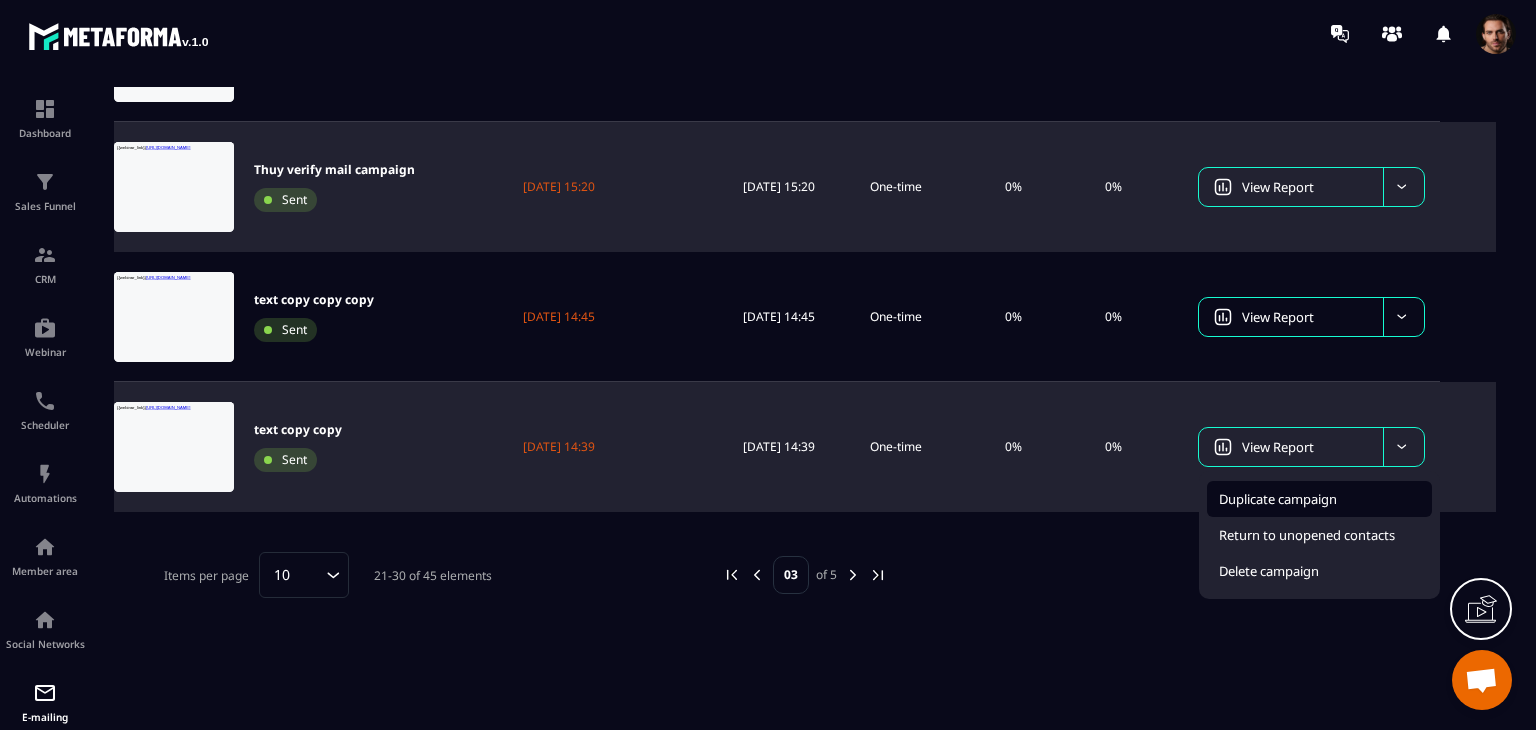 click on "Duplicate campaign" at bounding box center (1278, 499) 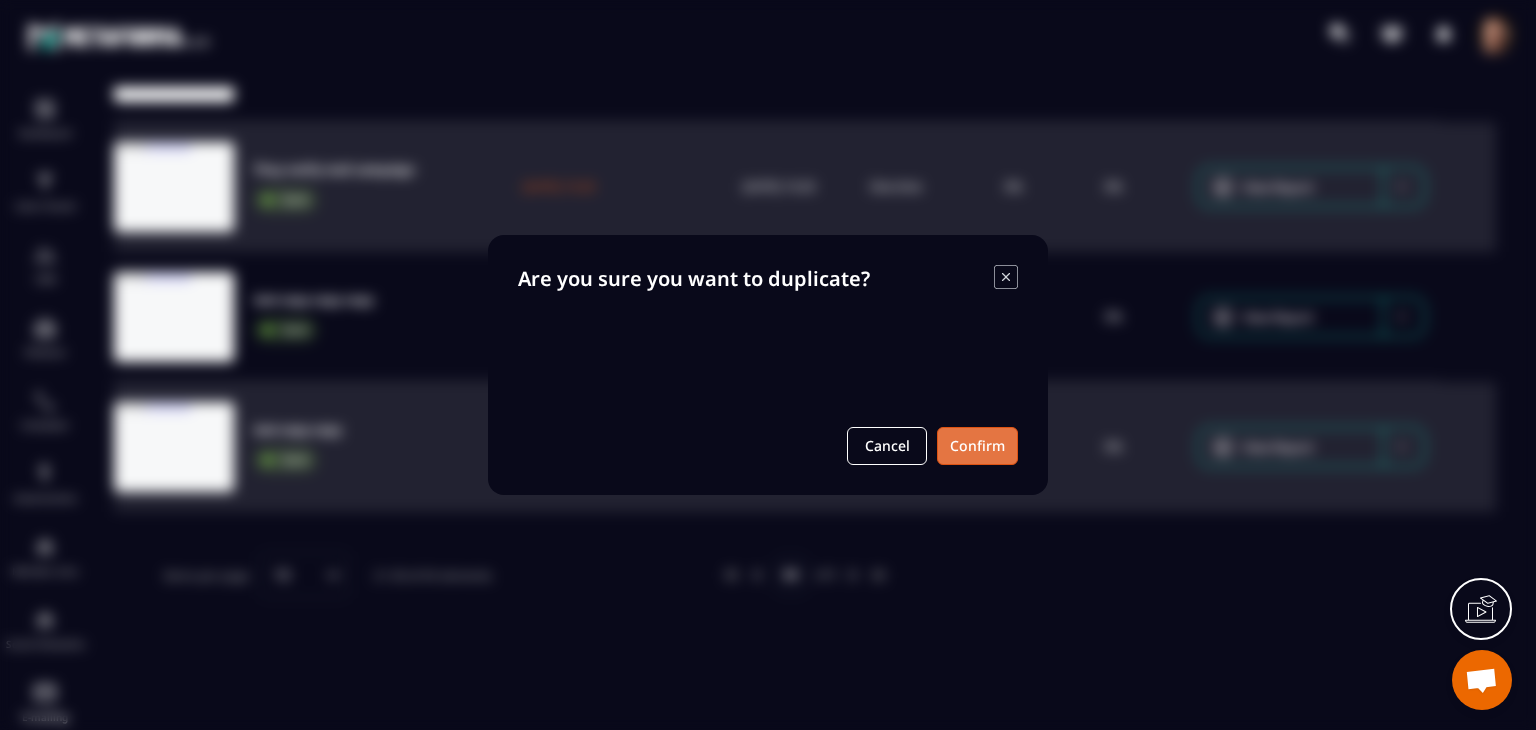 click on "Confirm" at bounding box center [977, 446] 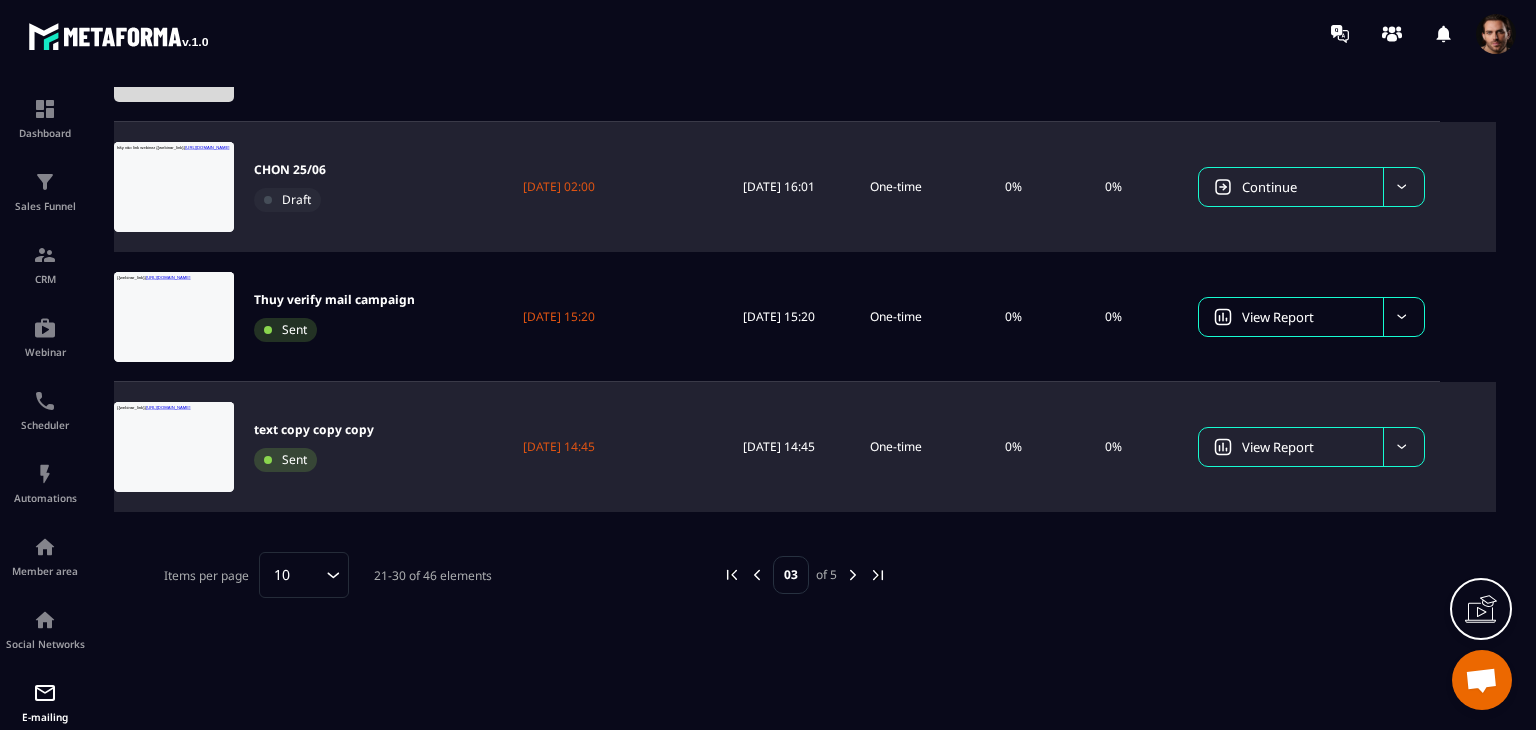 click 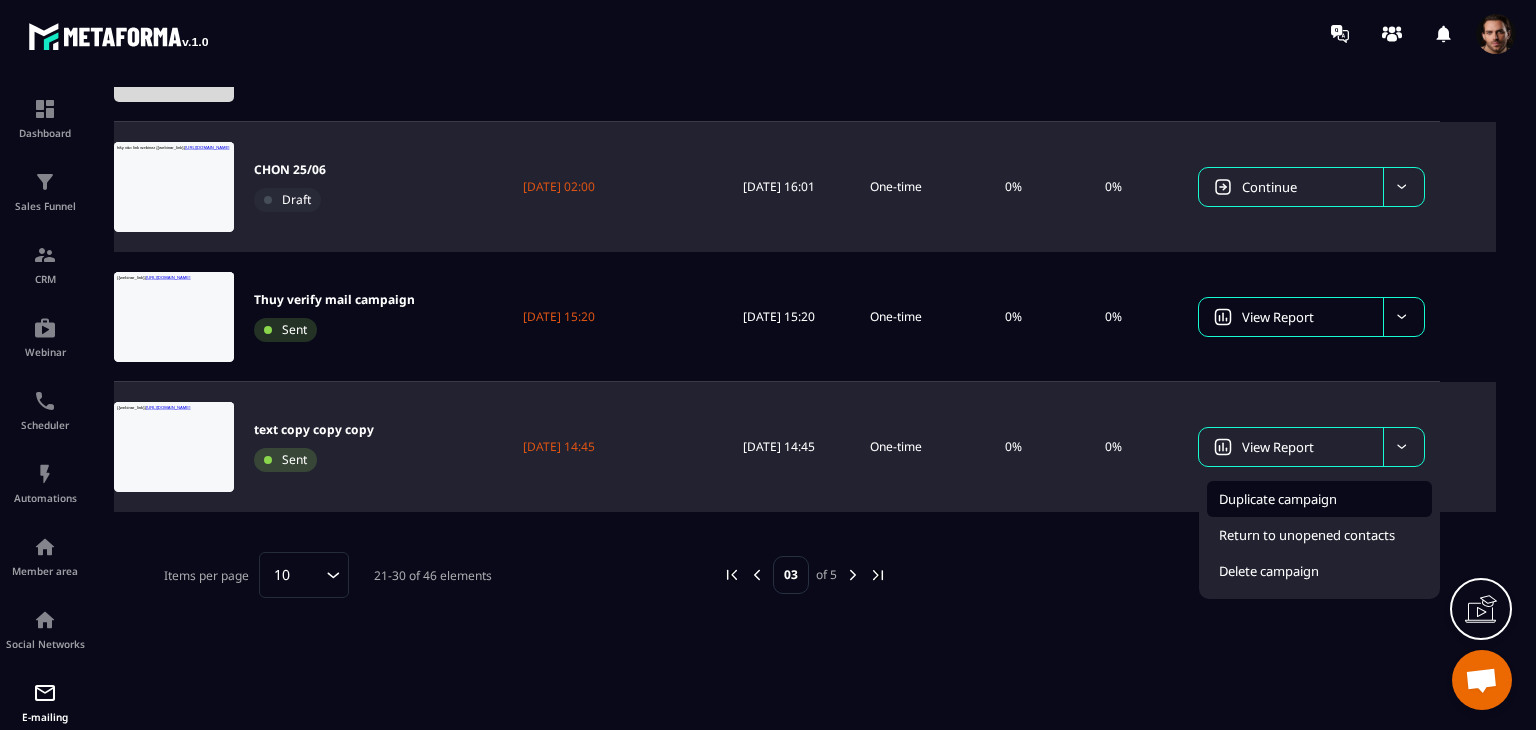 click on "Duplicate campaign" 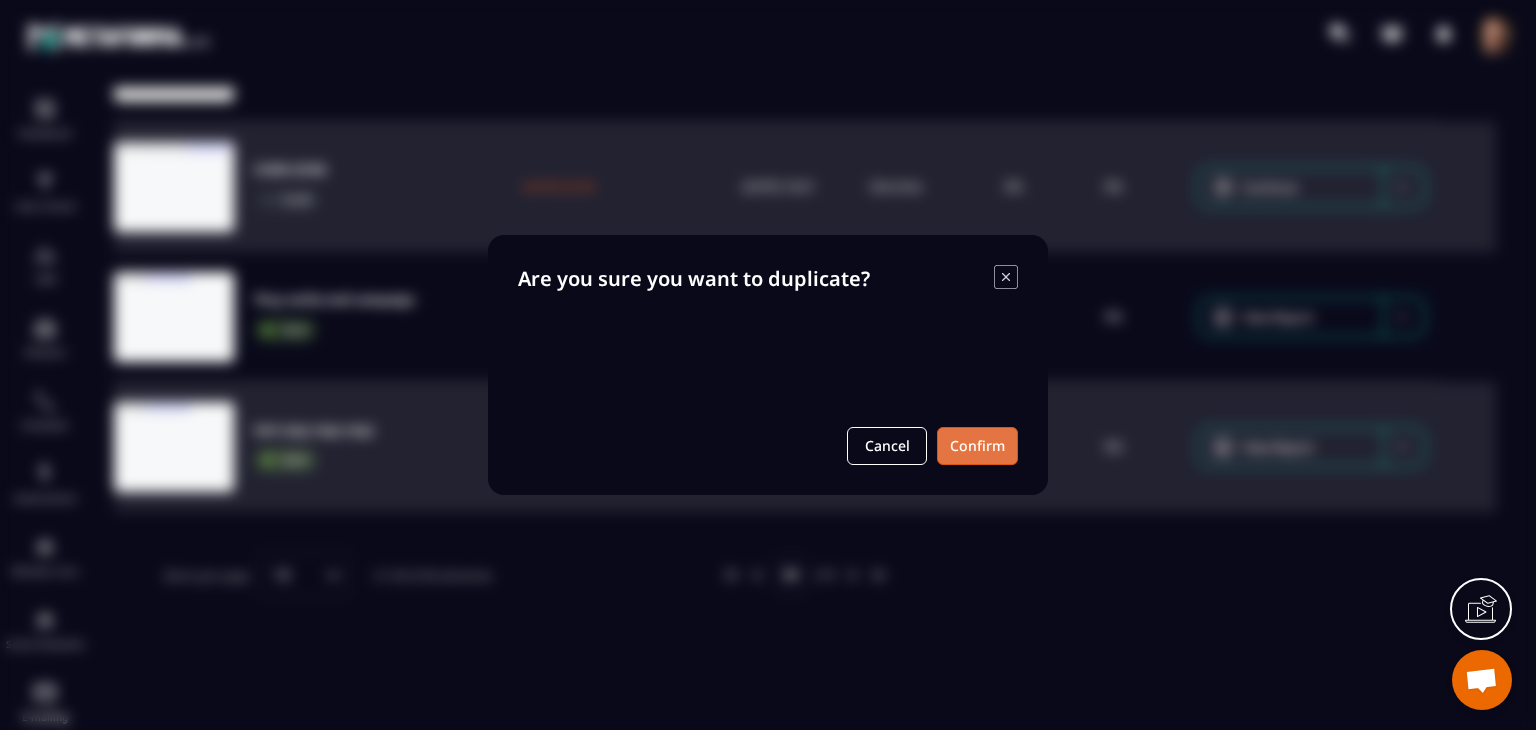 click on "Confirm" at bounding box center [977, 446] 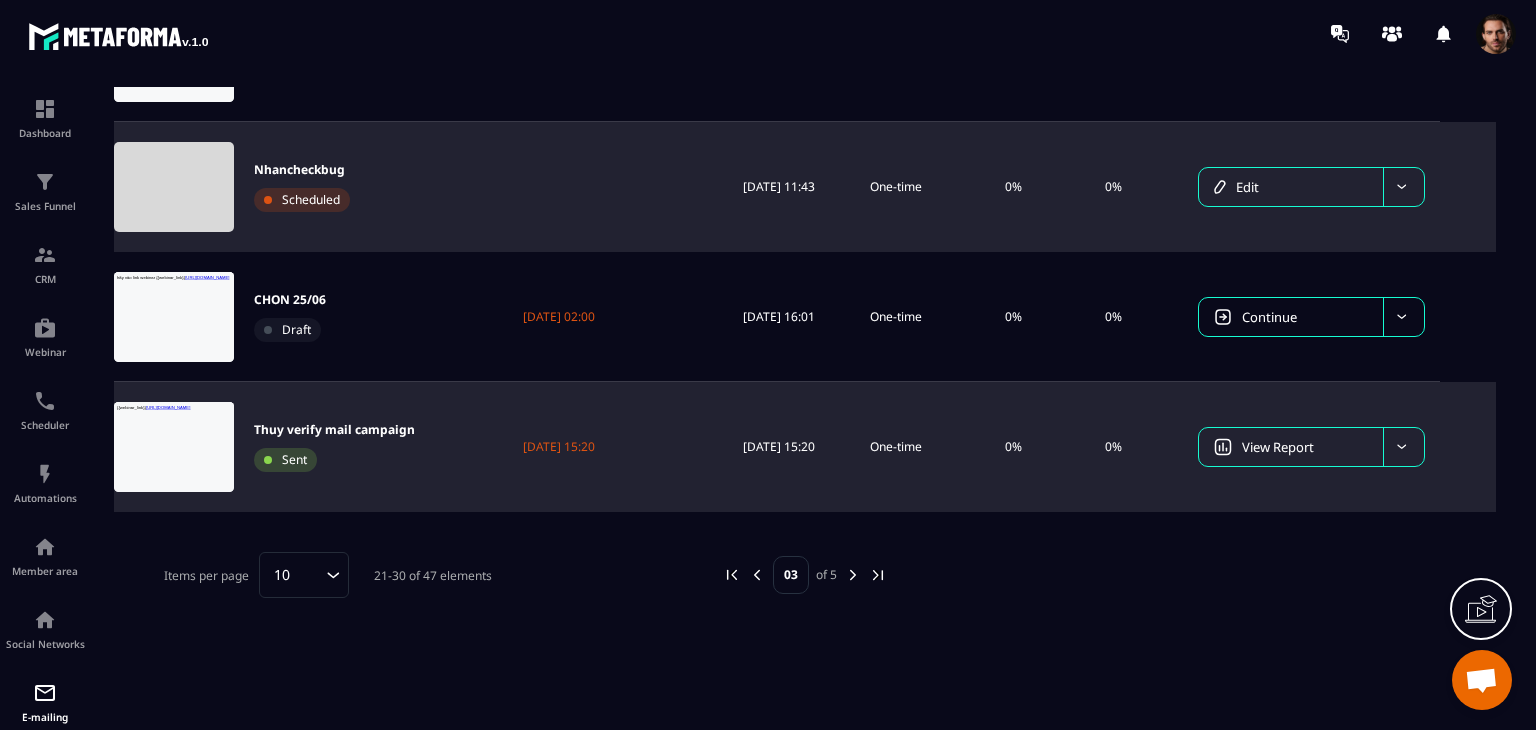 click at bounding box center (1403, 447) 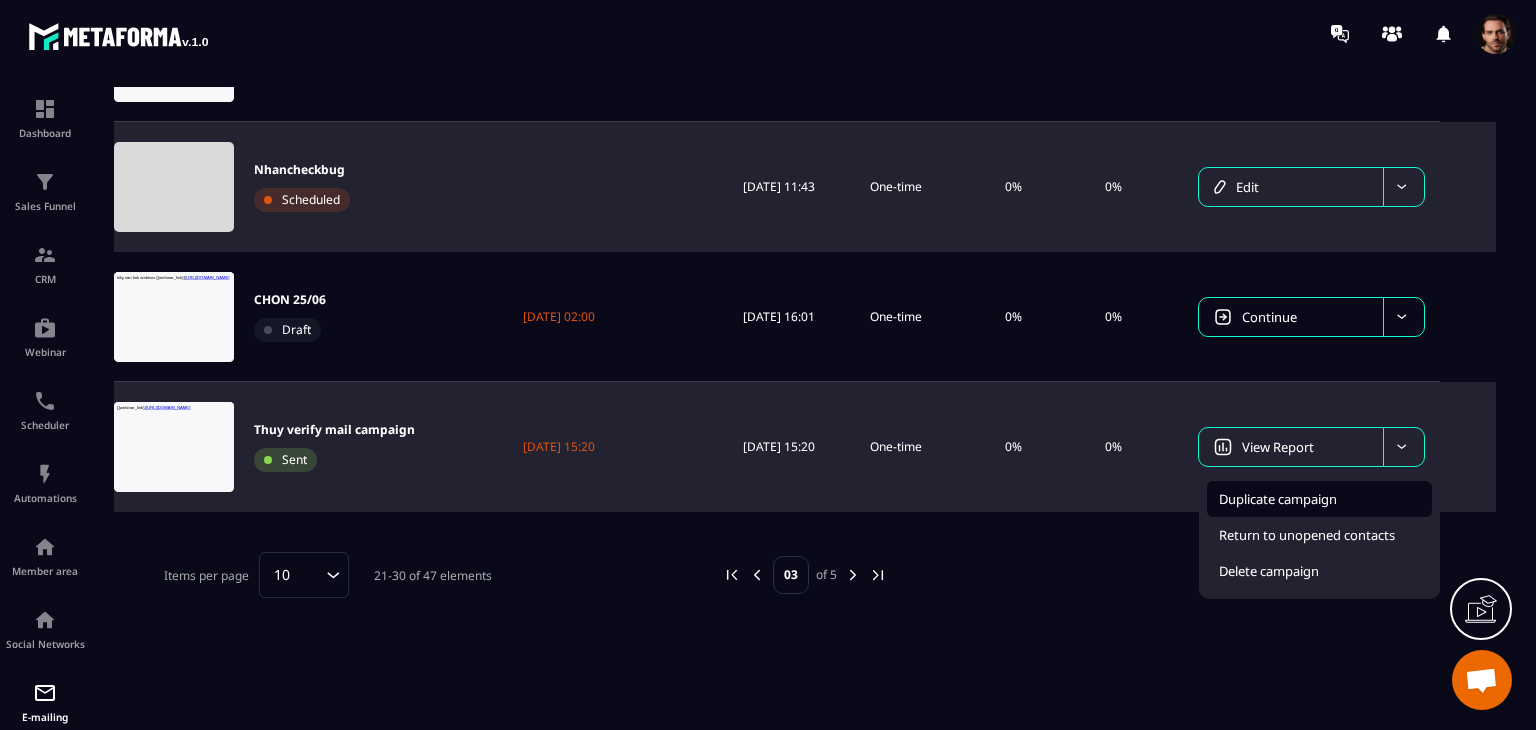 click on "Duplicate campaign" 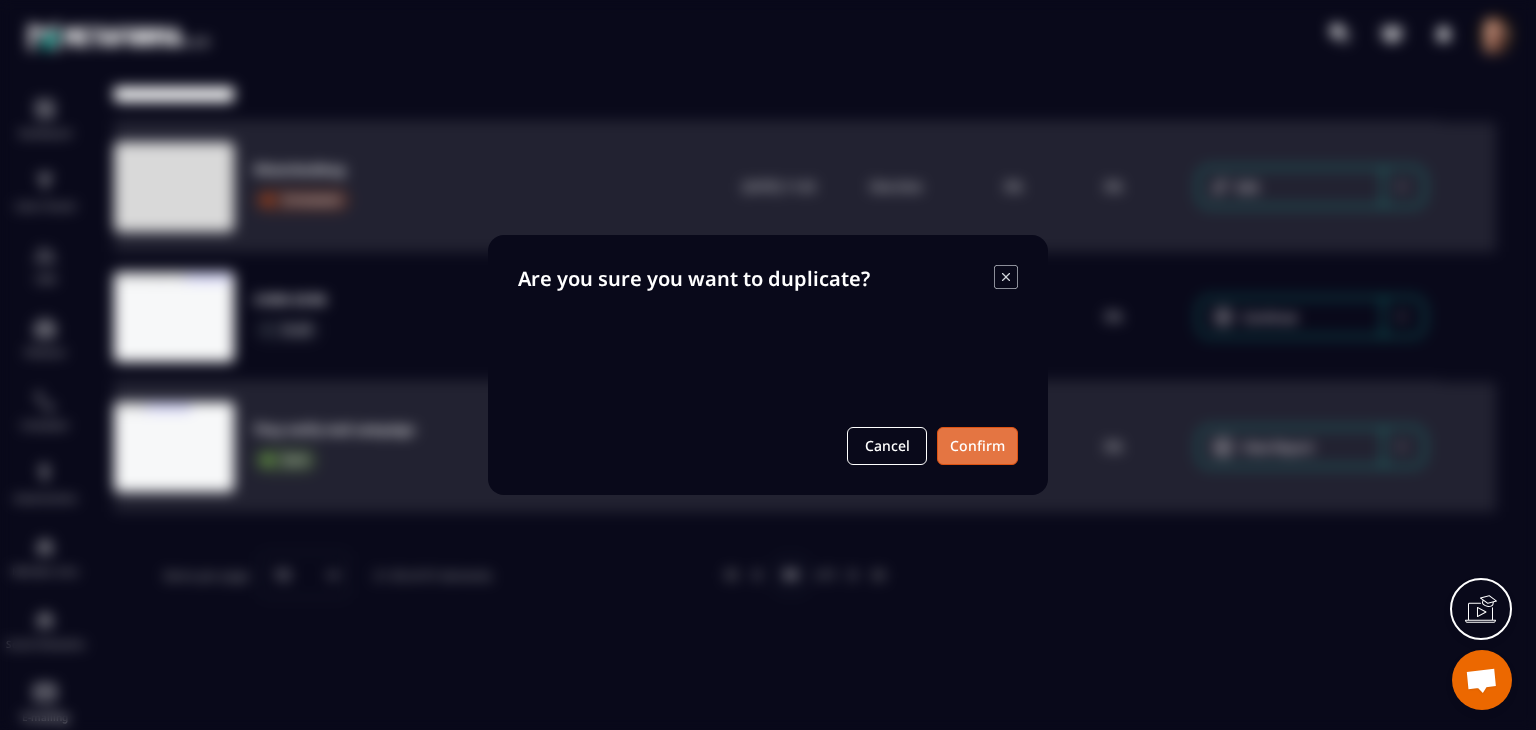 click on "Confirm" at bounding box center [977, 446] 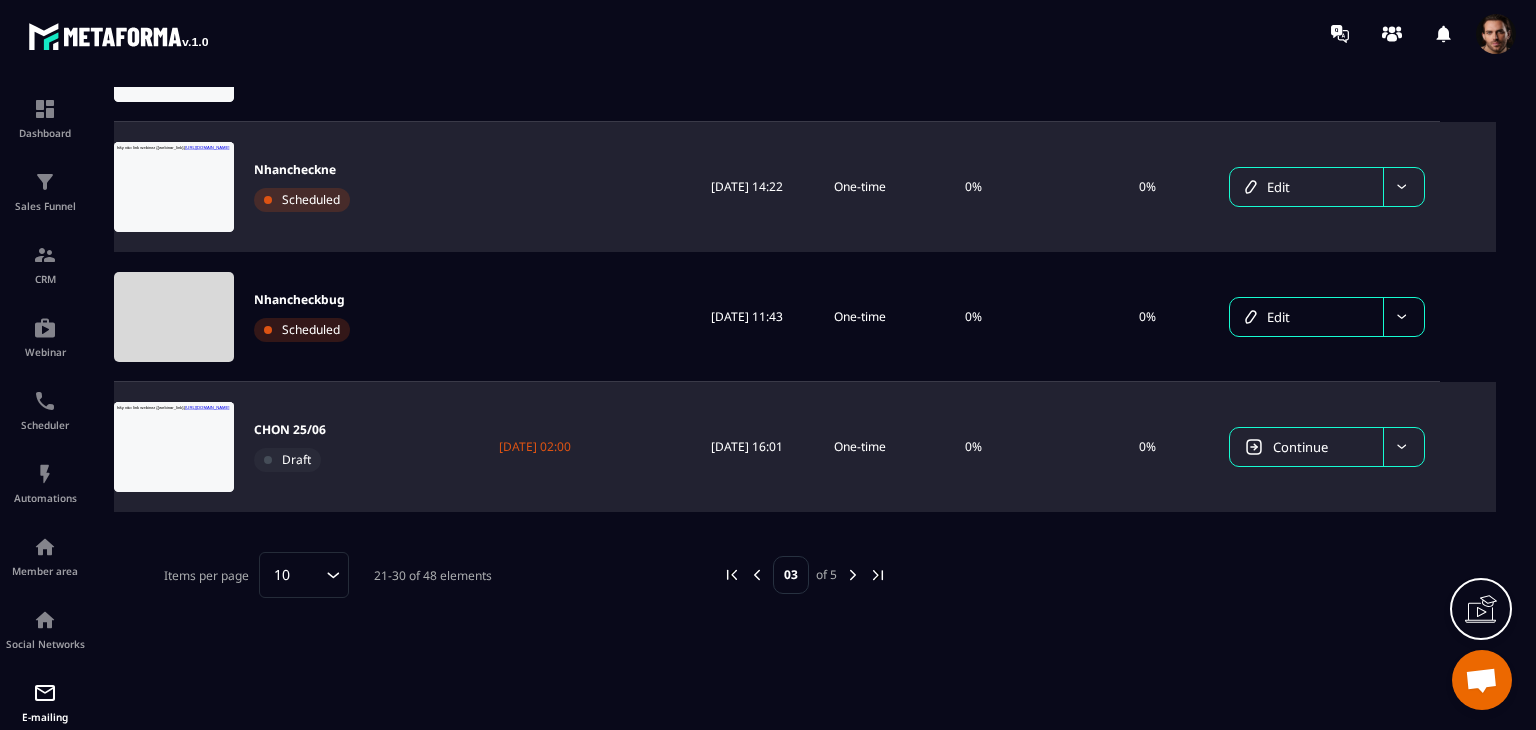 click 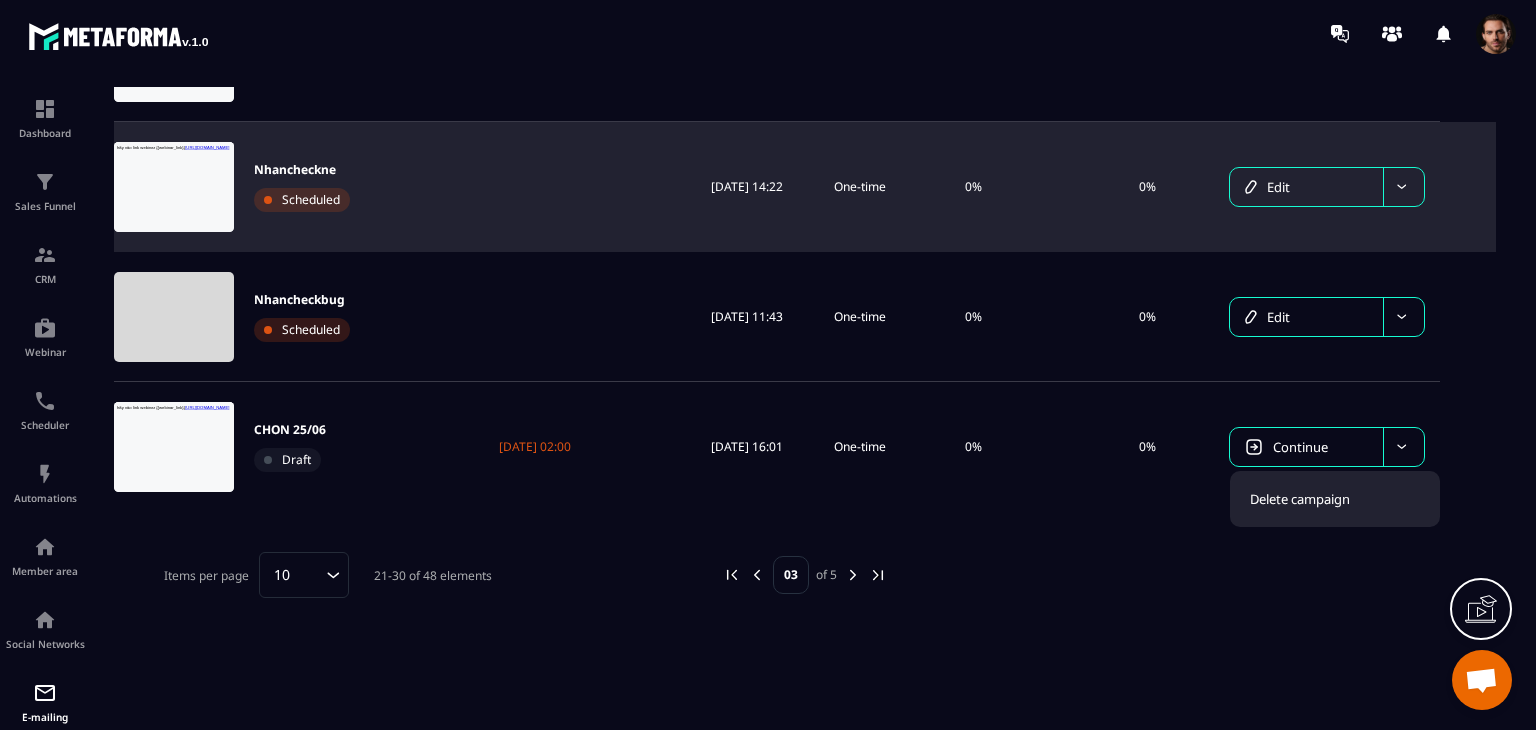 click at bounding box center (853, 575) 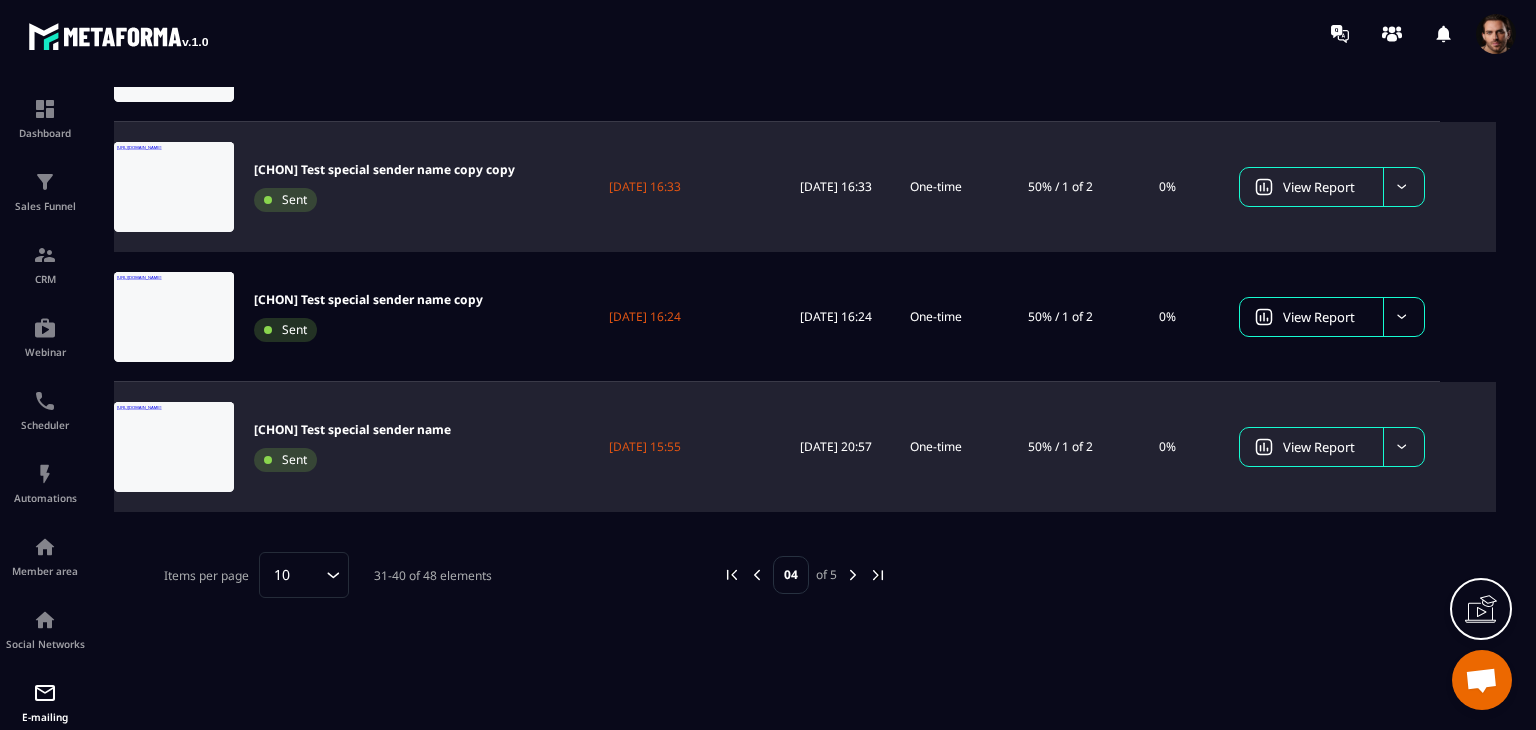 click at bounding box center [1403, 447] 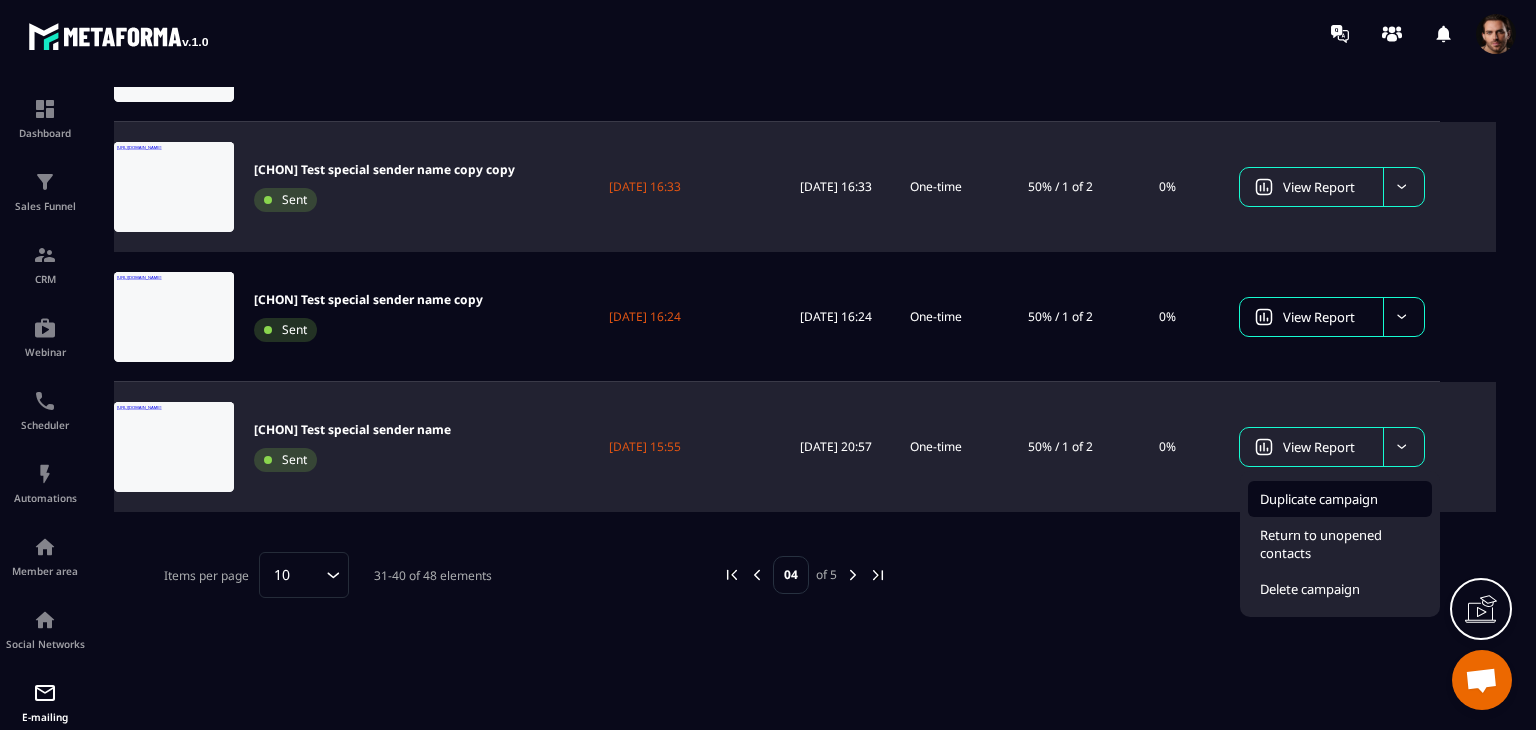 click on "Duplicate campaign" at bounding box center (1319, 499) 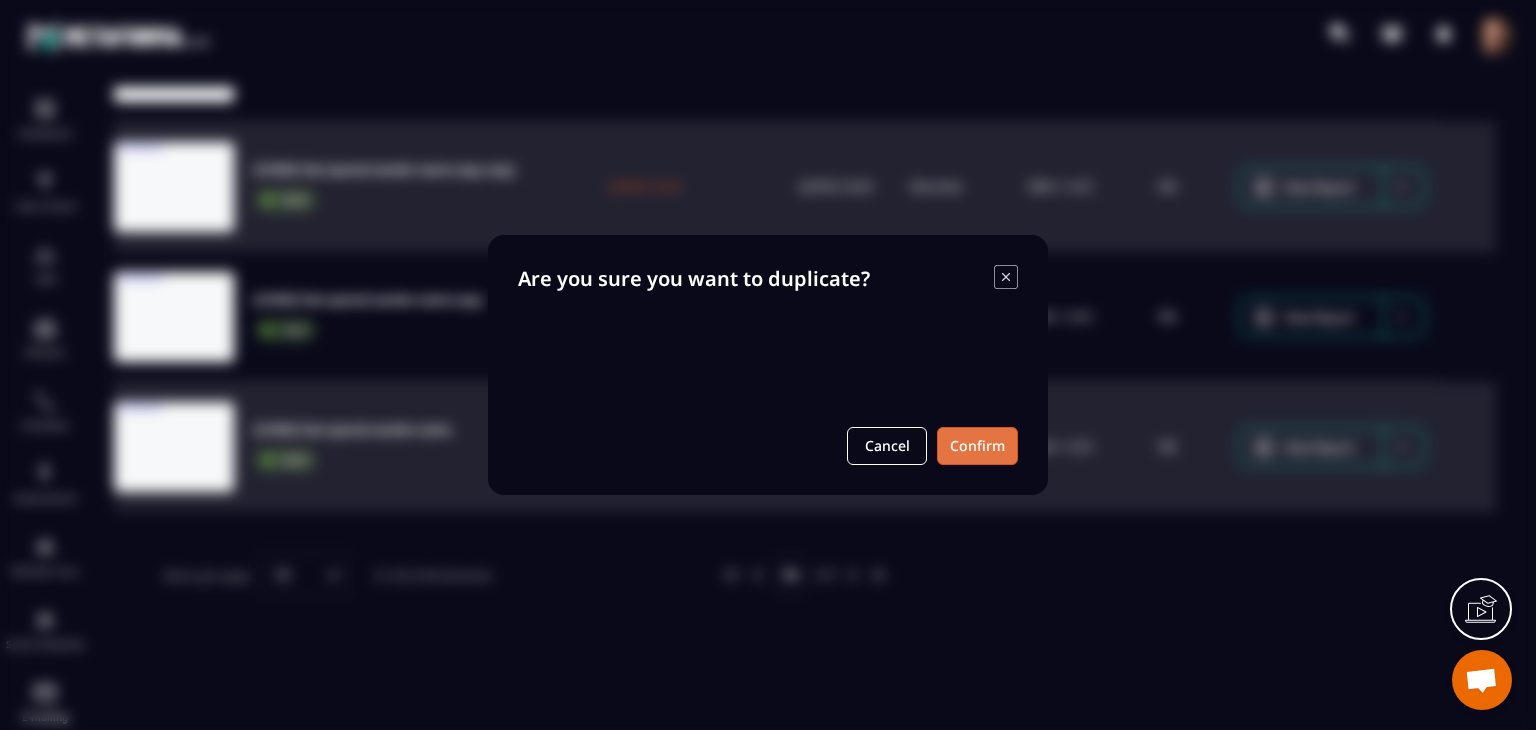 click on "Confirm" at bounding box center [977, 446] 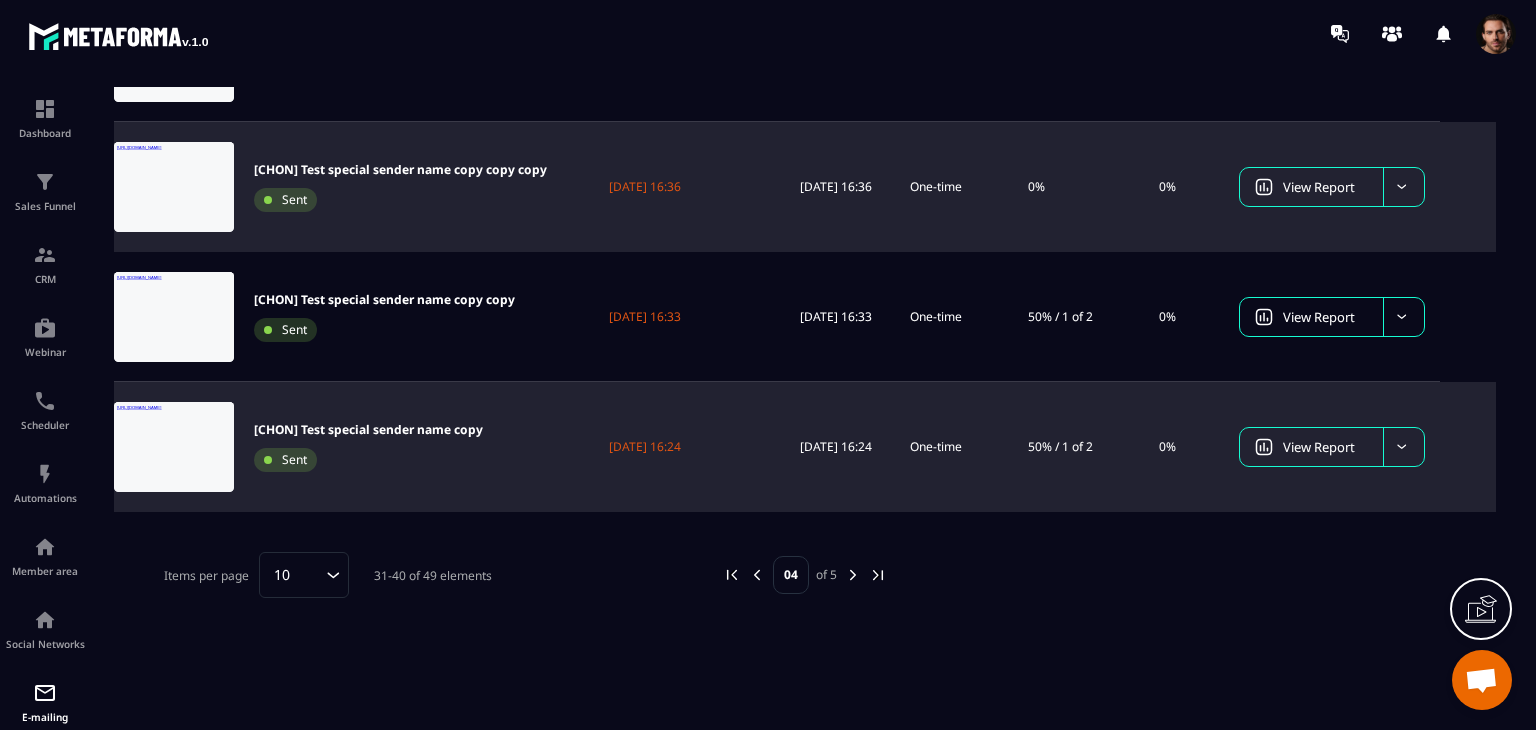 click 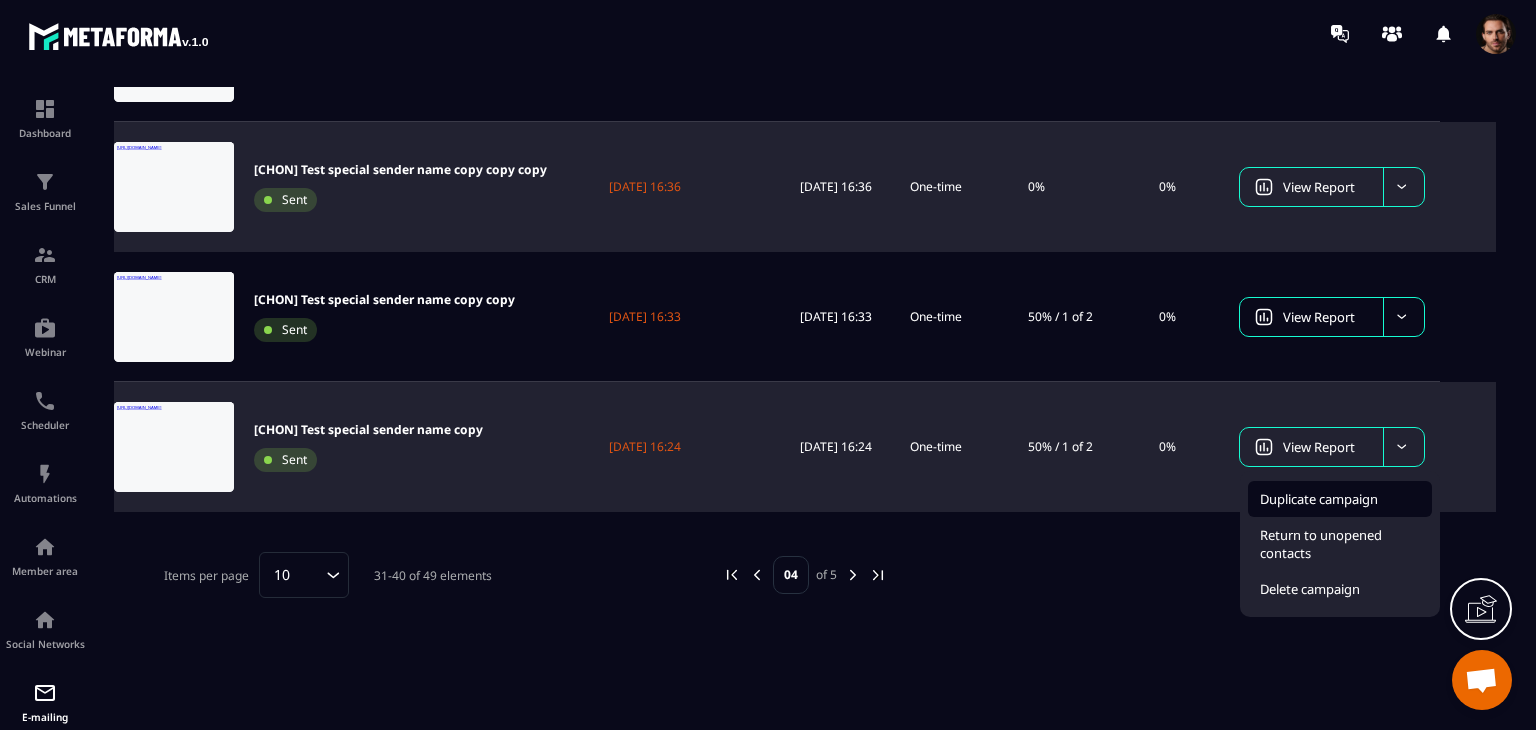 click on "Duplicate campaign" at bounding box center [1319, 499] 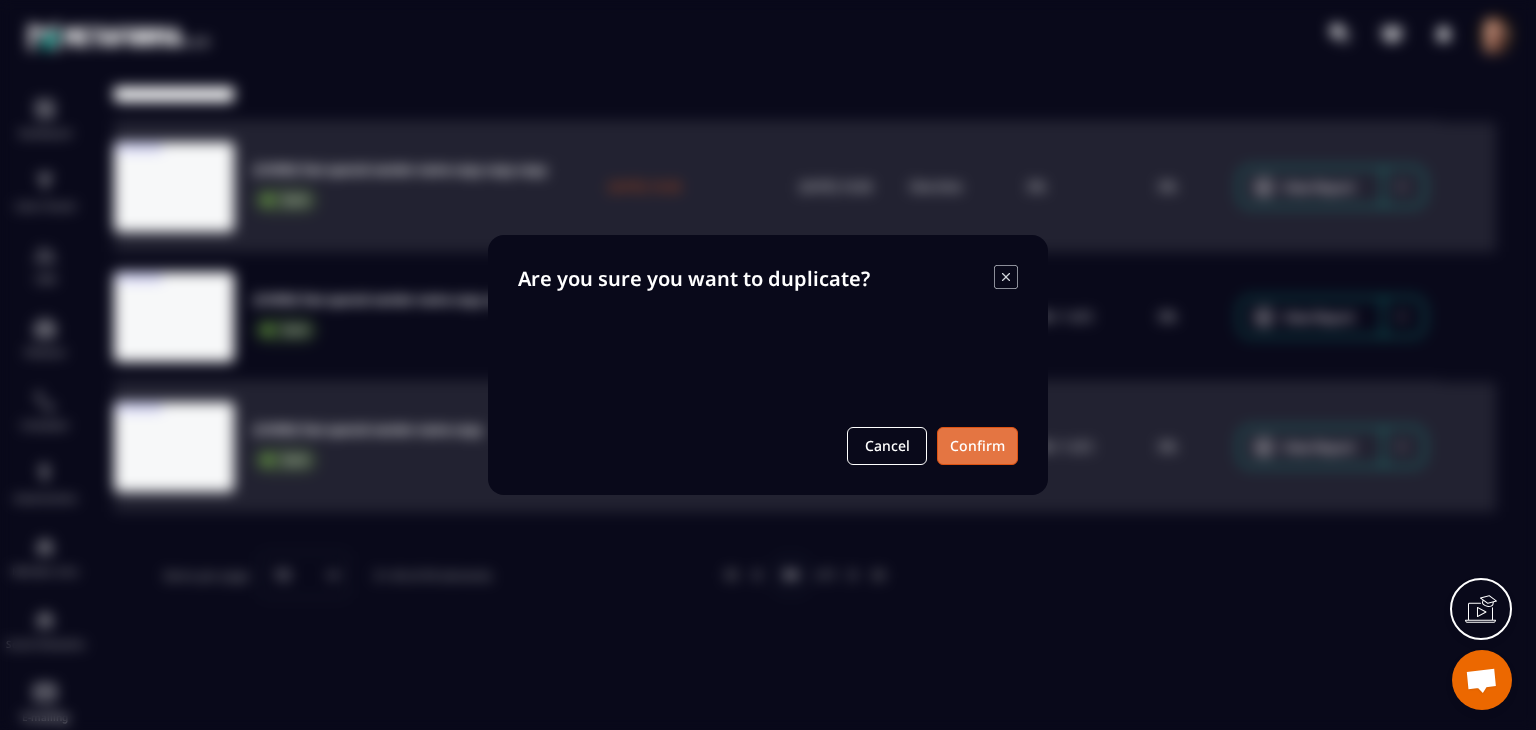 click on "Confirm" at bounding box center [977, 446] 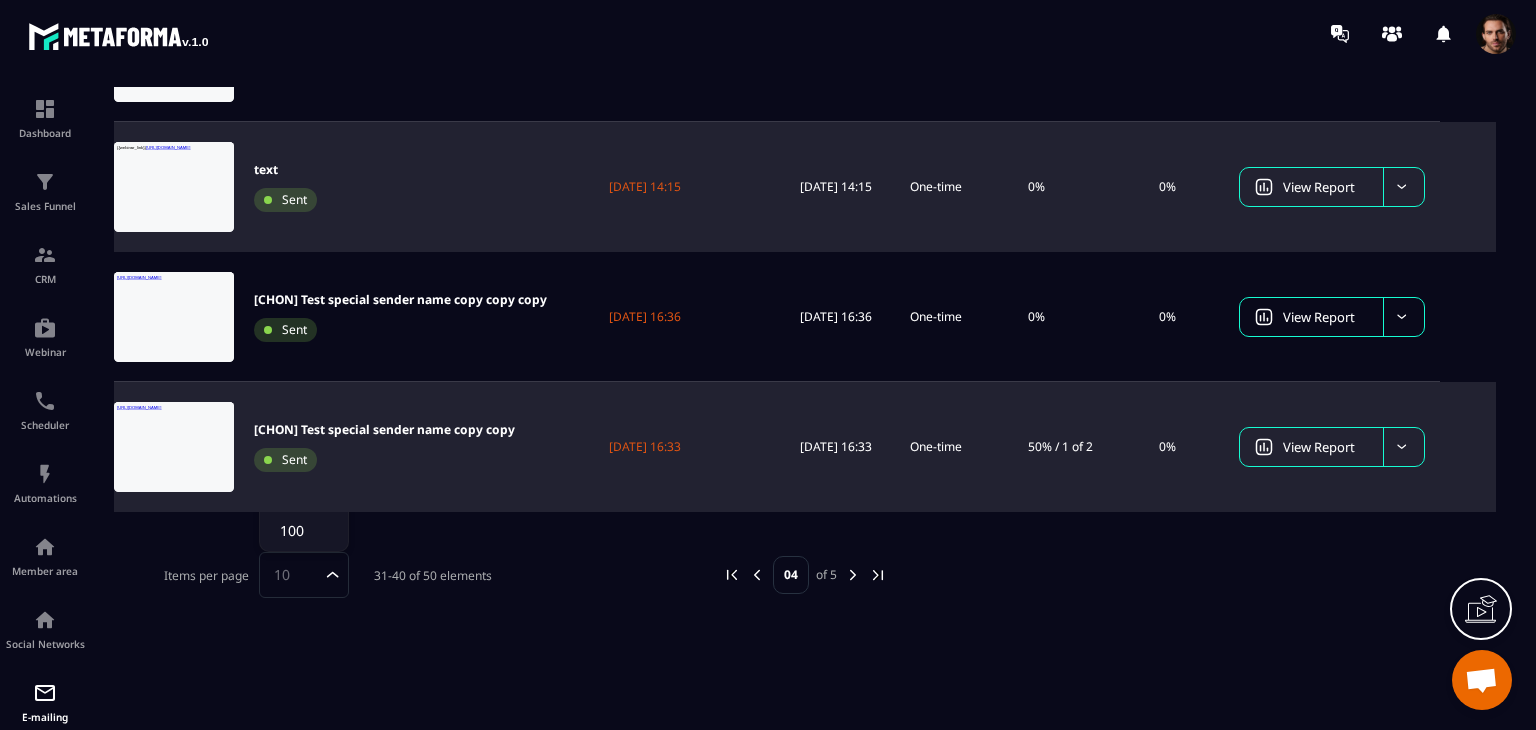 click 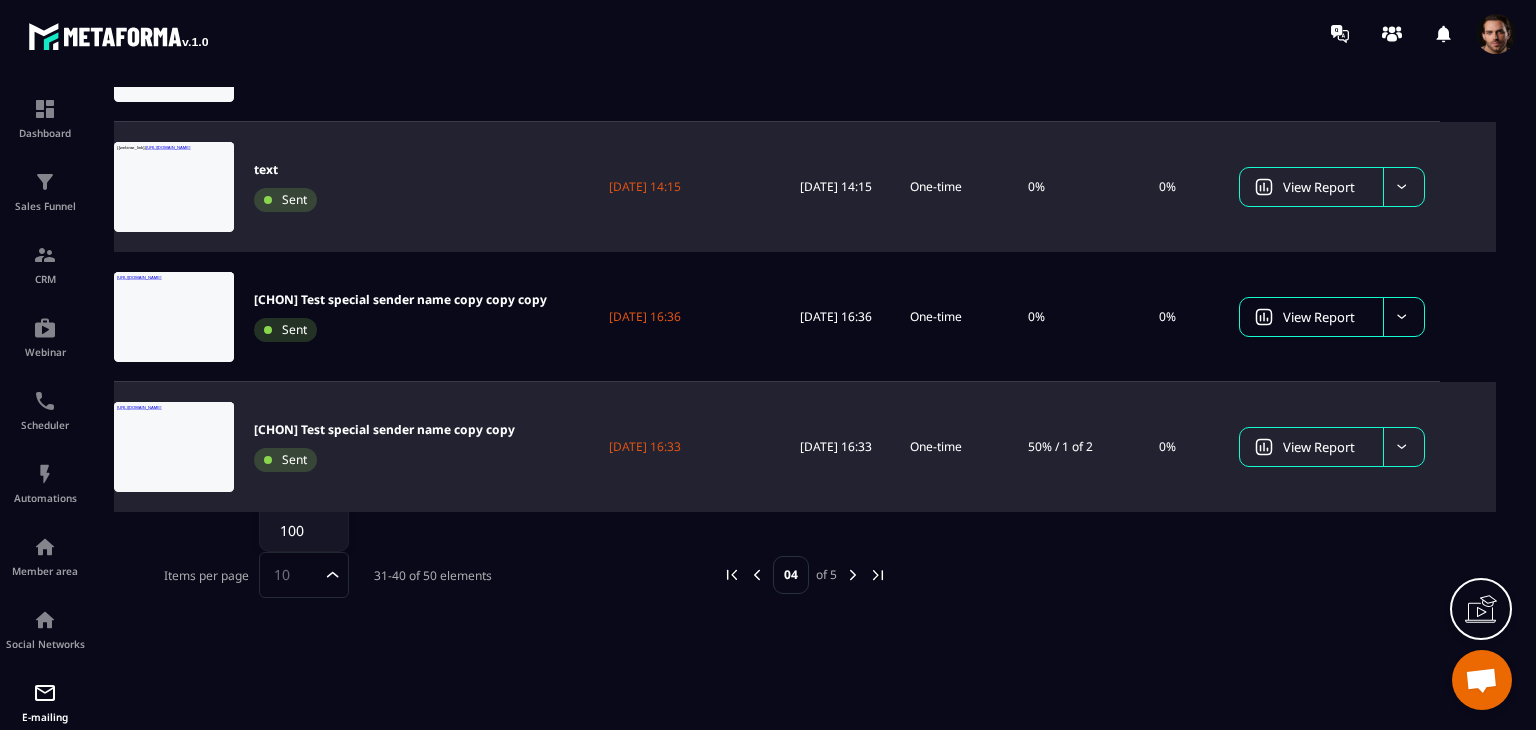 click on "10" 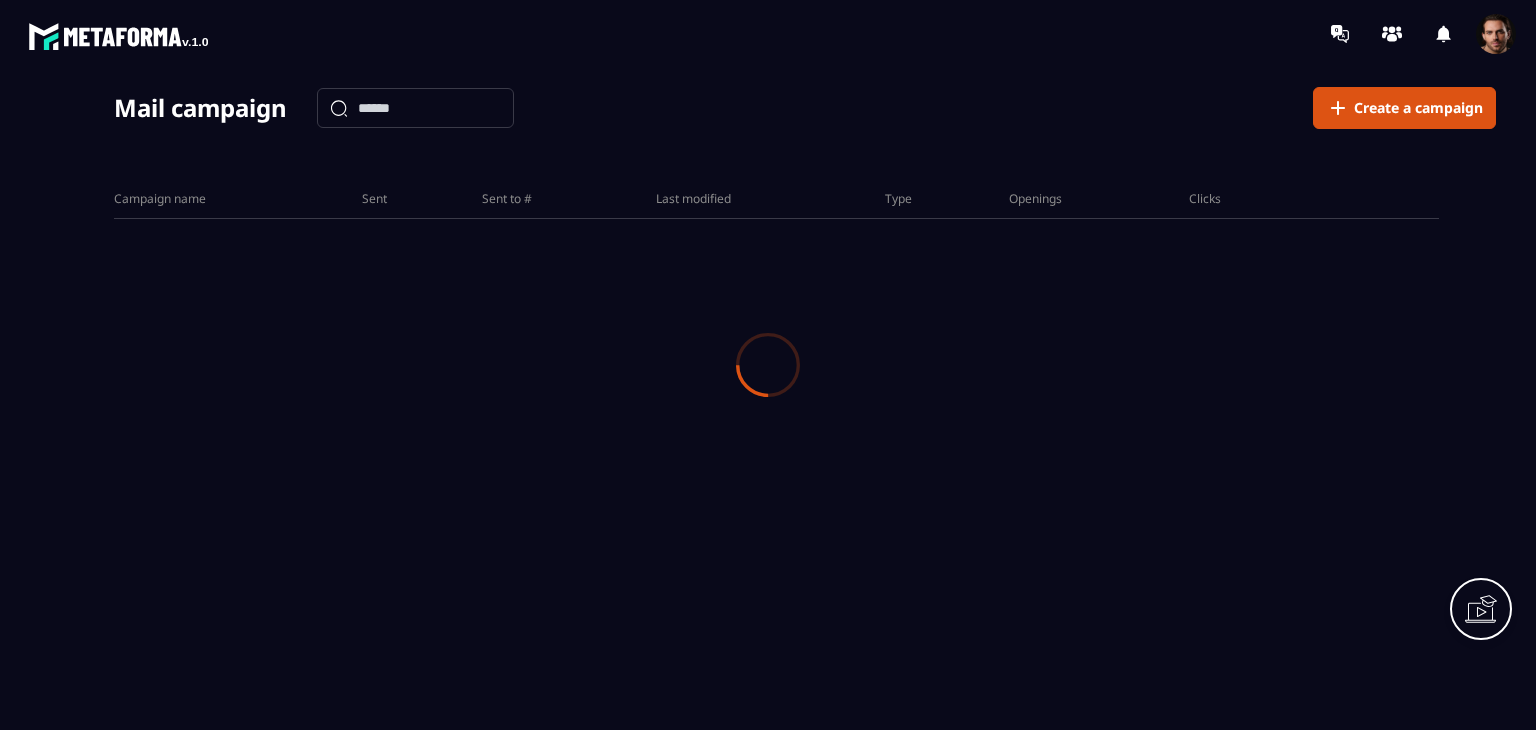 scroll, scrollTop: 0, scrollLeft: 0, axis: both 